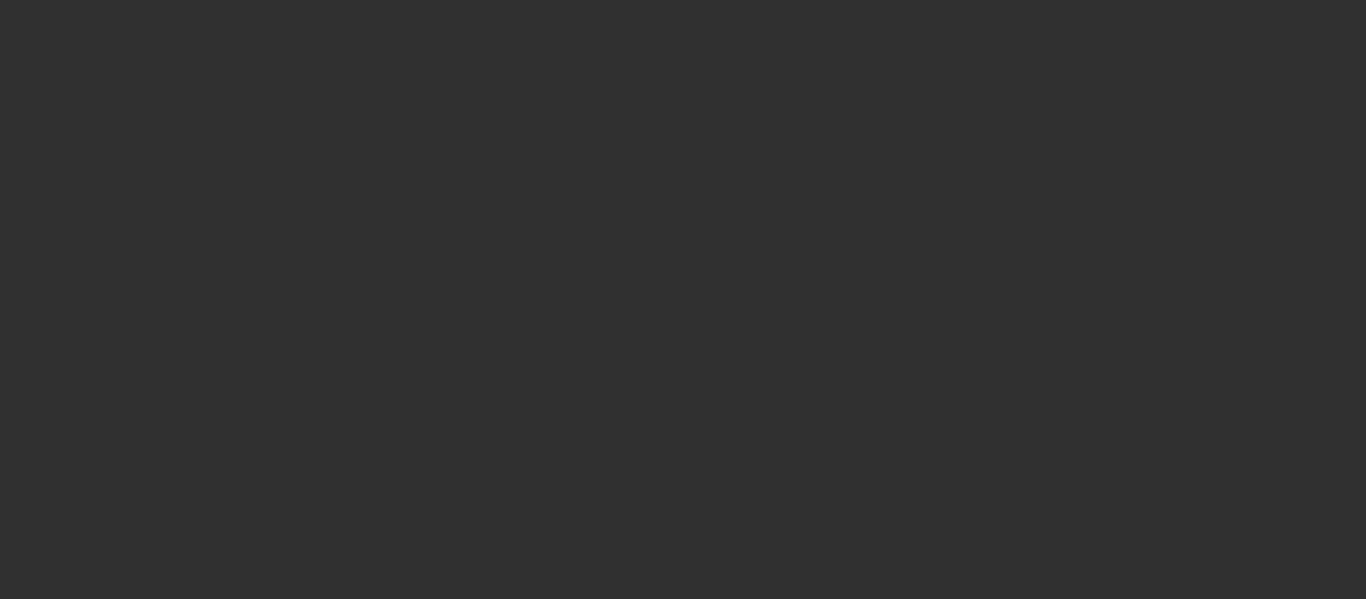 scroll, scrollTop: 0, scrollLeft: 0, axis: both 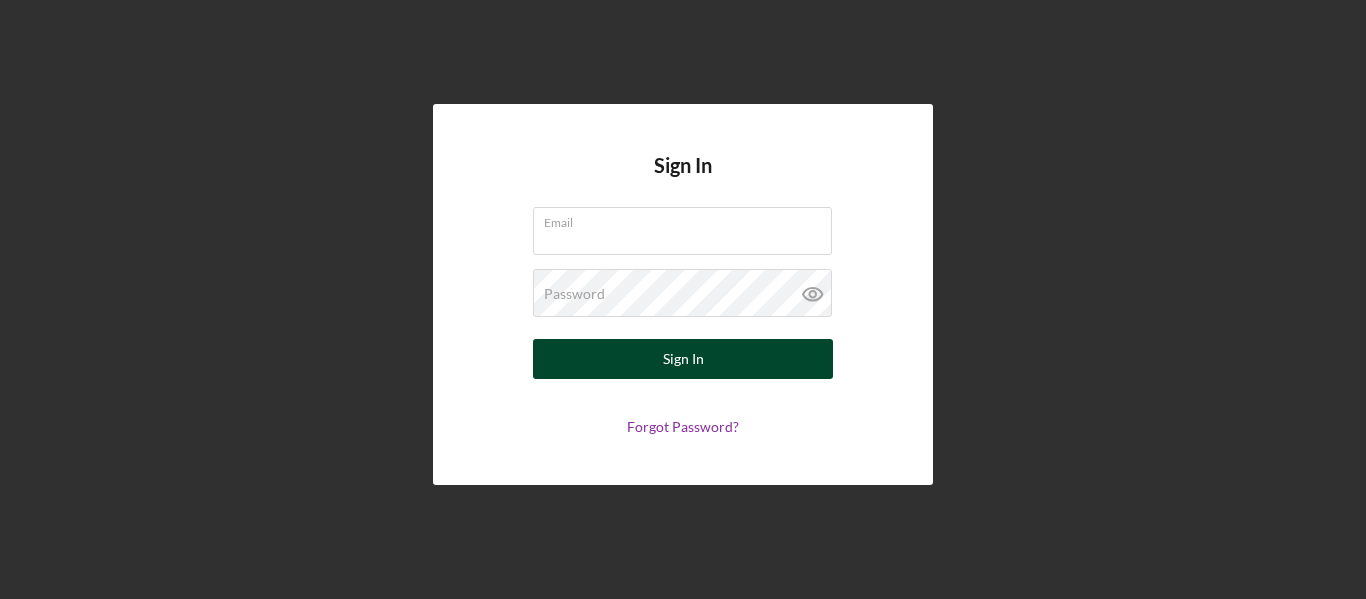 type on "scrmilford@[EMAIL]" 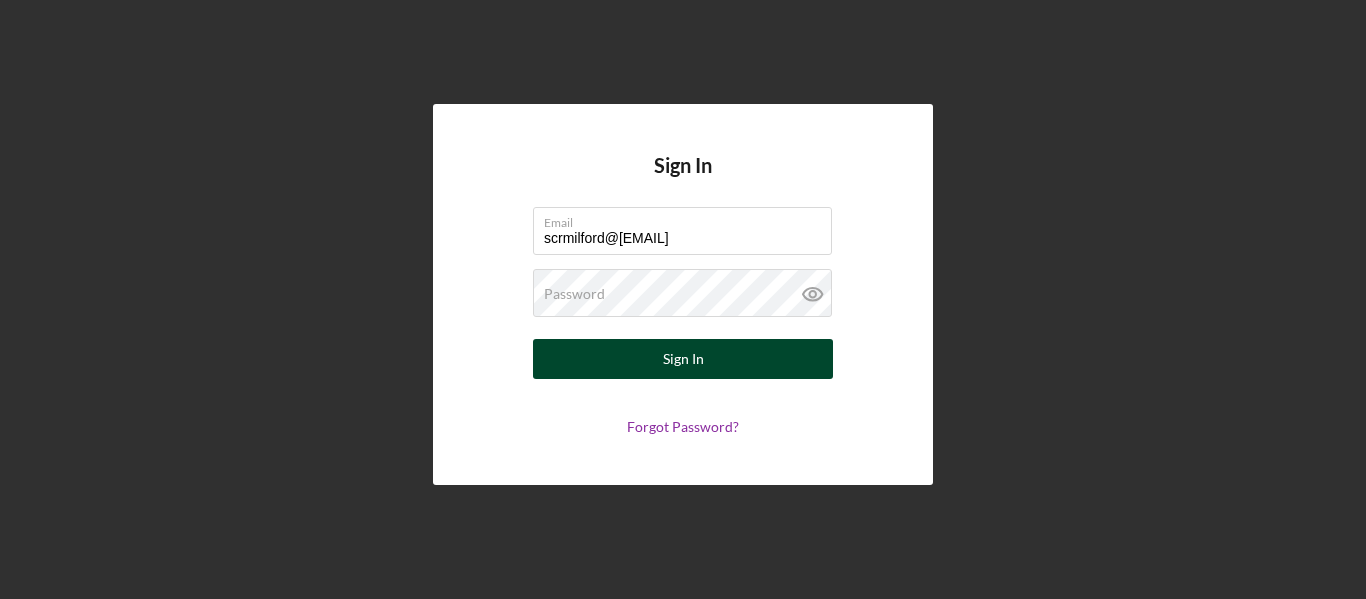 click on "Sign In" at bounding box center [683, 359] 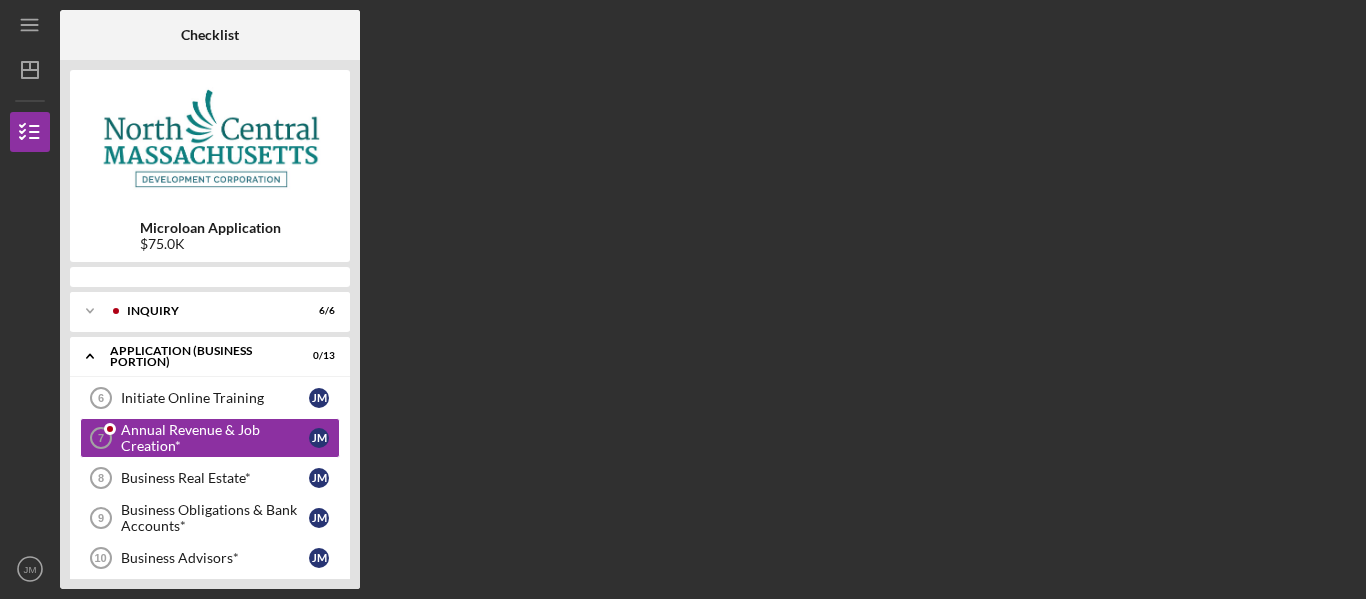 scroll, scrollTop: 3, scrollLeft: 0, axis: vertical 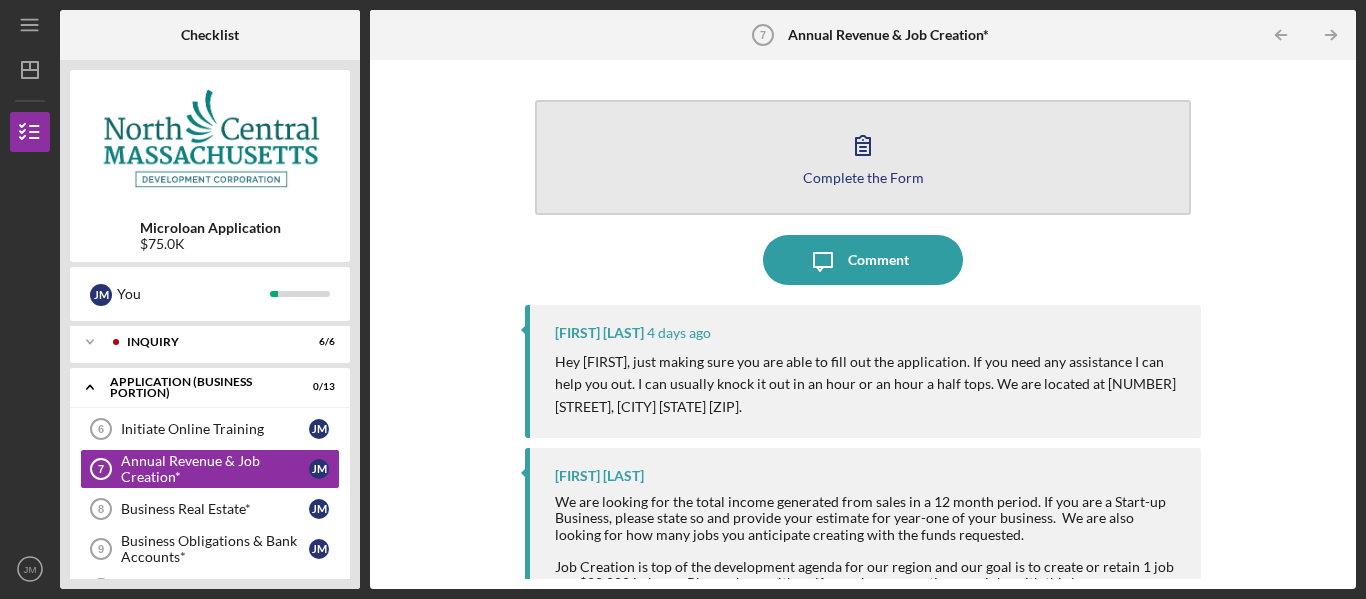 click on "Complete the Form" at bounding box center [863, 177] 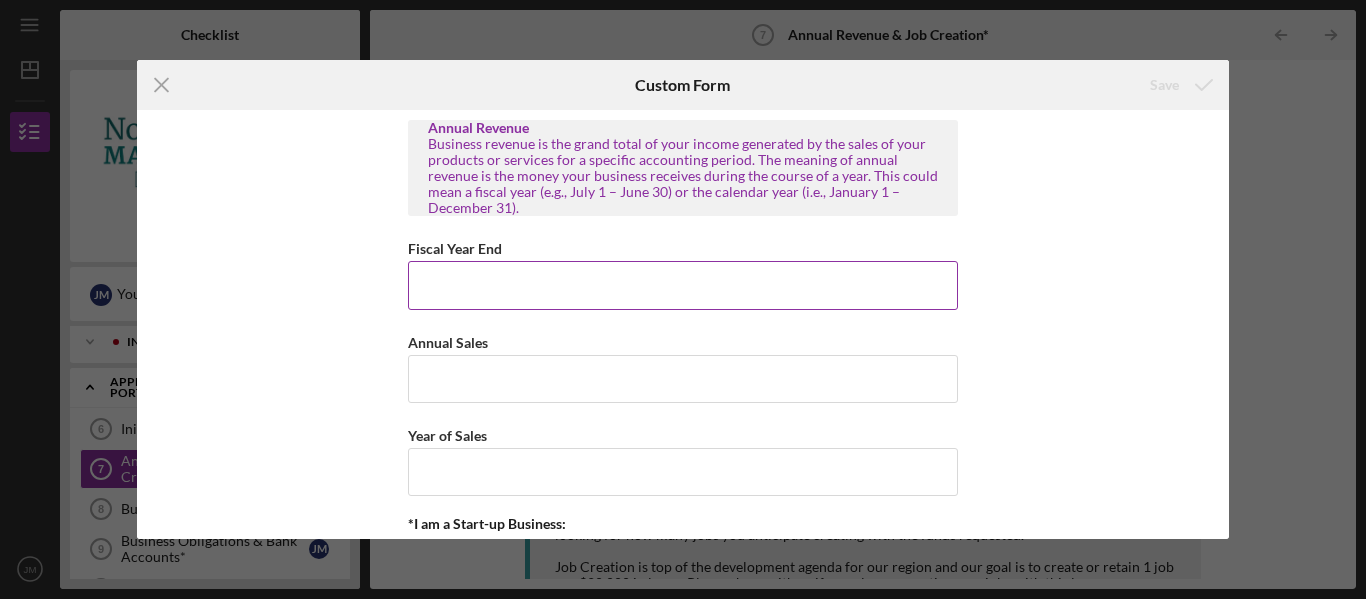 click on "Fiscal Year End" at bounding box center (683, 285) 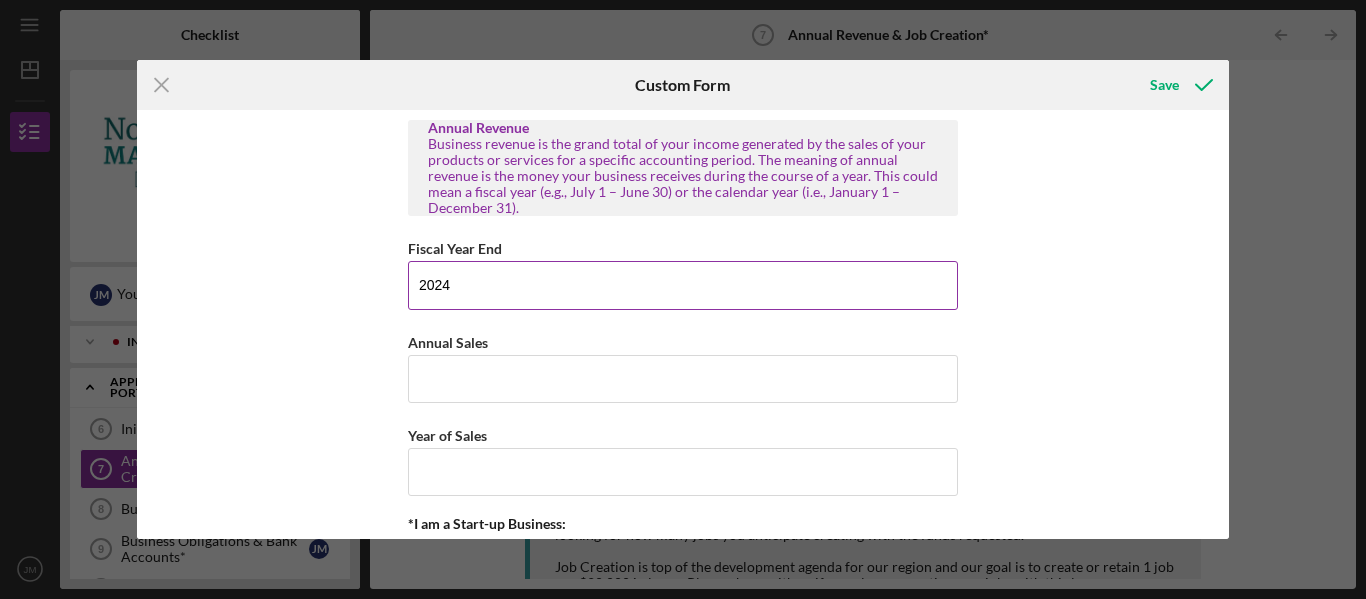 type on "2024" 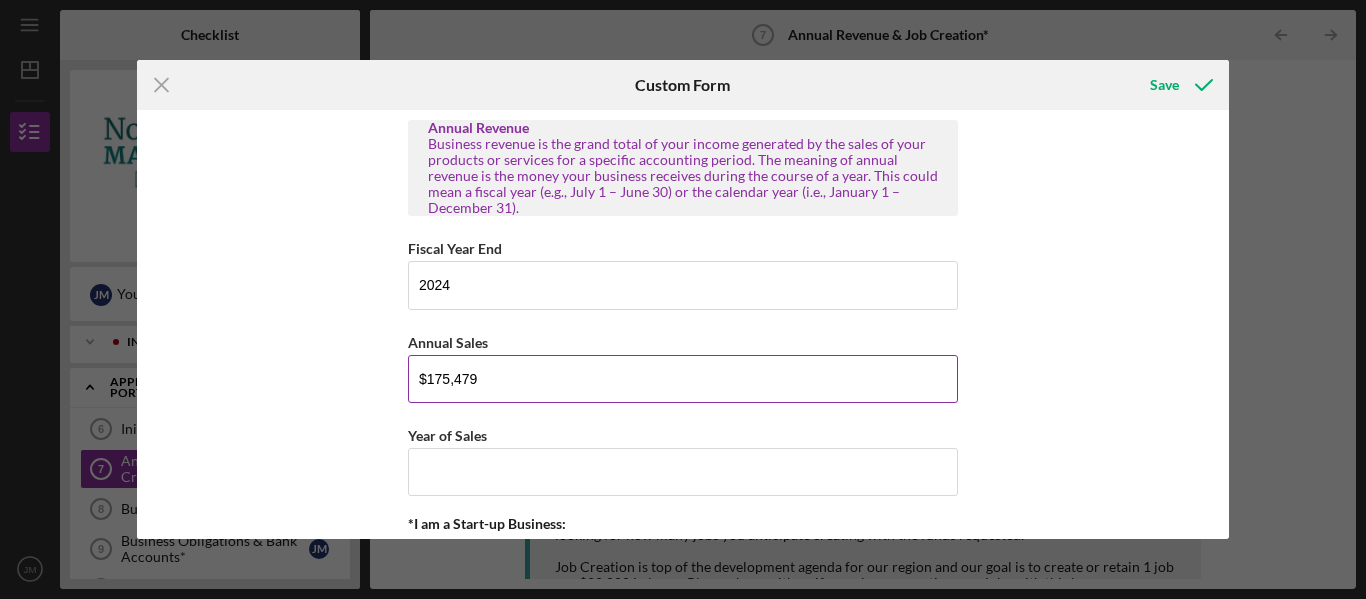 type on "$175,479" 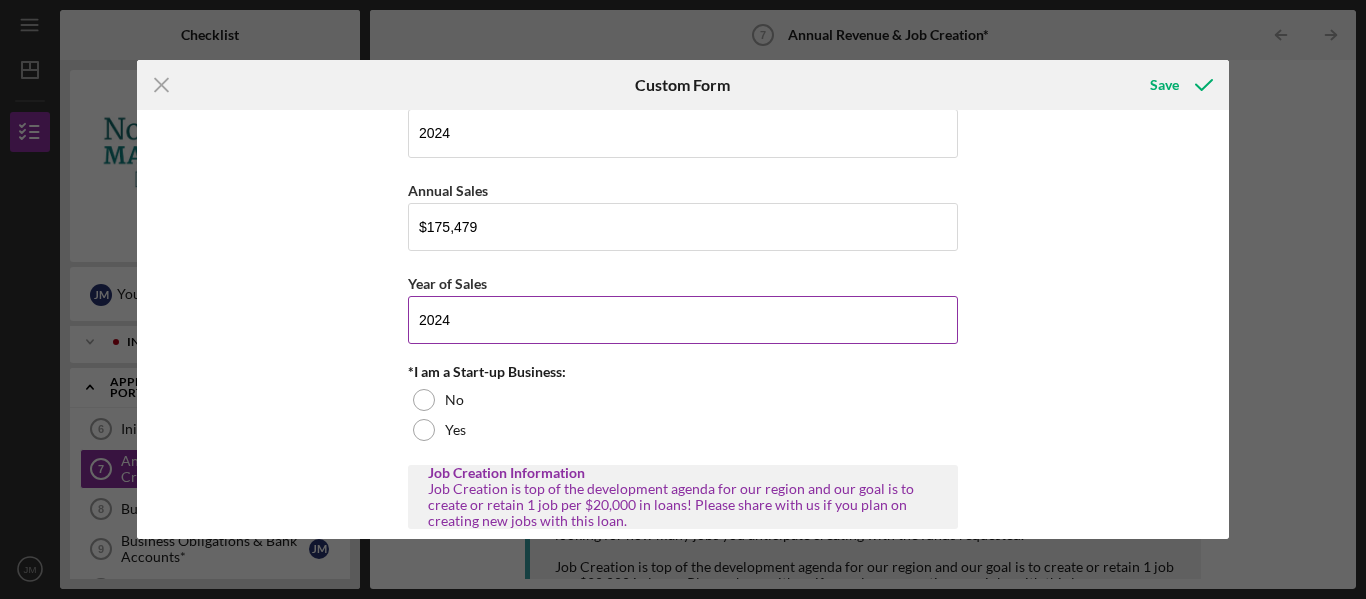 scroll, scrollTop: 200, scrollLeft: 0, axis: vertical 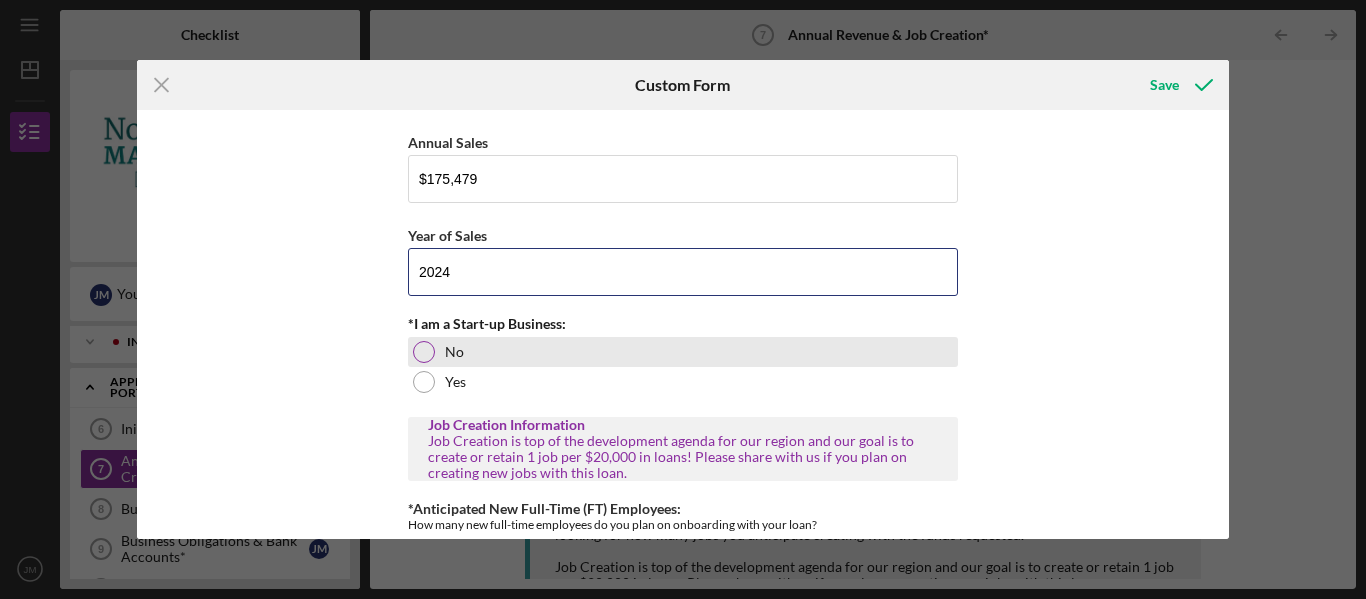 type on "2024" 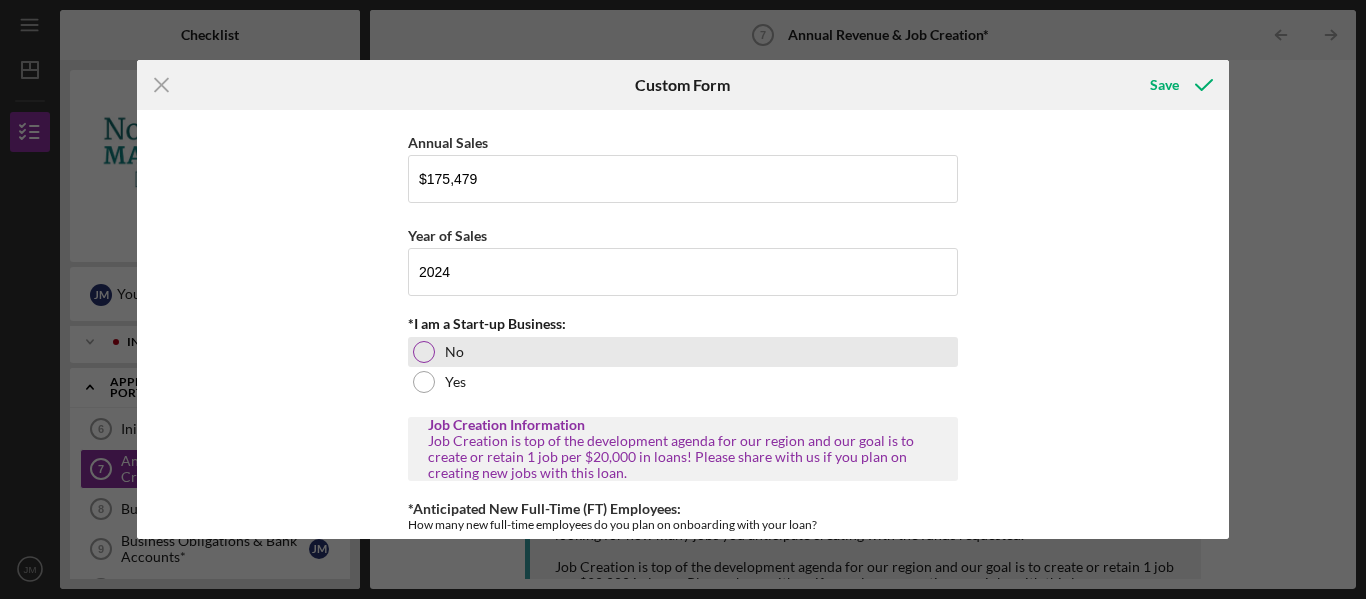 click at bounding box center [424, 352] 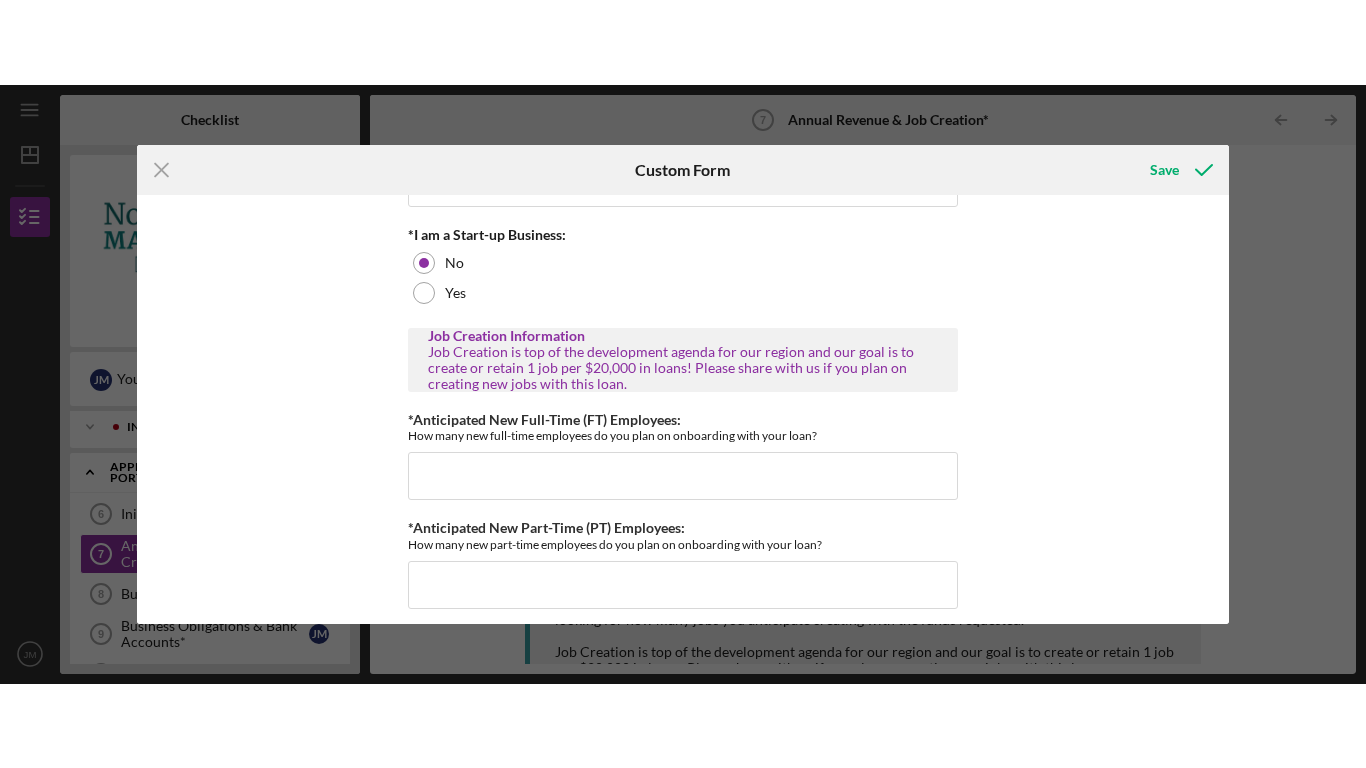 scroll, scrollTop: 389, scrollLeft: 0, axis: vertical 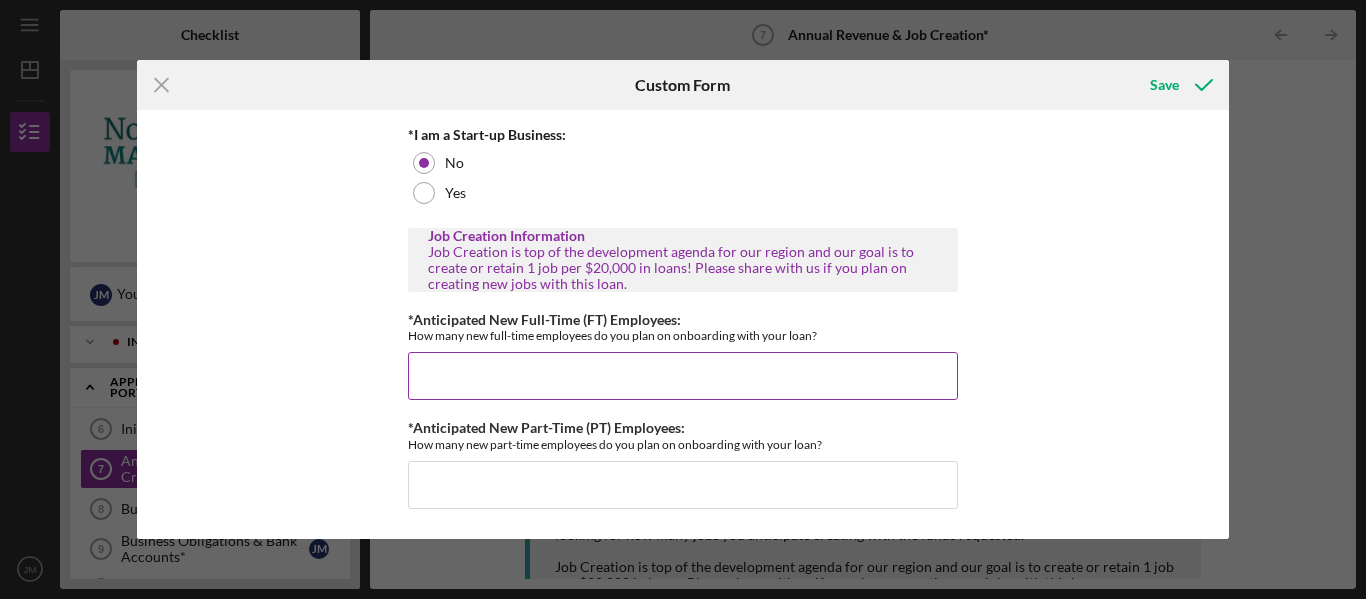 click on "*Anticipated New Full-Time (FT) Employees:" at bounding box center (683, 376) 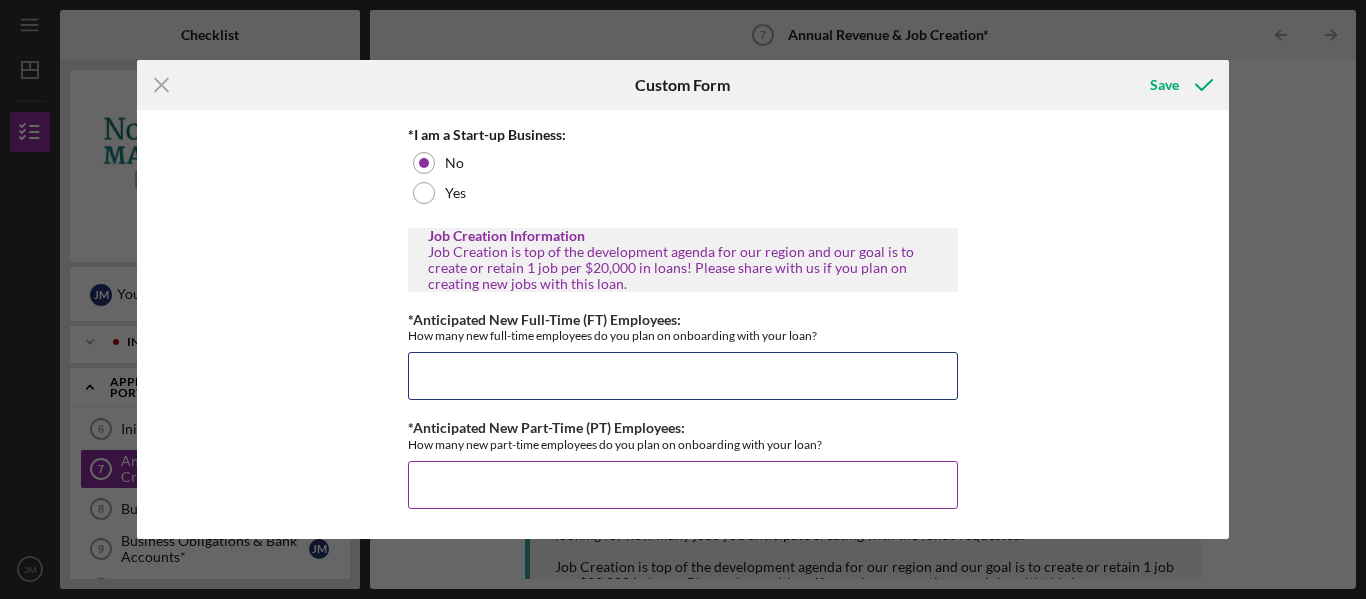 type on "2" 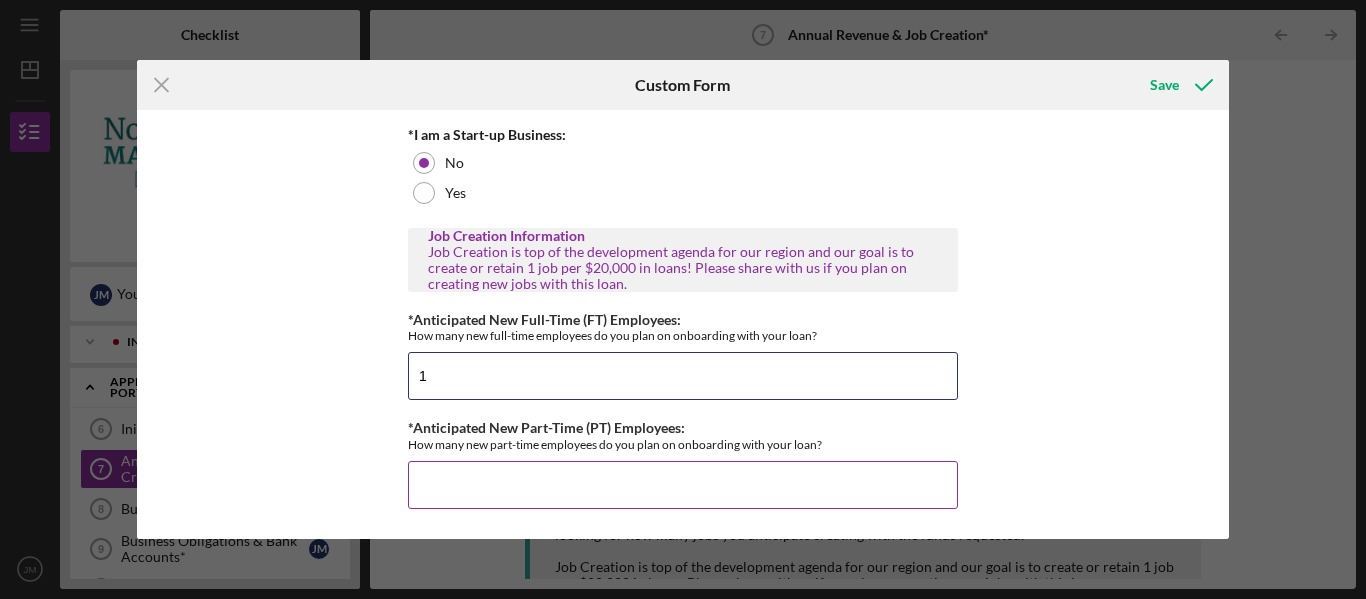 type on "1" 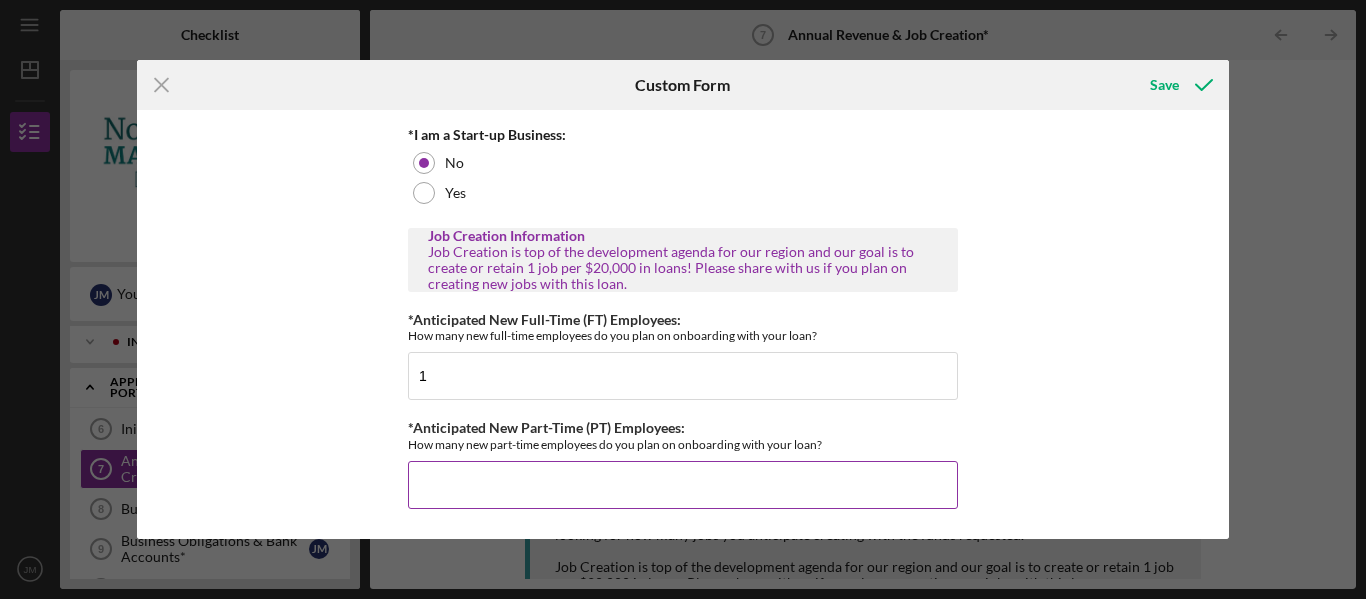 click on "*Anticipated New Part-Time (PT) Employees:" at bounding box center (683, 485) 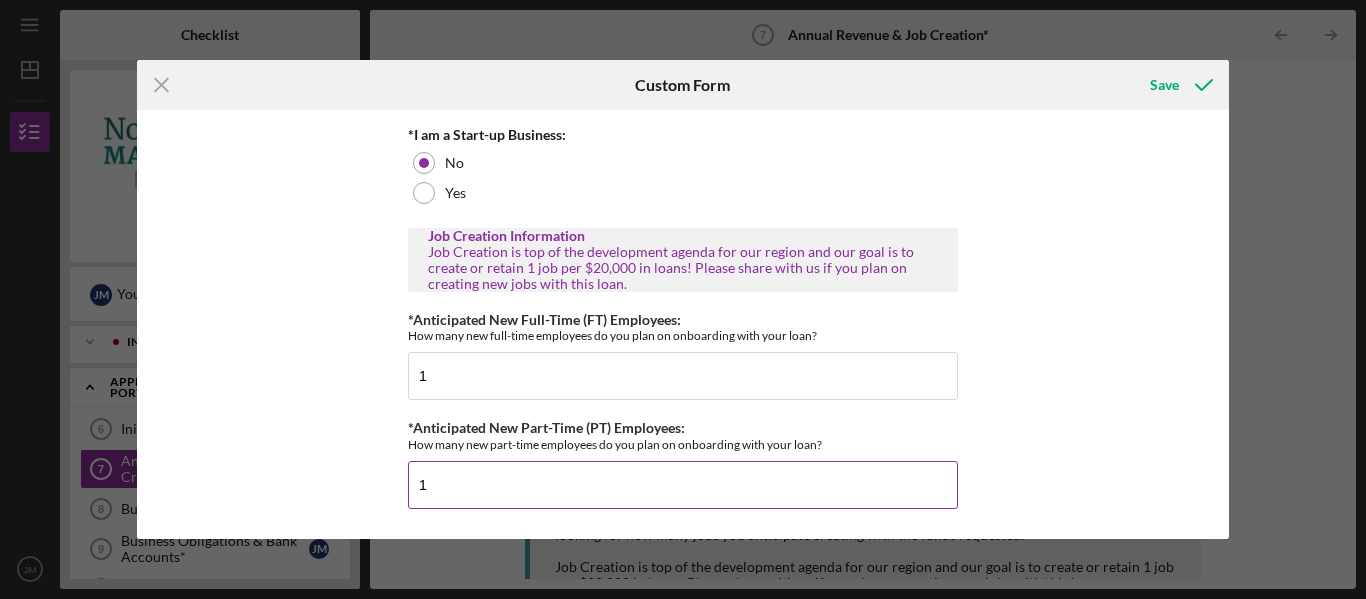 type on "1" 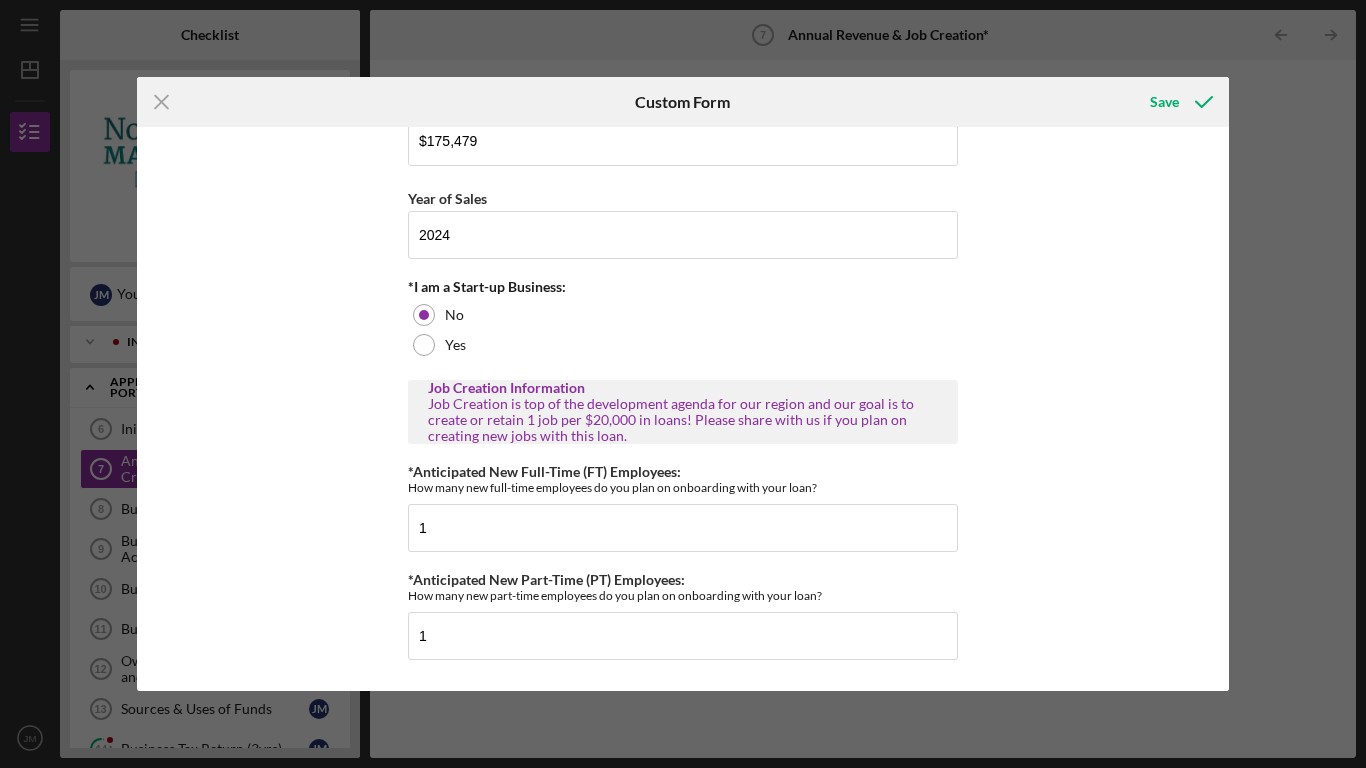 scroll, scrollTop: 253, scrollLeft: 0, axis: vertical 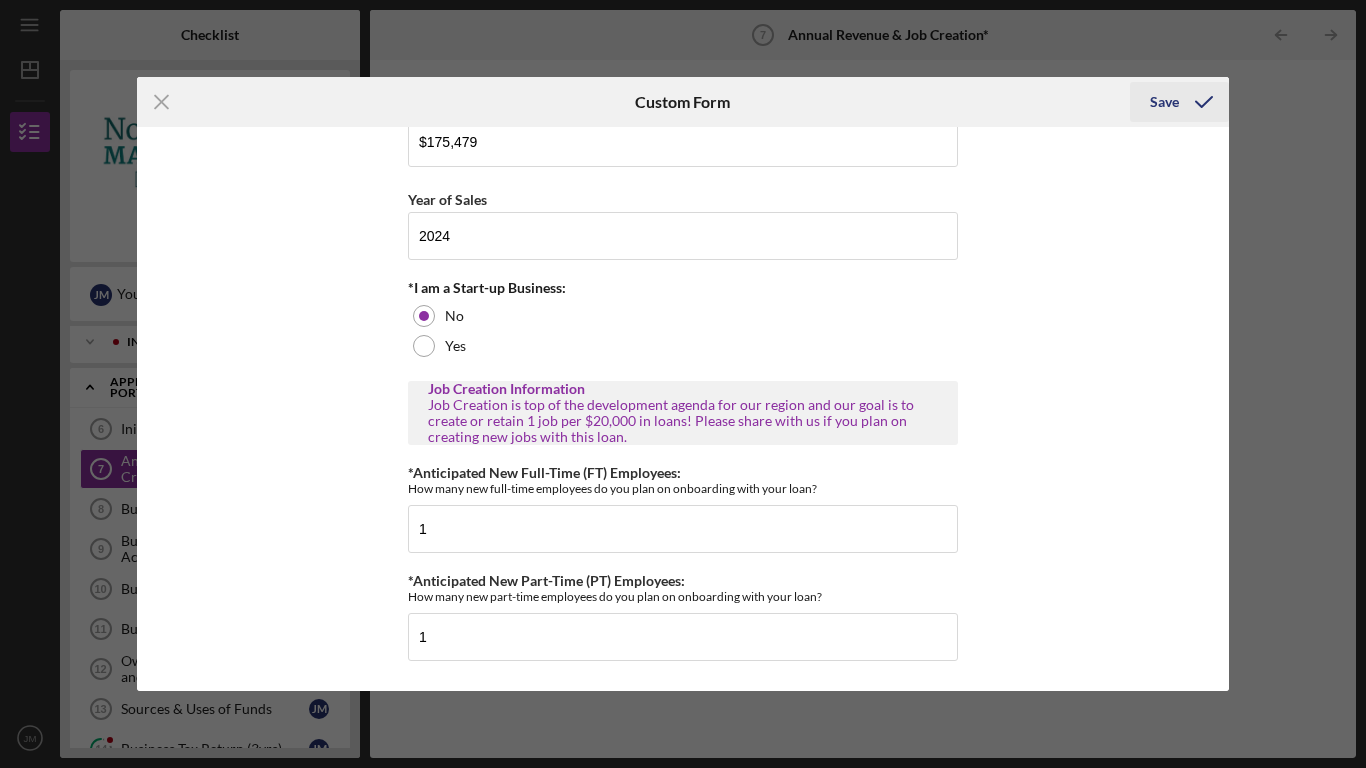 click on "Save" at bounding box center [1164, 102] 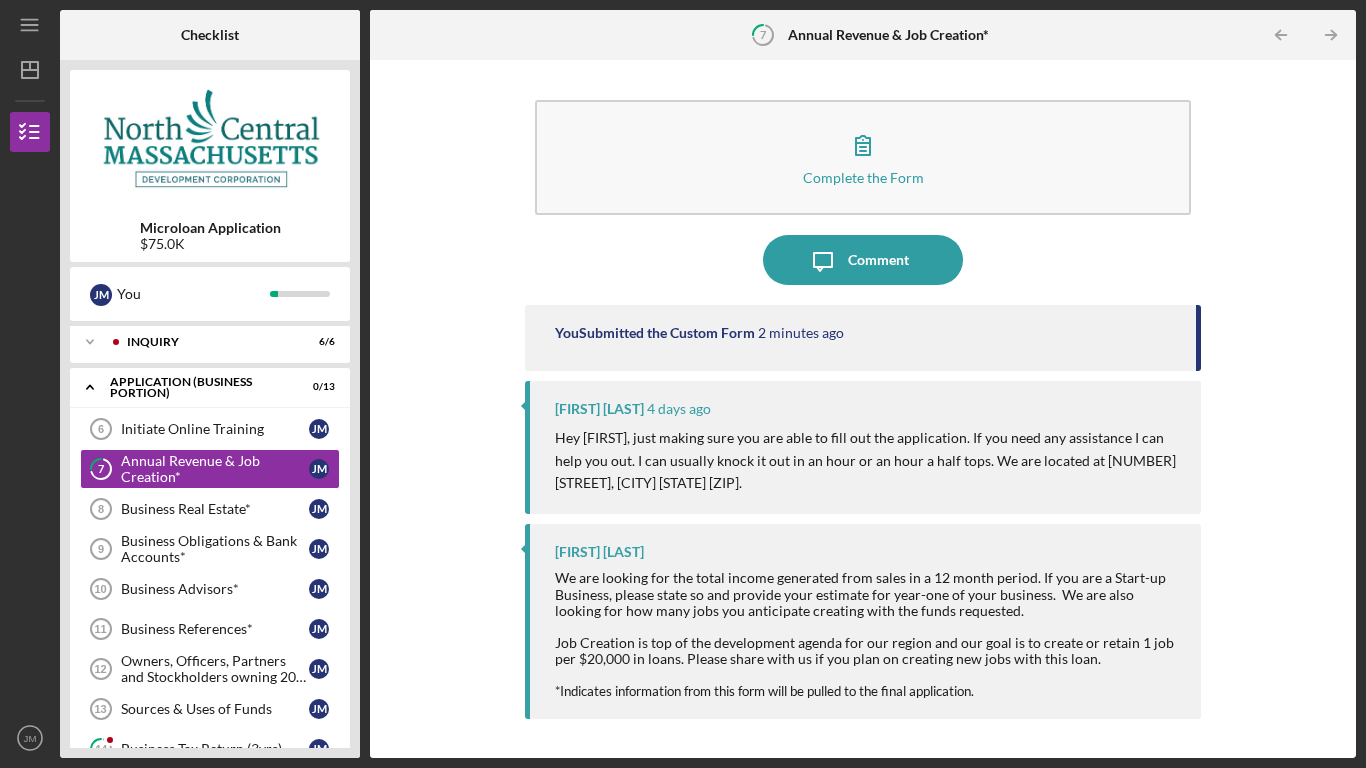 drag, startPoint x: 1190, startPoint y: 325, endPoint x: 1190, endPoint y: 350, distance: 25 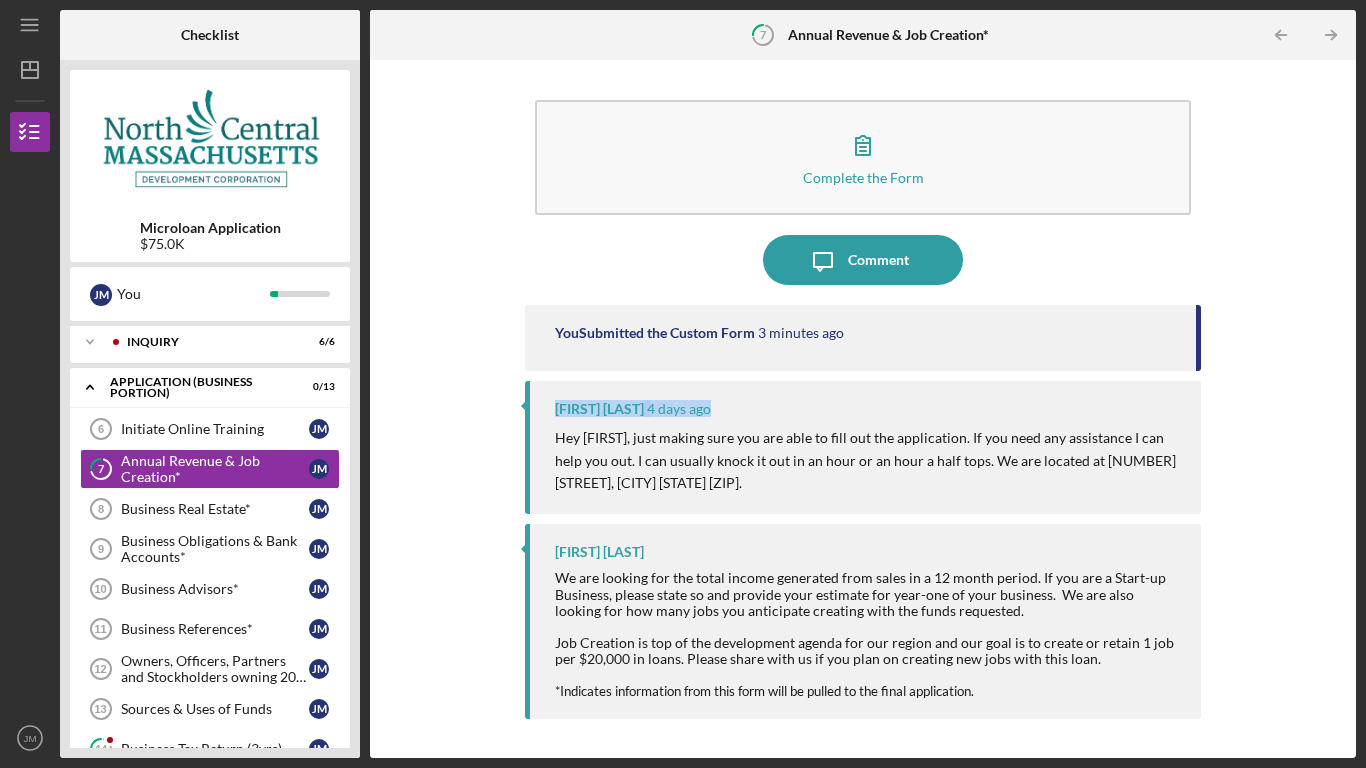 drag, startPoint x: 1196, startPoint y: 350, endPoint x: 1196, endPoint y: 388, distance: 38 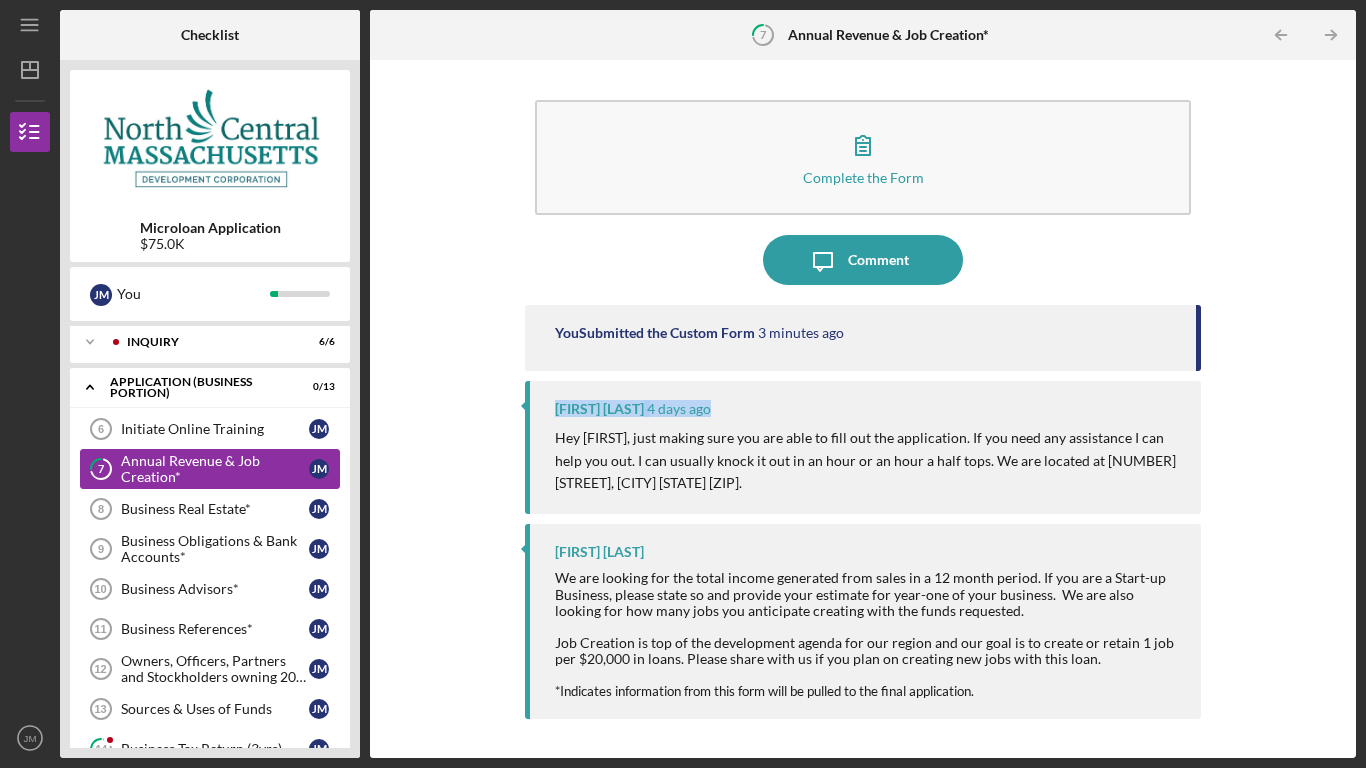 click on "Annual Revenue & Job Creation*" at bounding box center [215, 469] 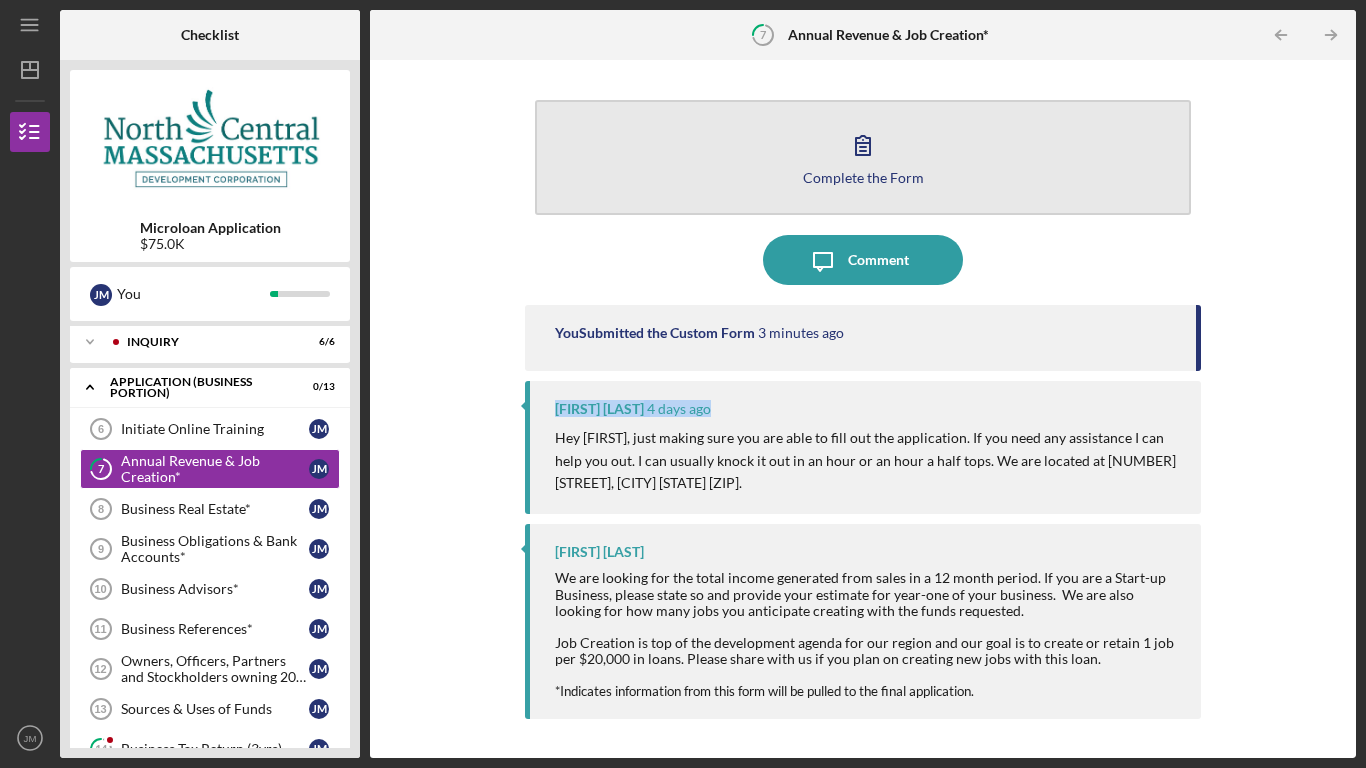 click on "Complete the Form" at bounding box center (863, 177) 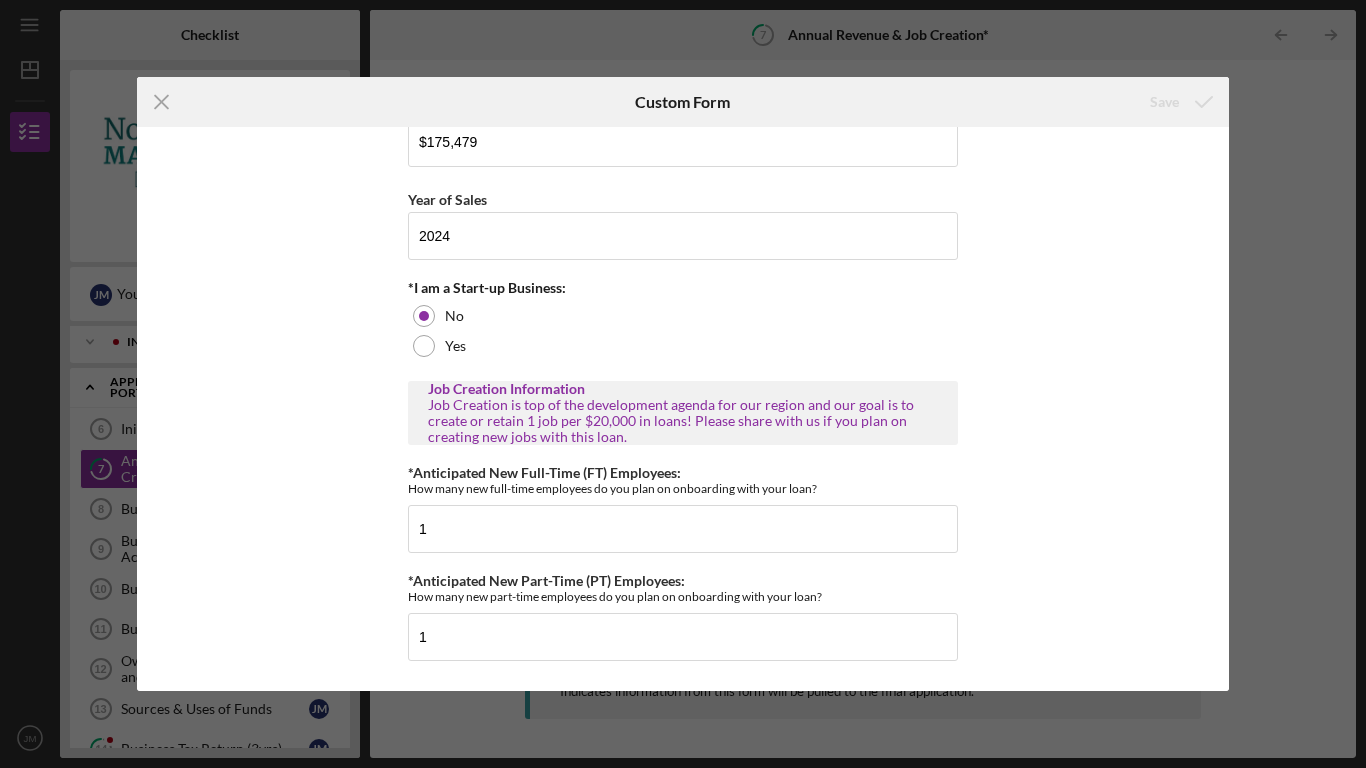 scroll, scrollTop: 231, scrollLeft: 0, axis: vertical 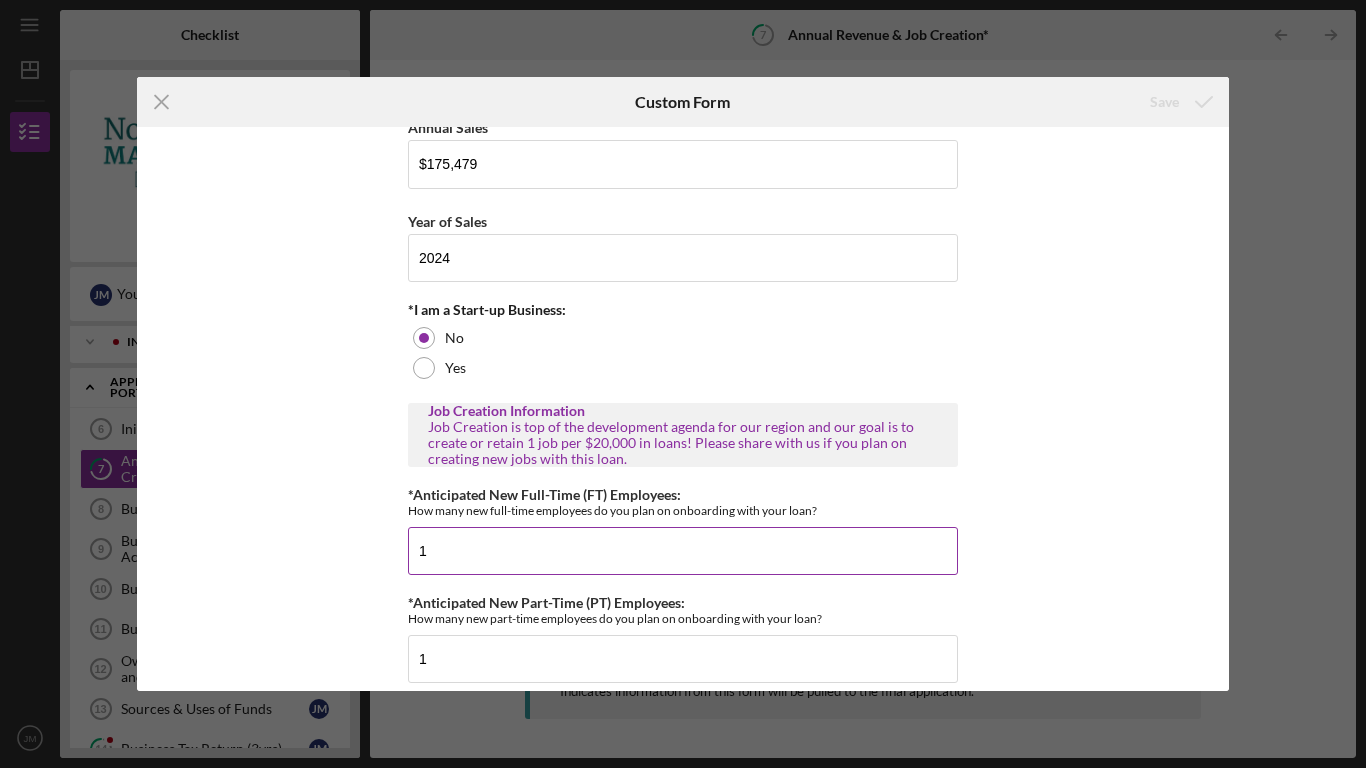 click on "1" at bounding box center (683, 551) 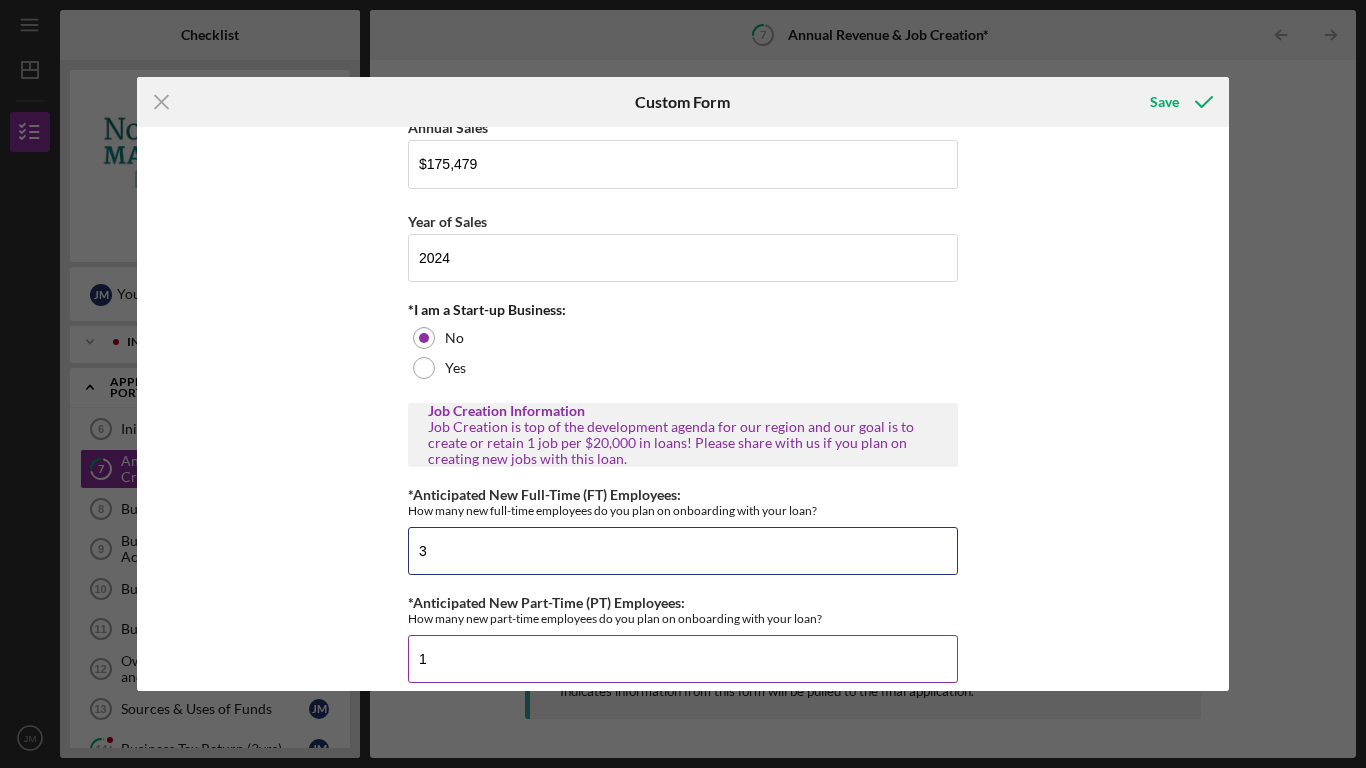 type on "3" 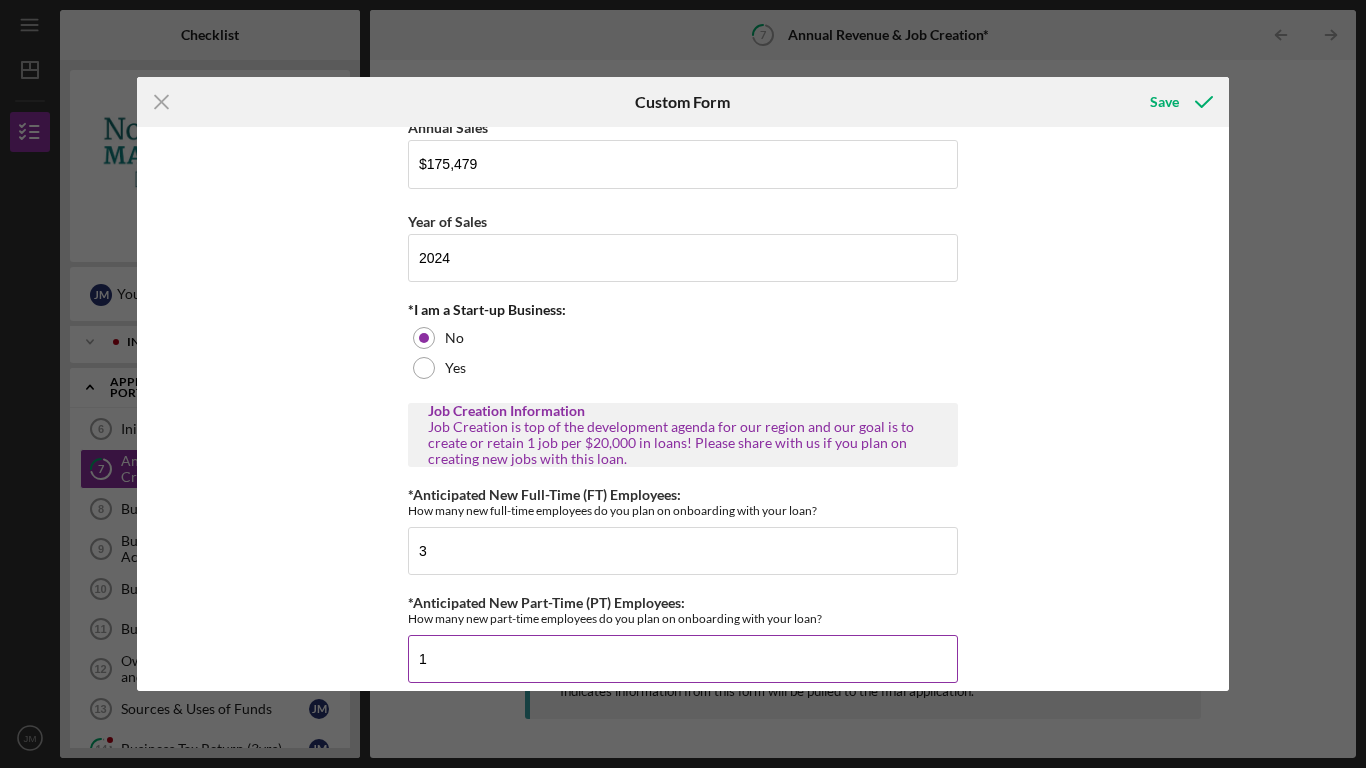 click on "1" at bounding box center [683, 659] 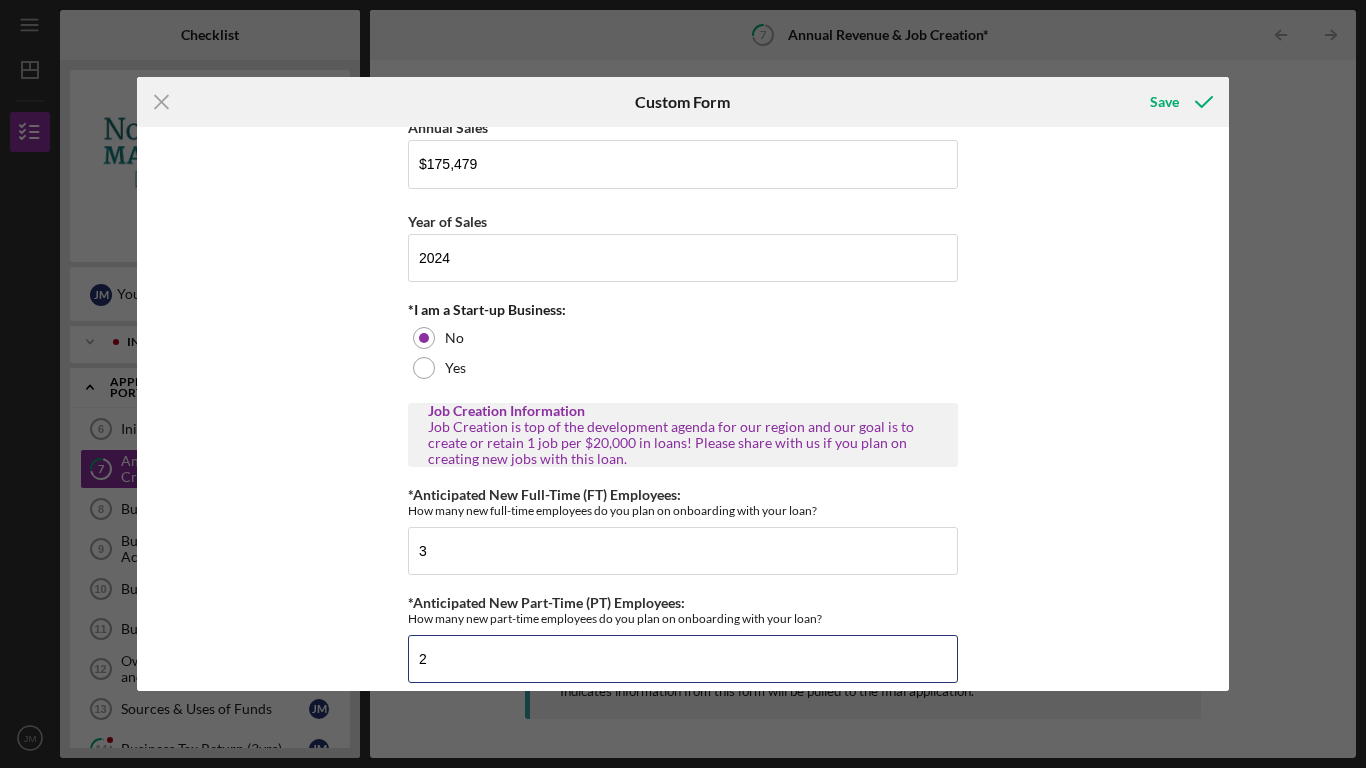 type on "2" 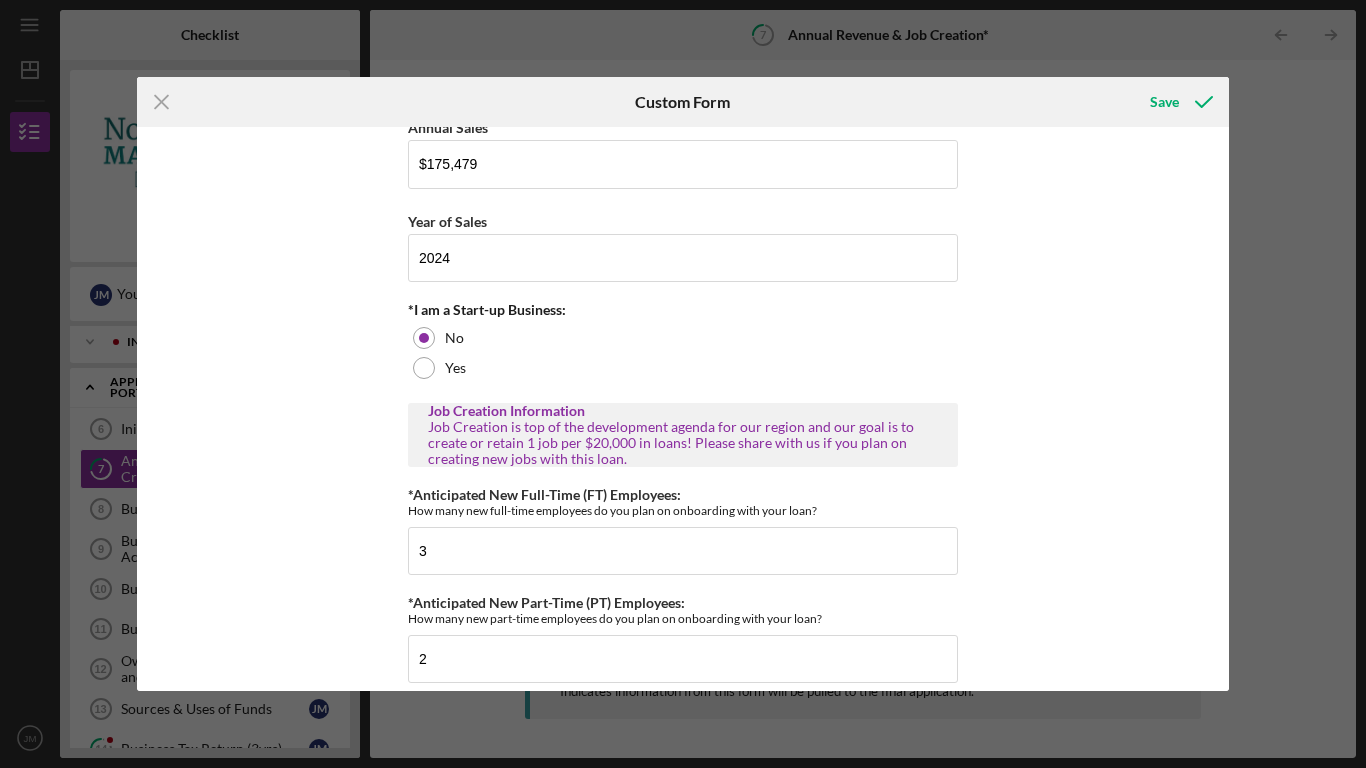scroll, scrollTop: 253, scrollLeft: 0, axis: vertical 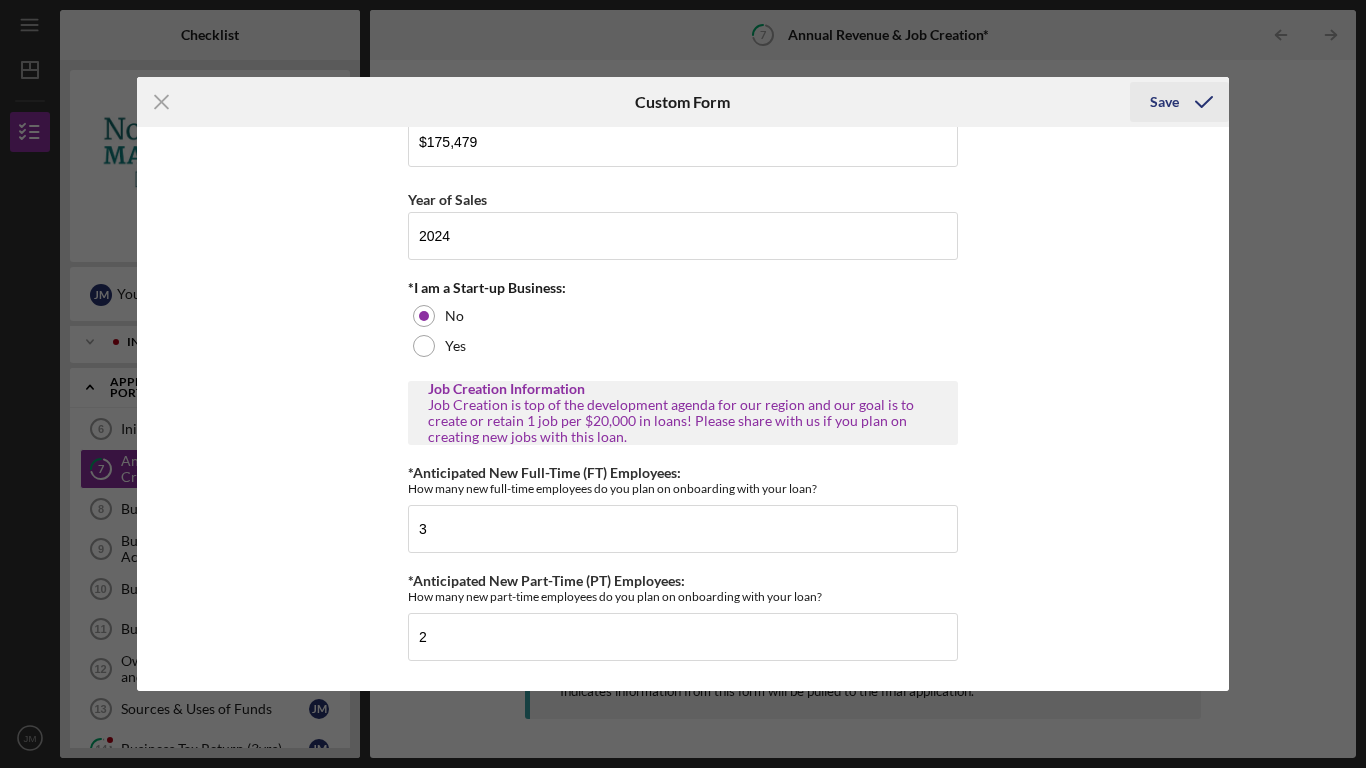 click on "Save" at bounding box center (1164, 102) 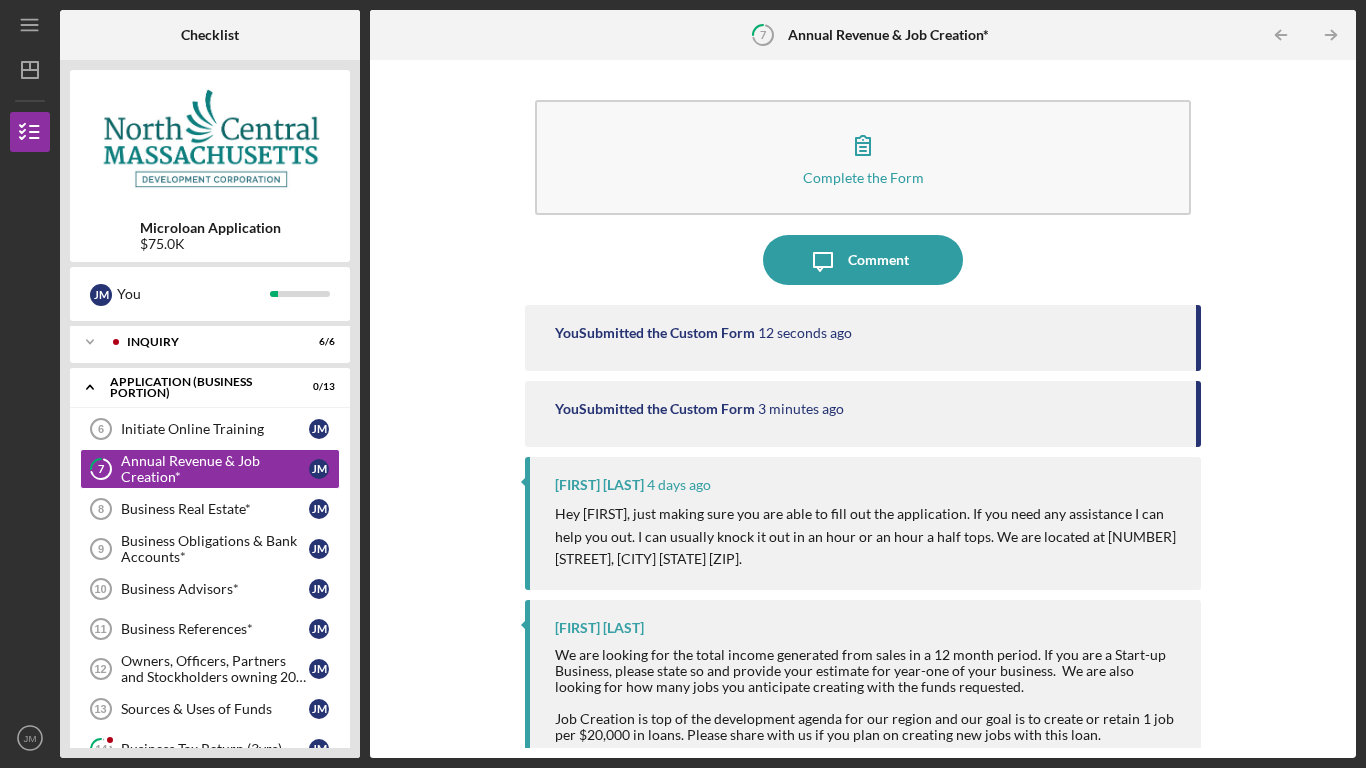 click on "Hey [FIRST], just making sure you are able to fill out the application. If you need any assistance I can help you out. I can usually knock it out in an hour or an hour a half tops. We are located at [NUMBER] [STREET], [CITY] [STATE] [ZIP]." at bounding box center [868, 536] 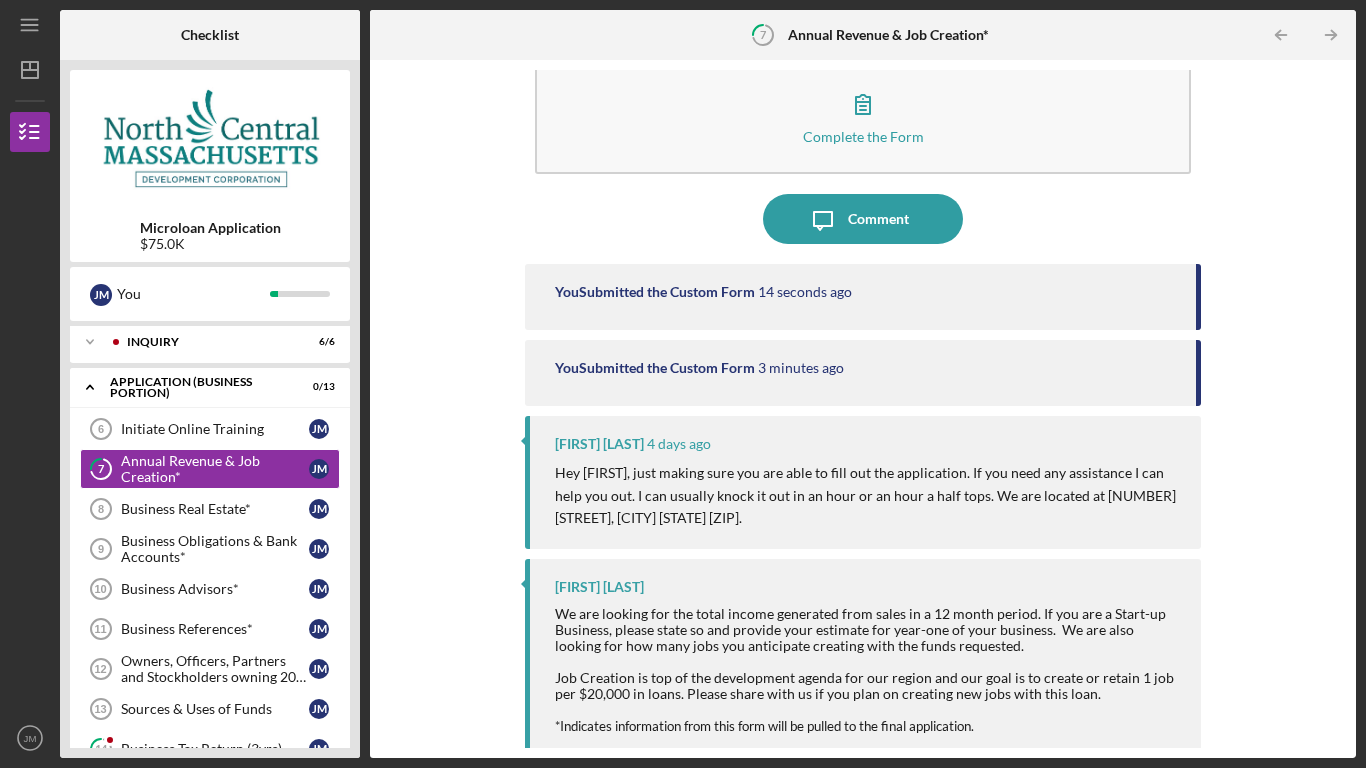scroll, scrollTop: 48, scrollLeft: 0, axis: vertical 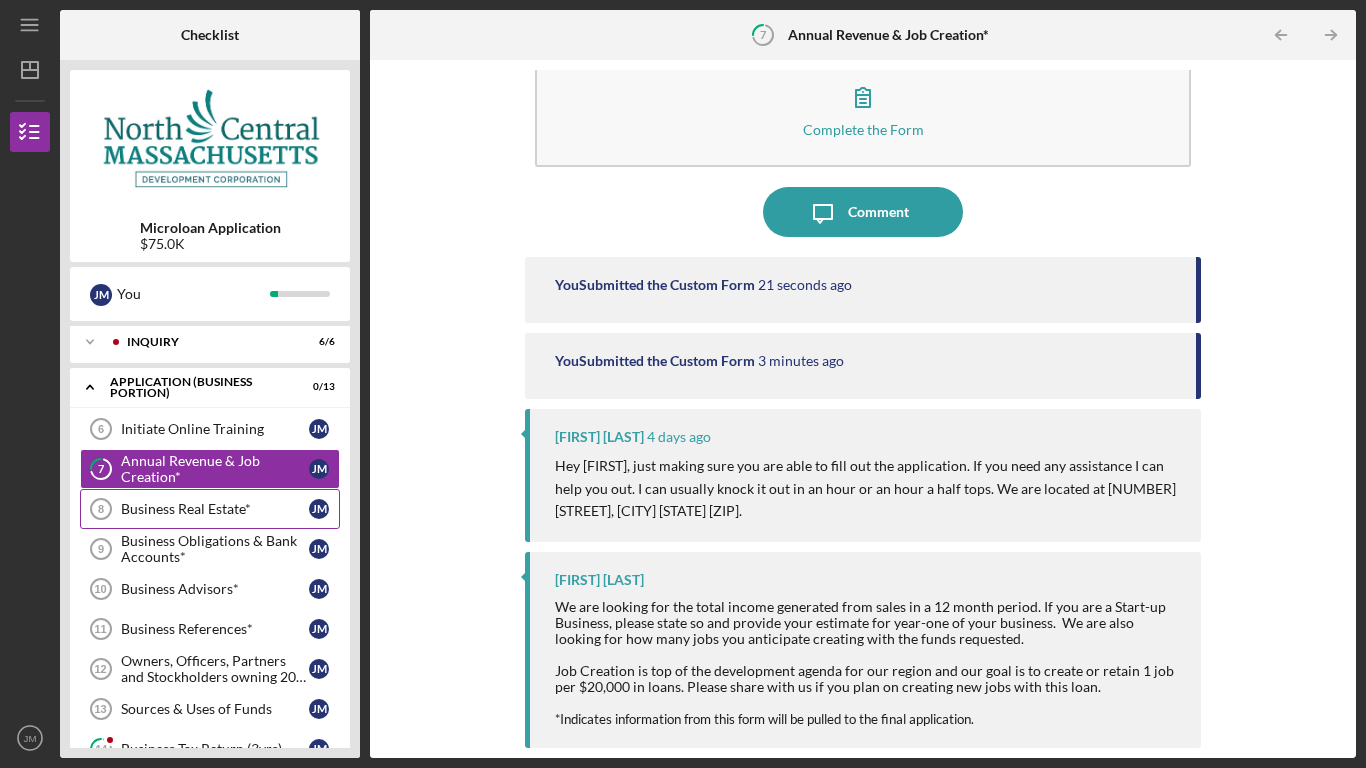 click on "Business Real Estate*" at bounding box center (215, 509) 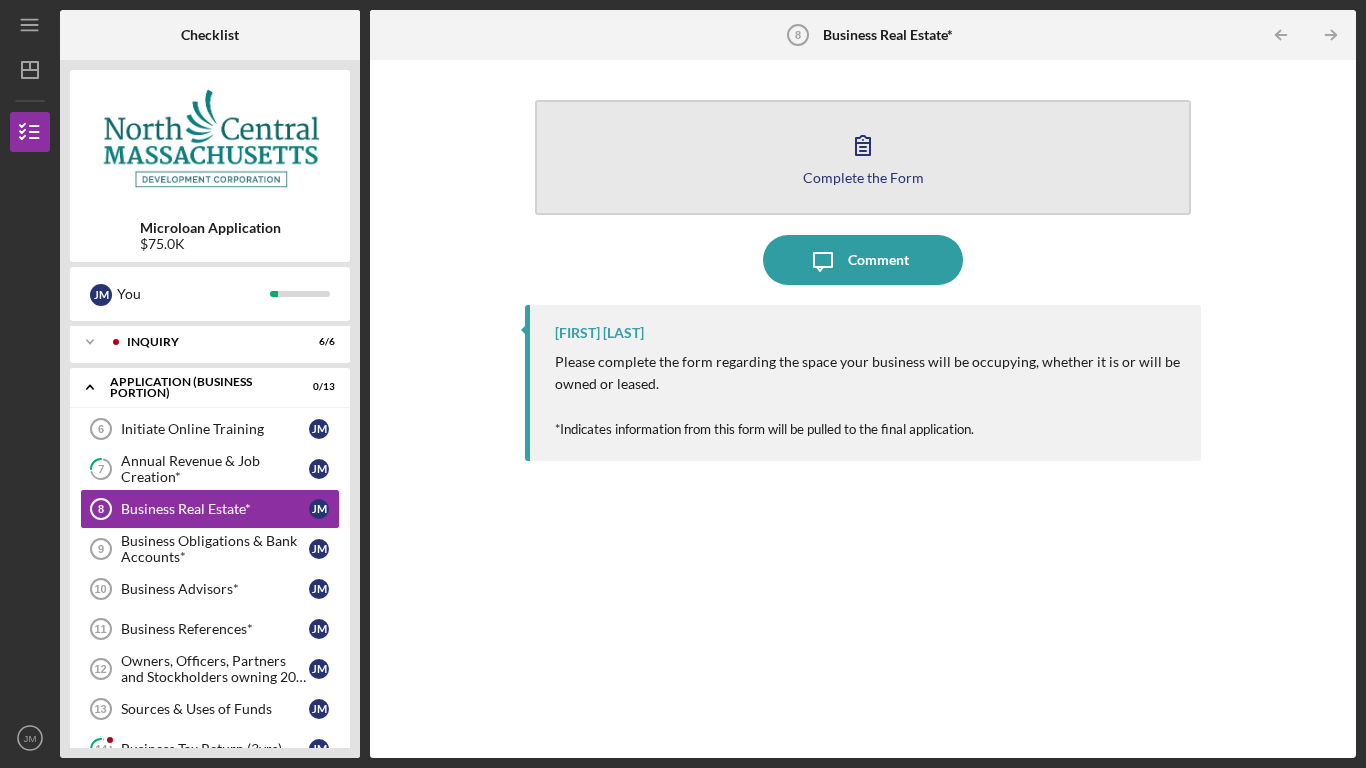 click on "Complete the Form Form" at bounding box center [863, 157] 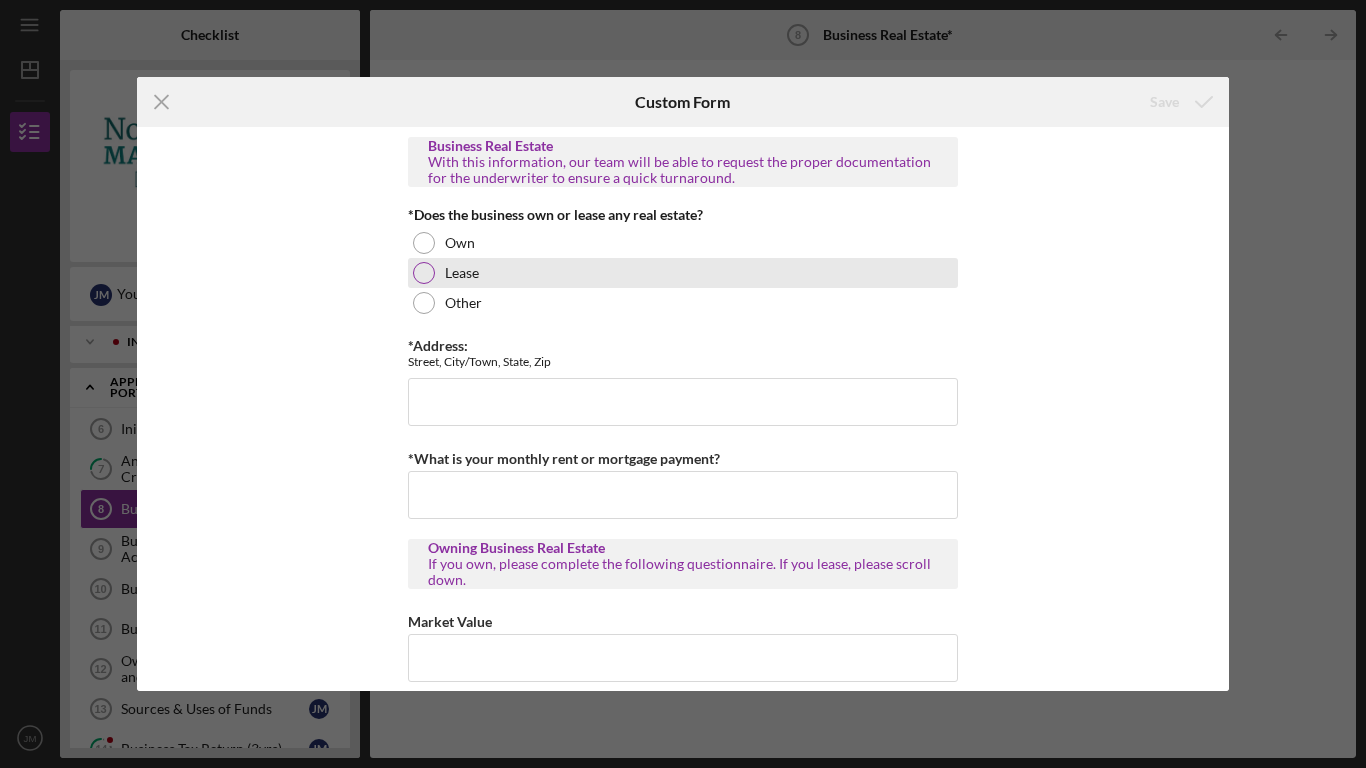 click at bounding box center [424, 273] 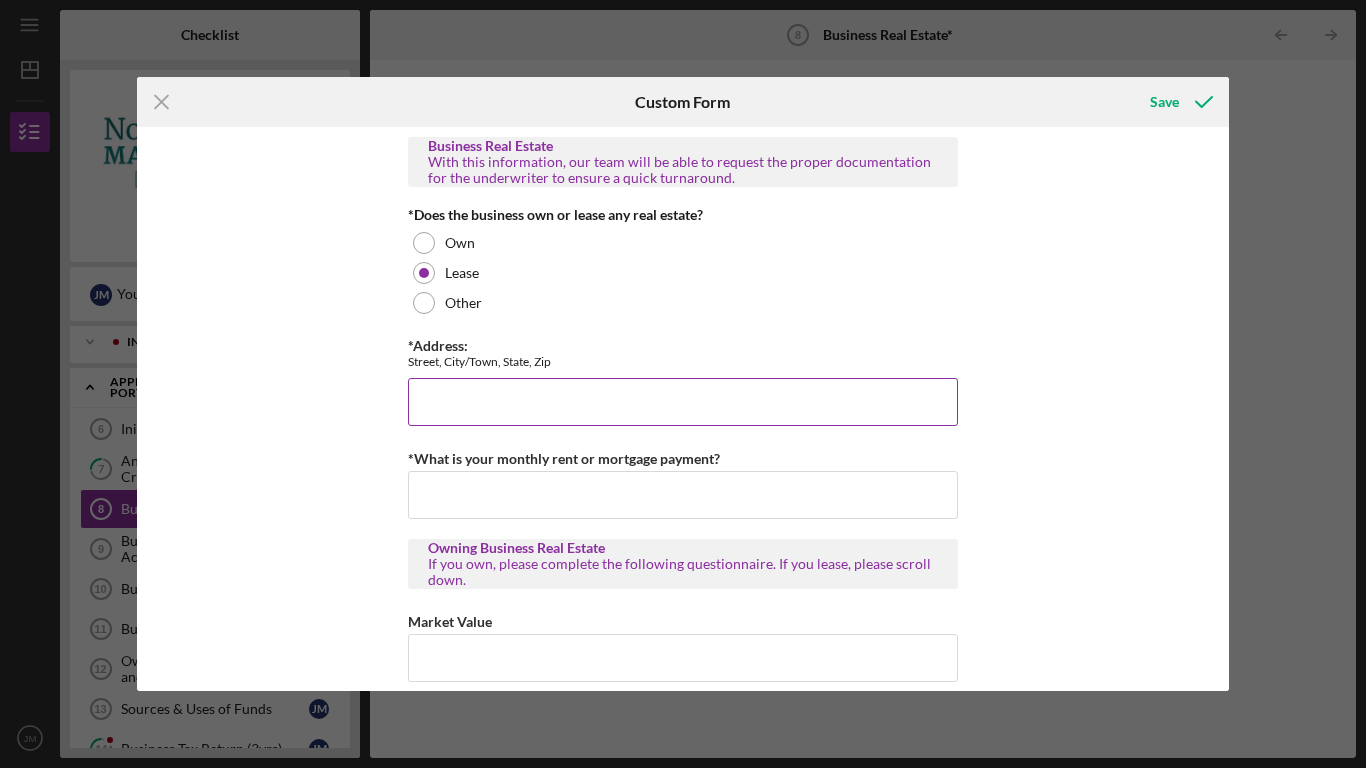 click on "*Address:" at bounding box center [683, 402] 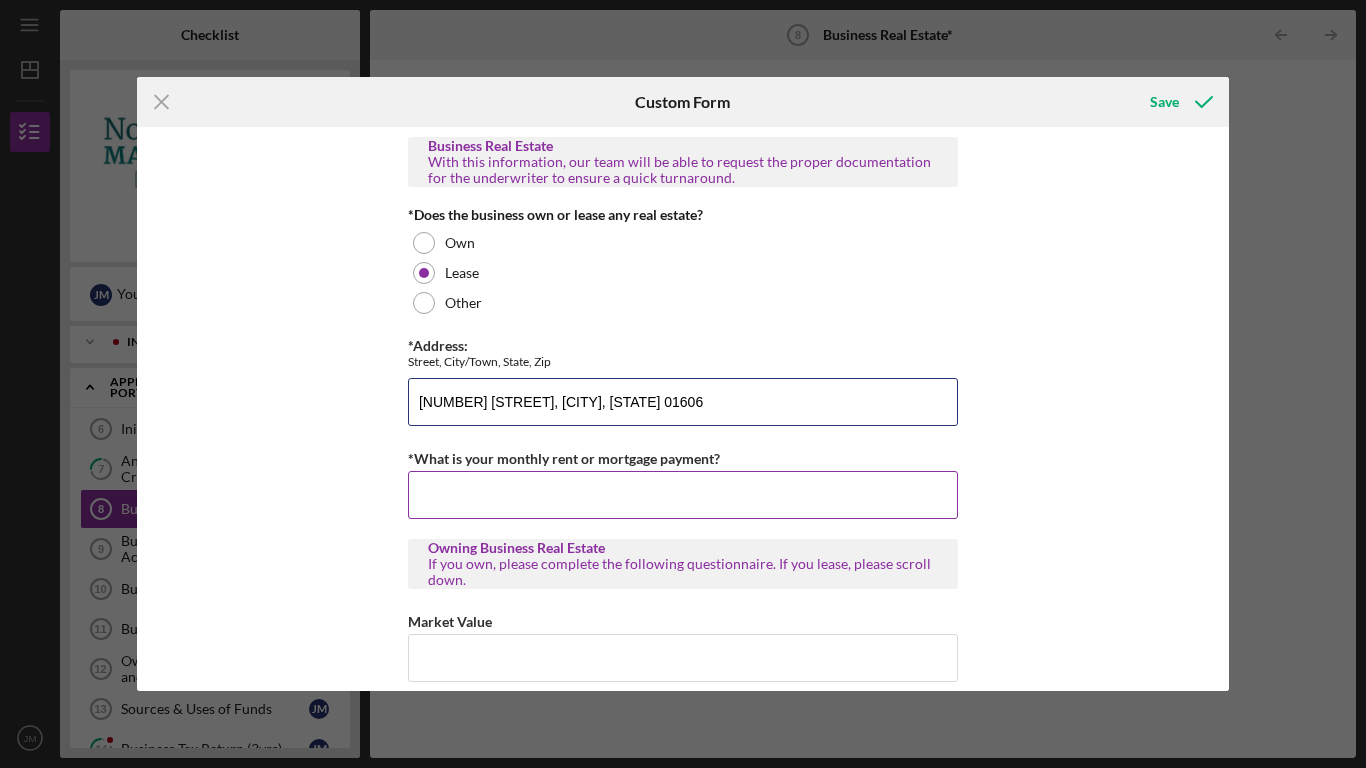 type on "[NUMBER] [STREET], [CITY], [STATE] 01606" 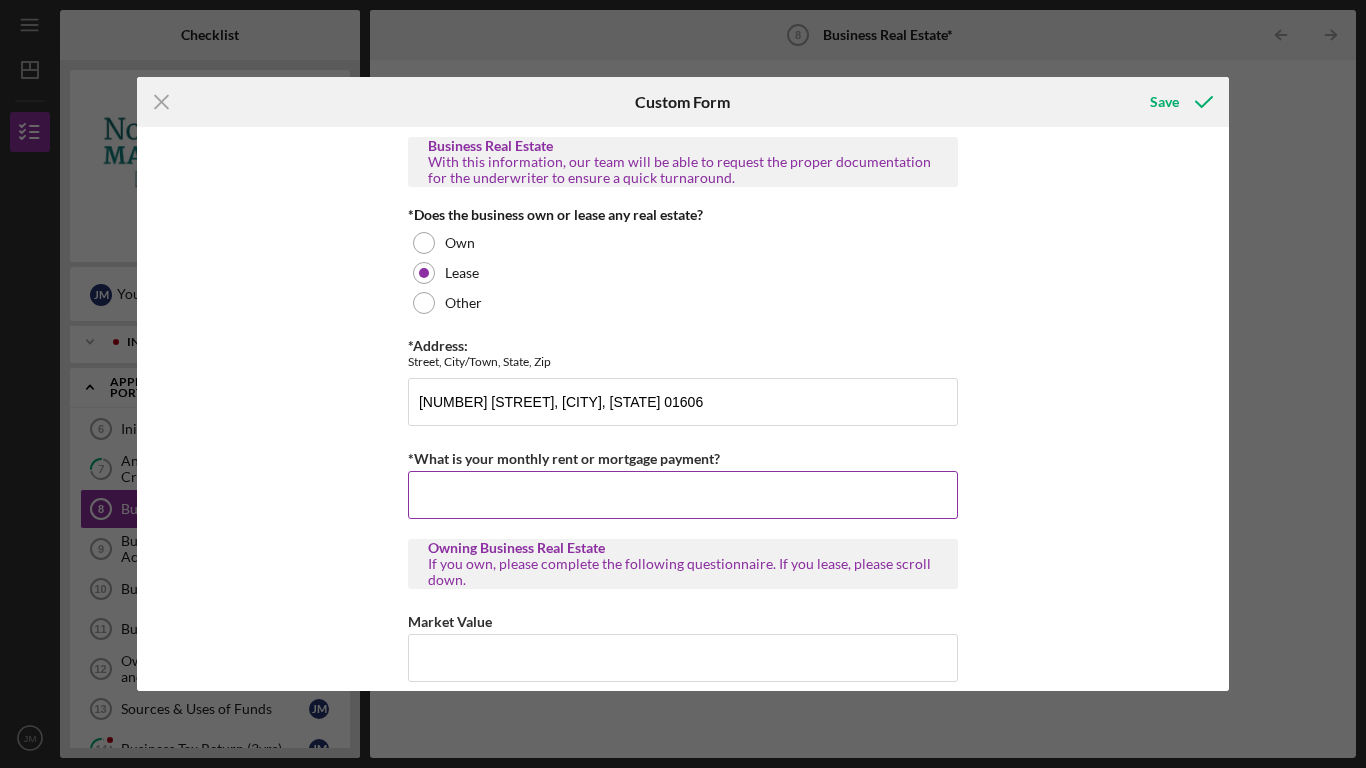 click on "*What is your monthly rent or mortgage payment?" at bounding box center [683, 495] 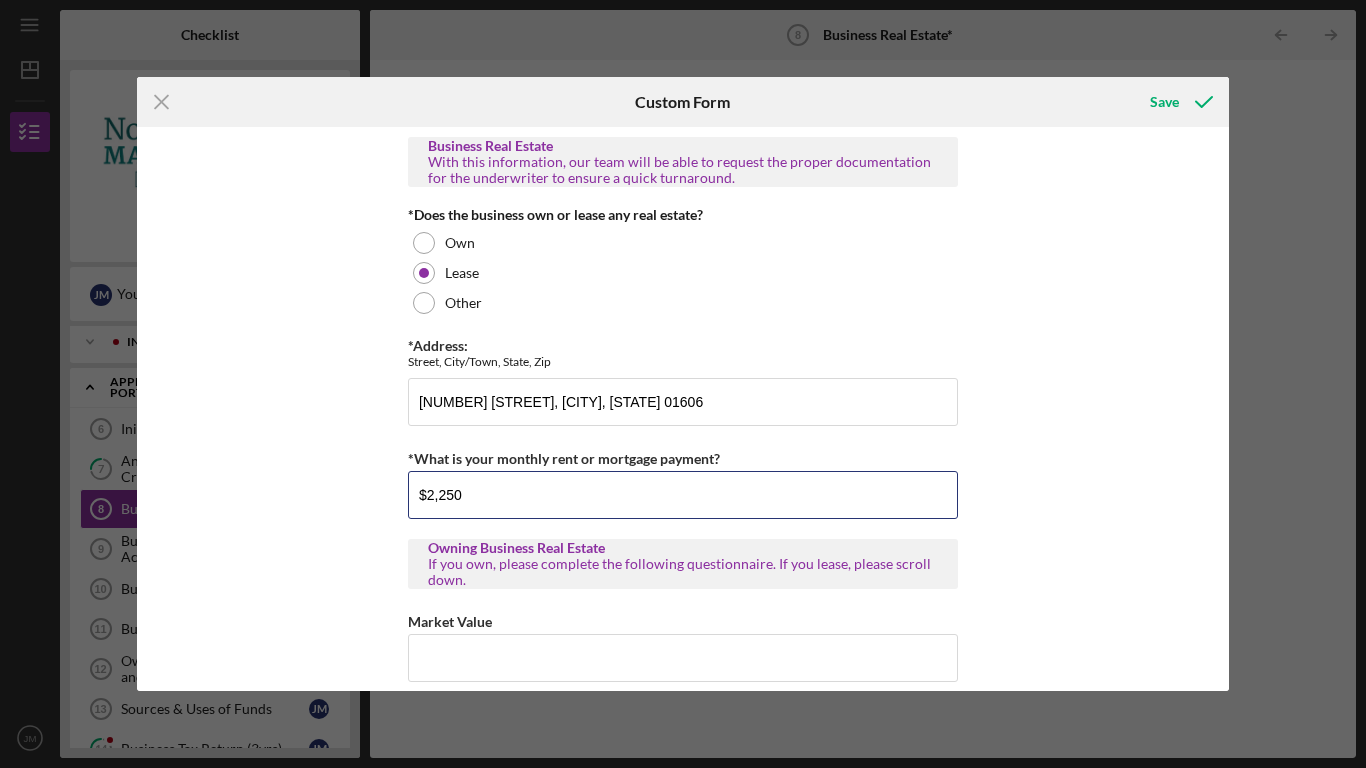 type on "$2,250" 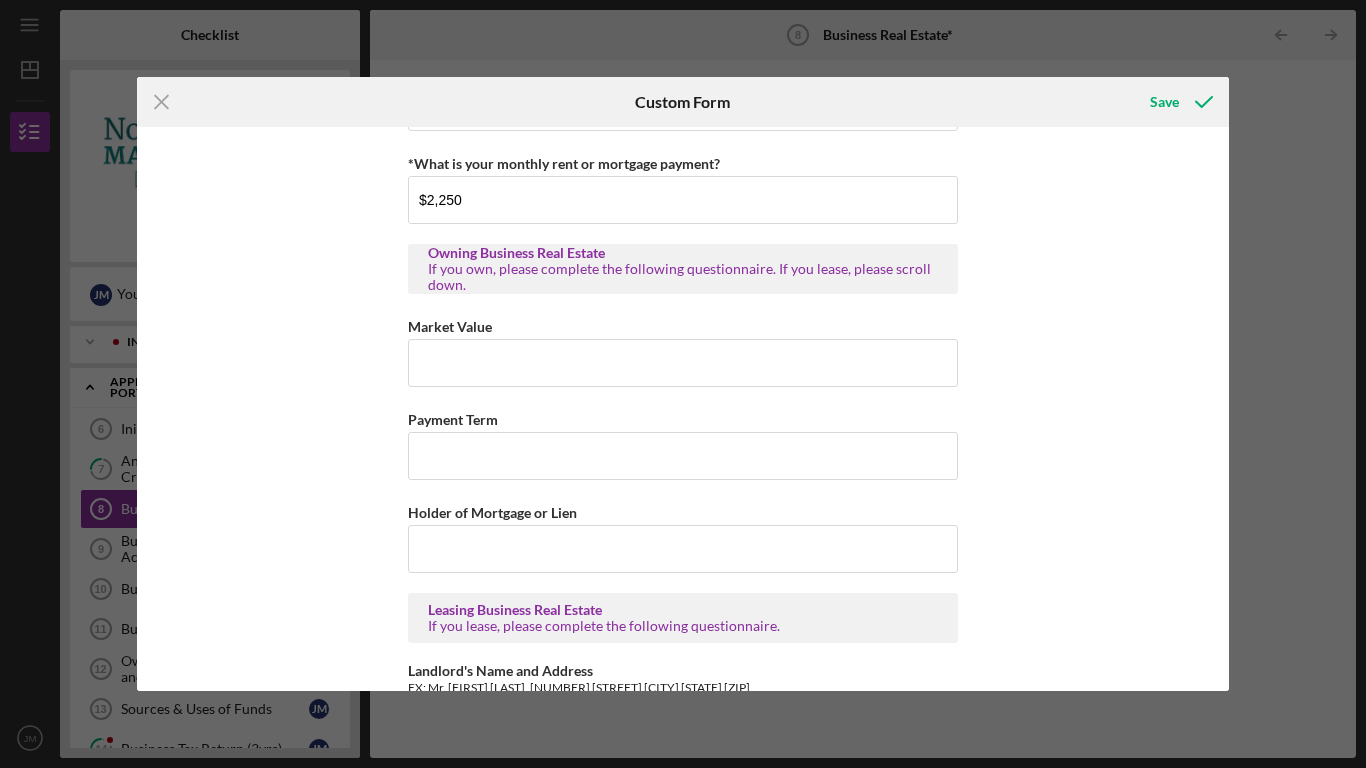 scroll, scrollTop: 297, scrollLeft: 0, axis: vertical 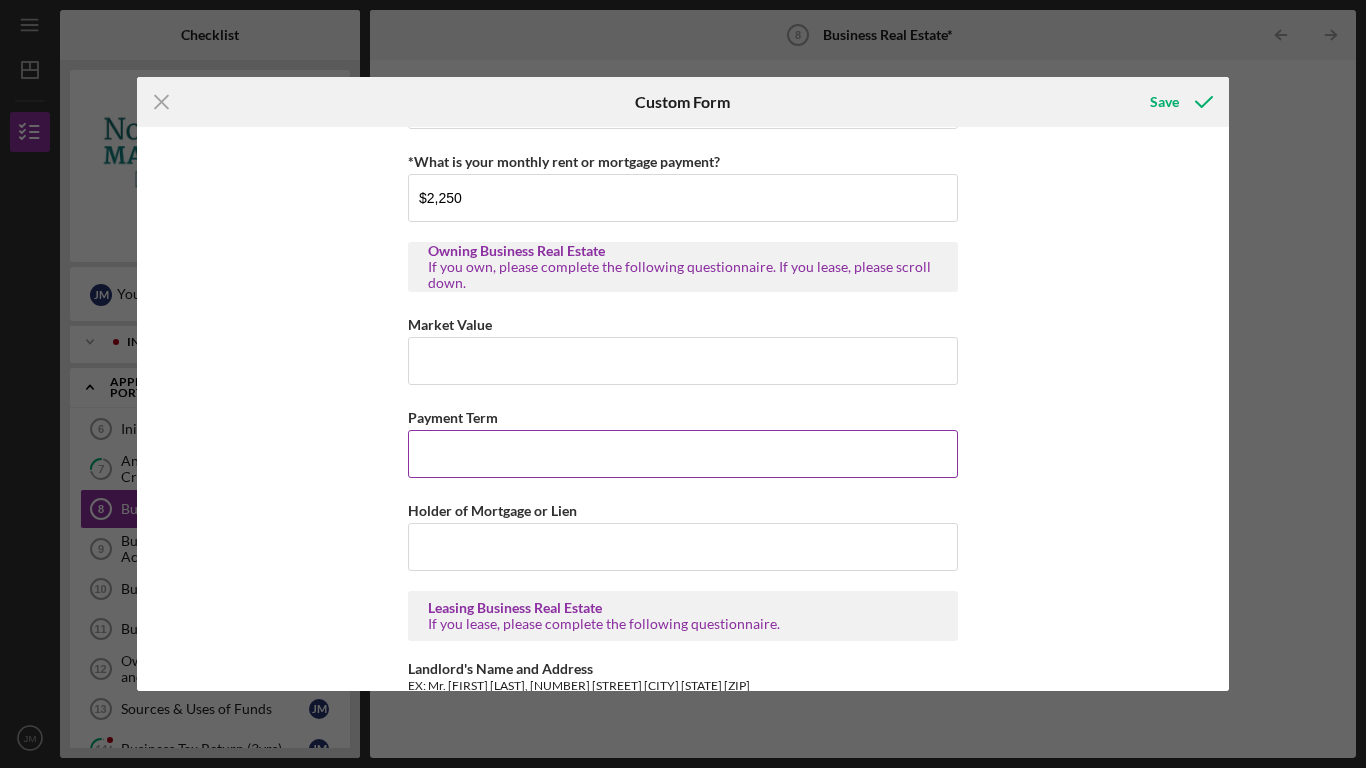 click on "Payment Term" at bounding box center [683, 454] 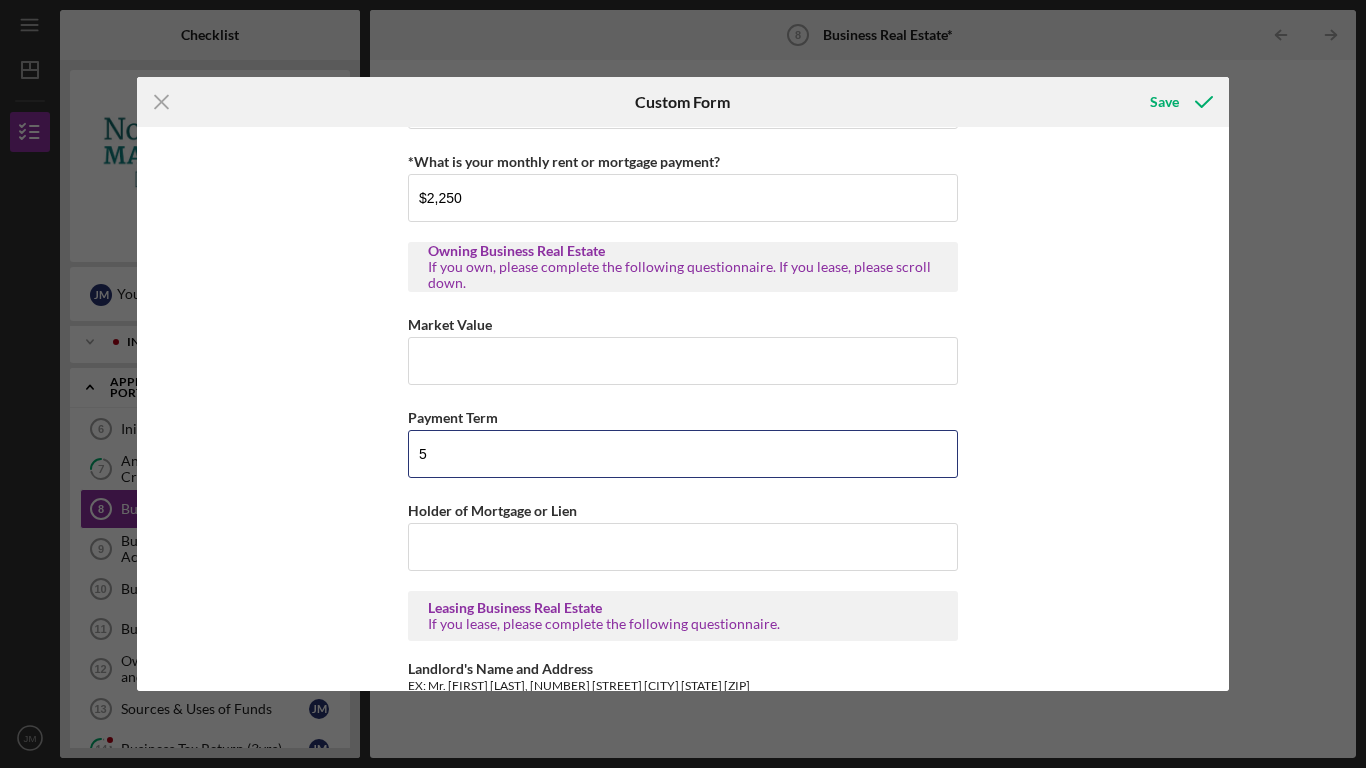 type on "5" 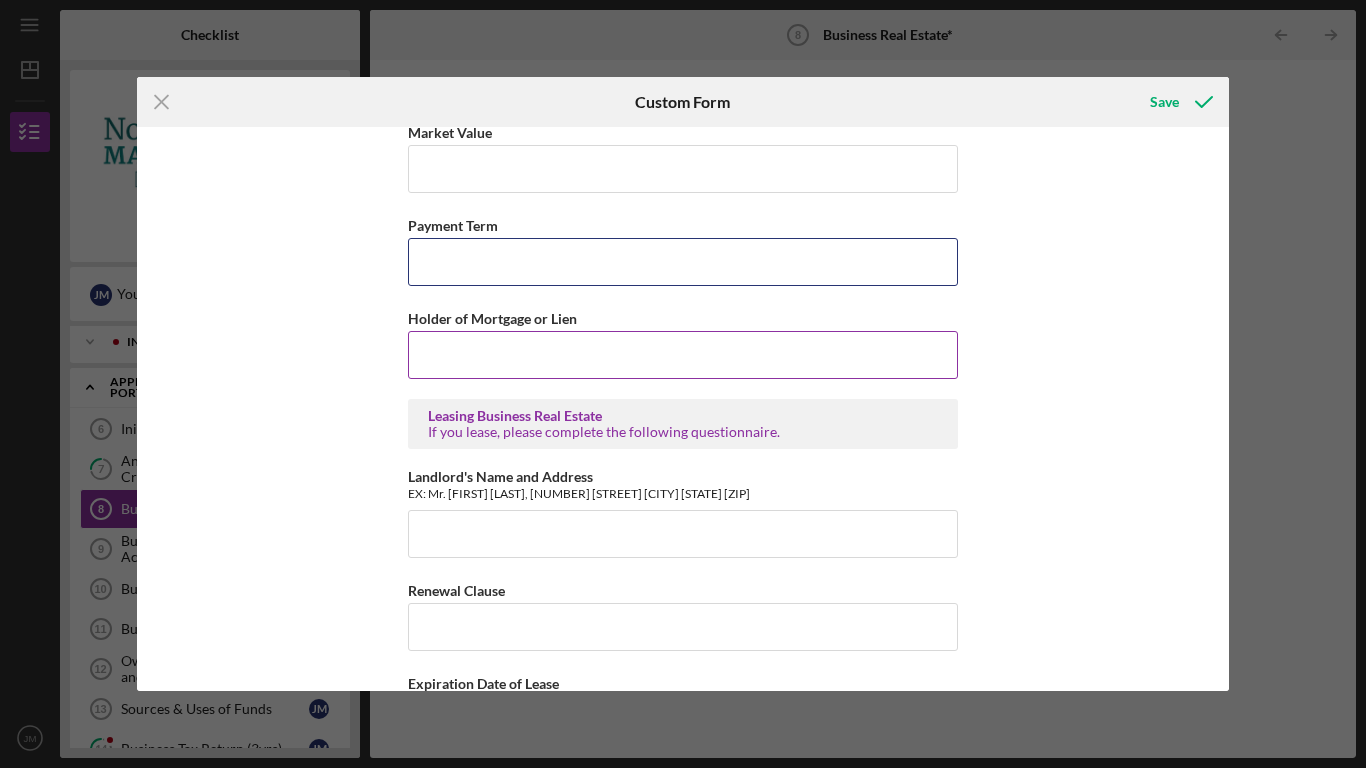 scroll, scrollTop: 497, scrollLeft: 0, axis: vertical 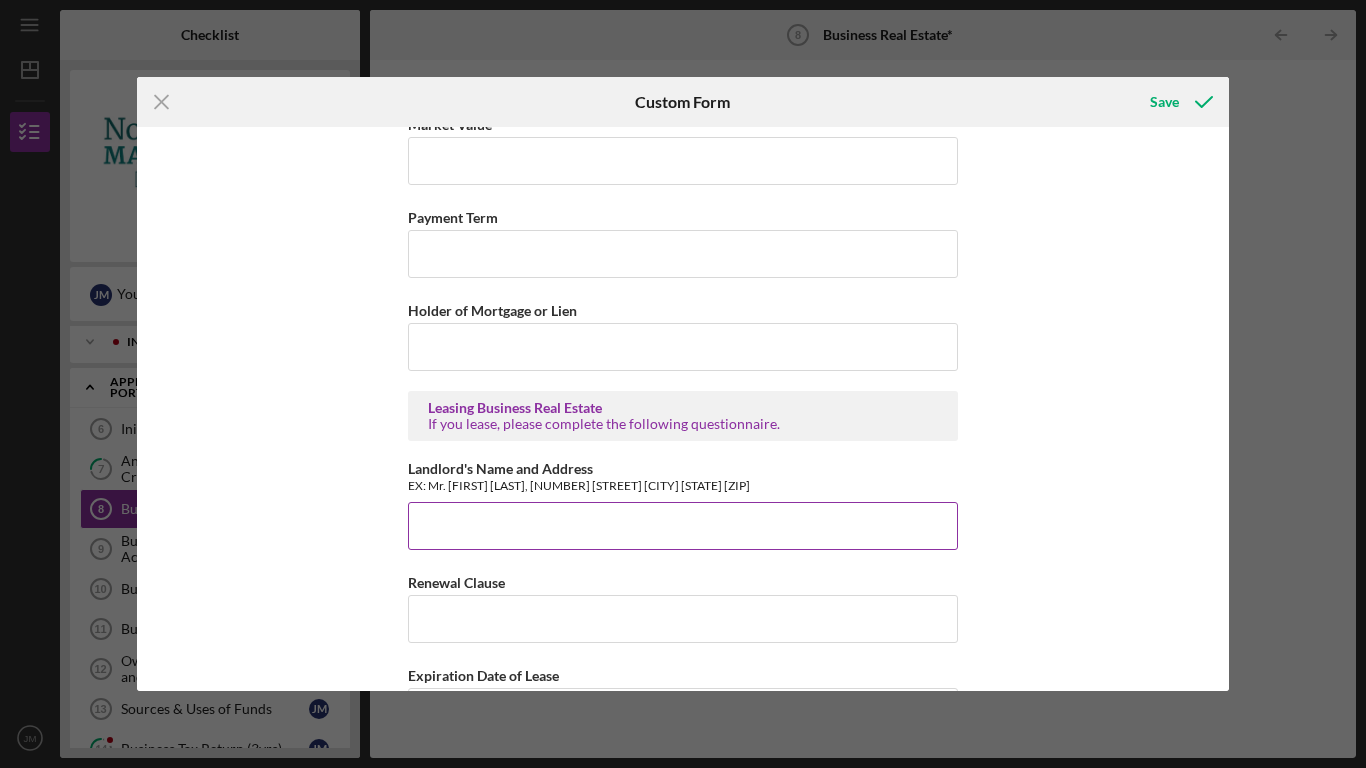 click on "Landlord's Name and Address" at bounding box center (683, 526) 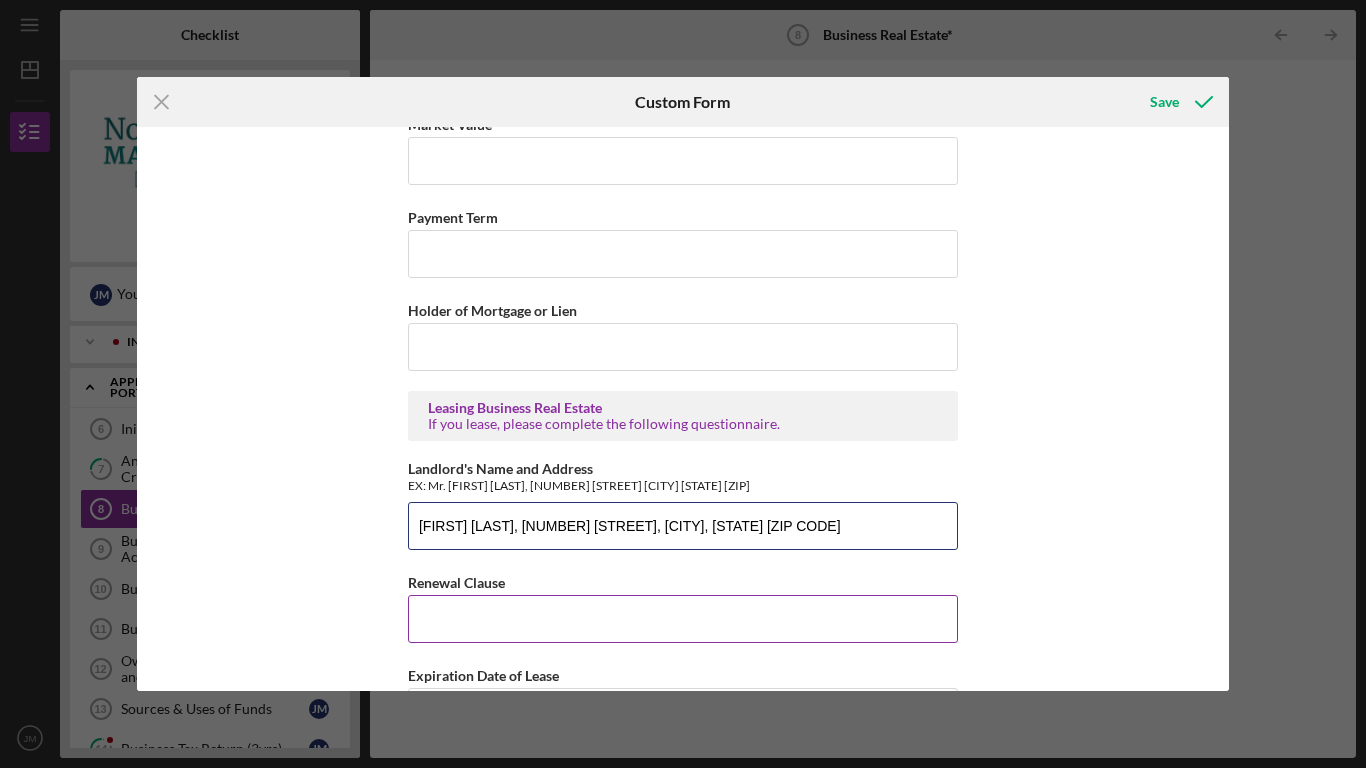 type on "[FIRST] [LAST], [NUMBER] [STREET], [CITY], [STATE] [ZIP CODE]" 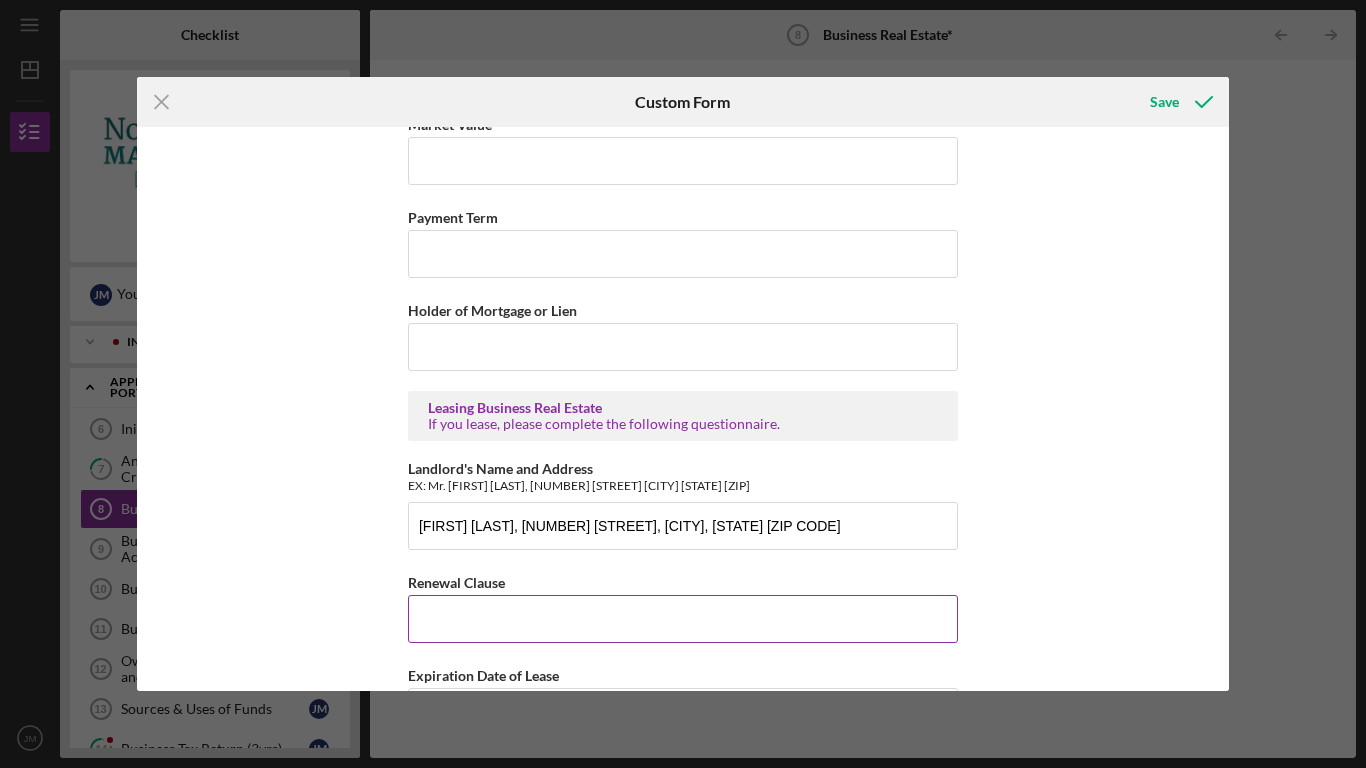 click on "Renewal Clause" at bounding box center [683, 619] 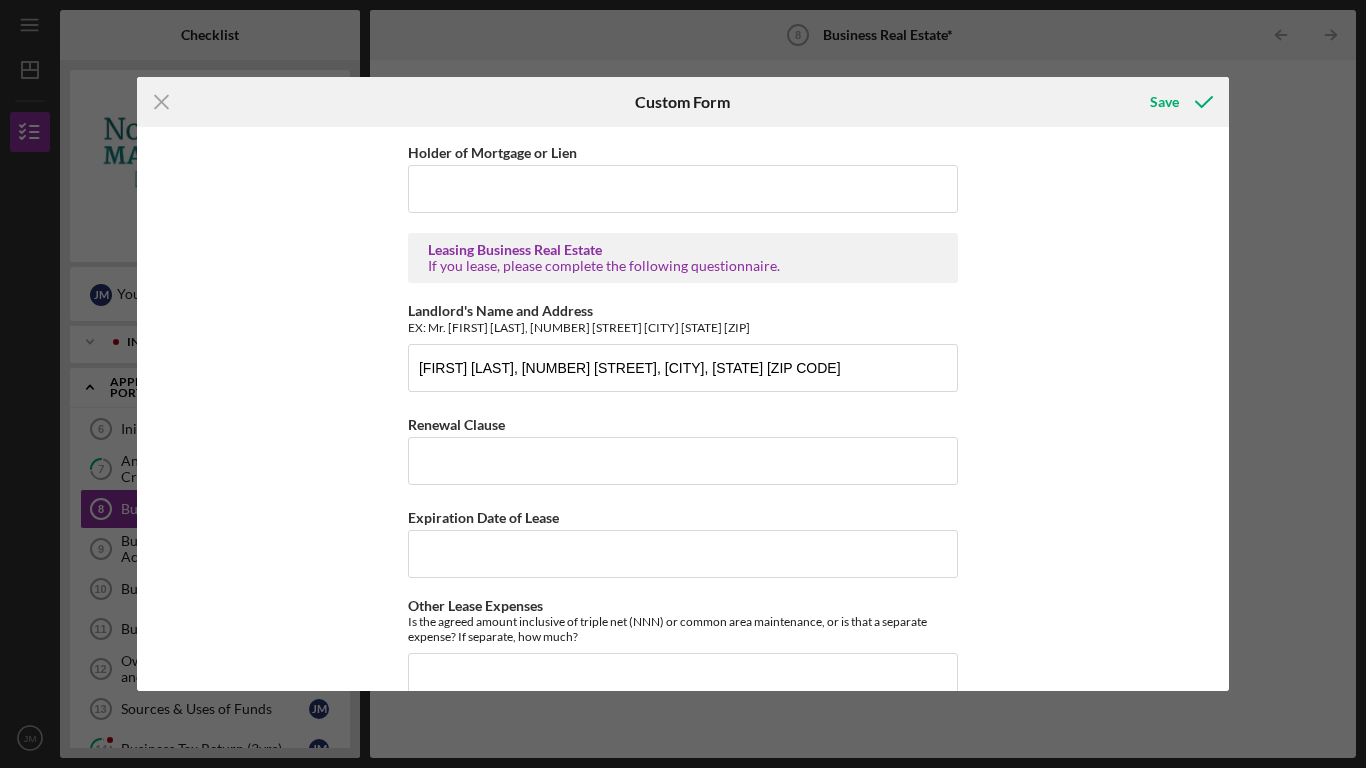 scroll, scrollTop: 661, scrollLeft: 0, axis: vertical 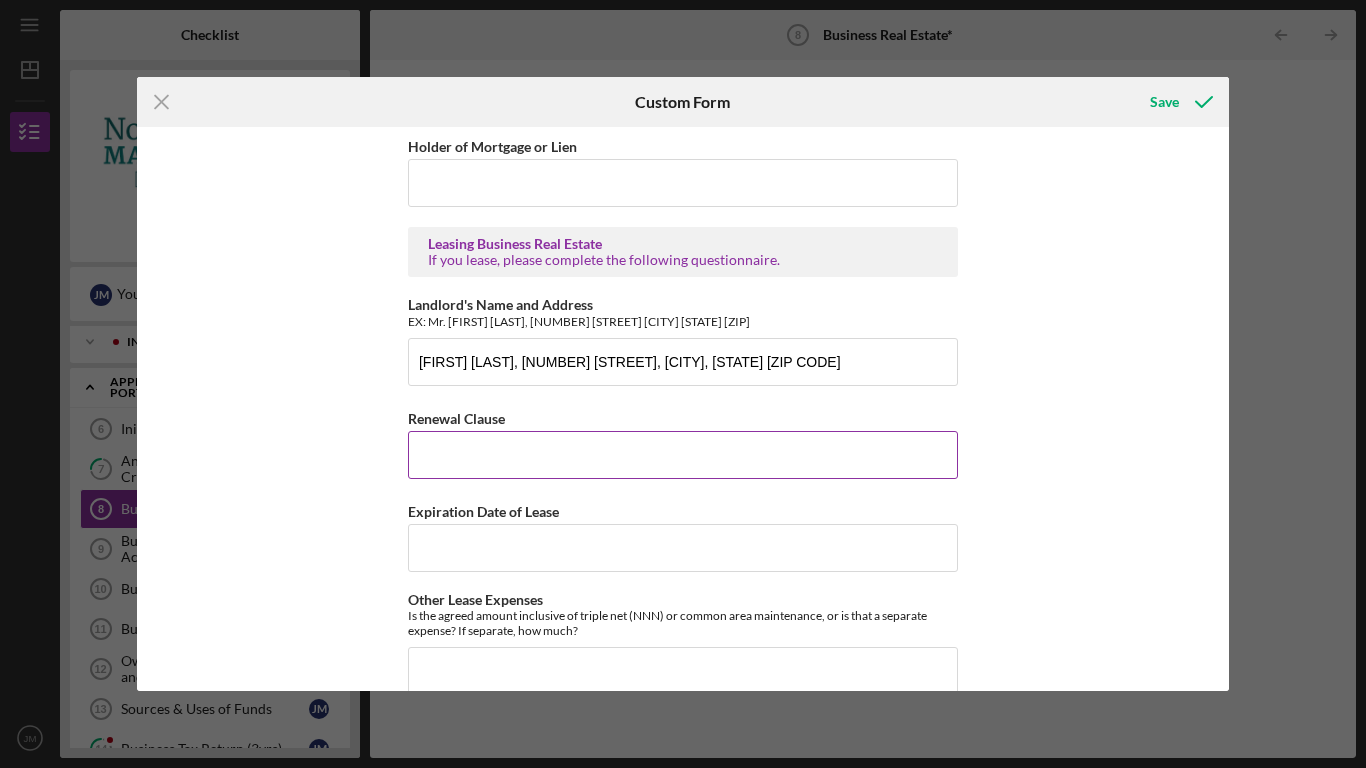 click on "Renewal Clause" at bounding box center [683, 455] 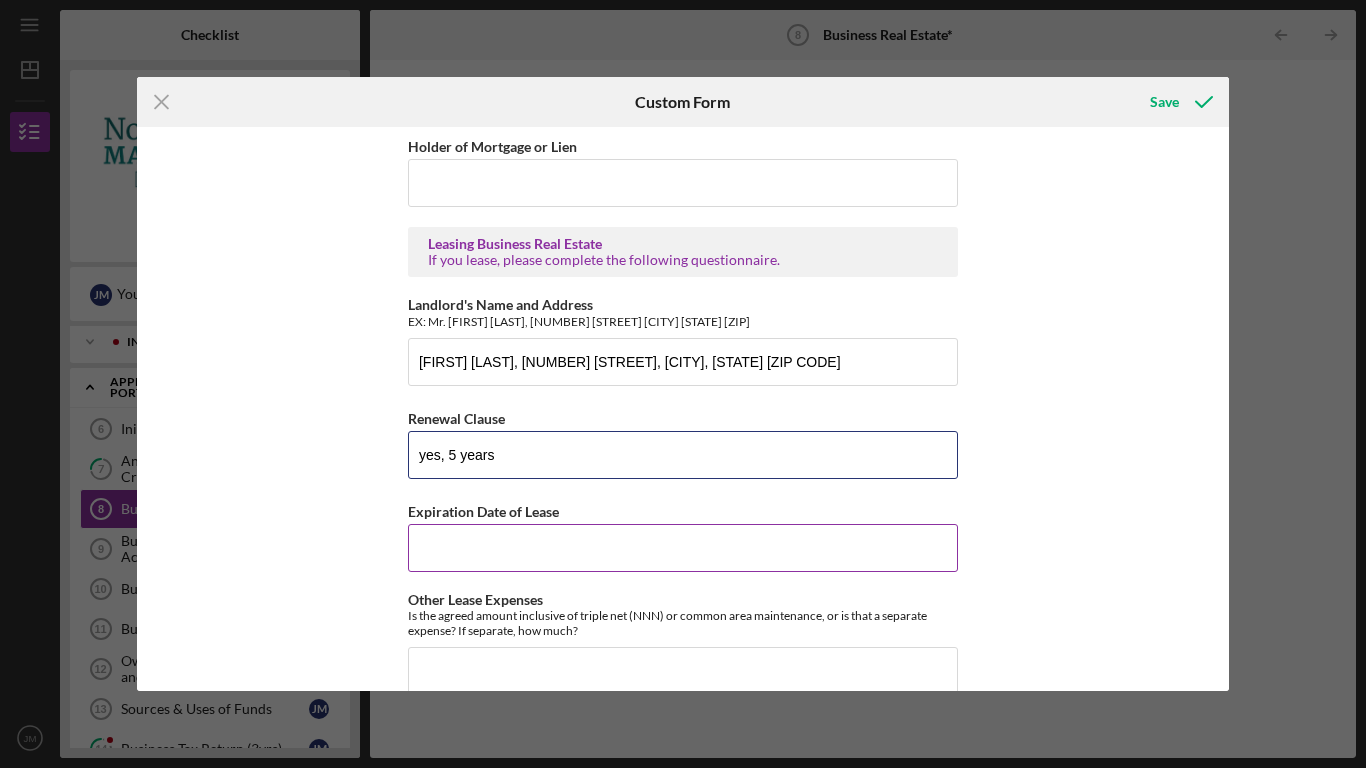 type on "yes, 5 years" 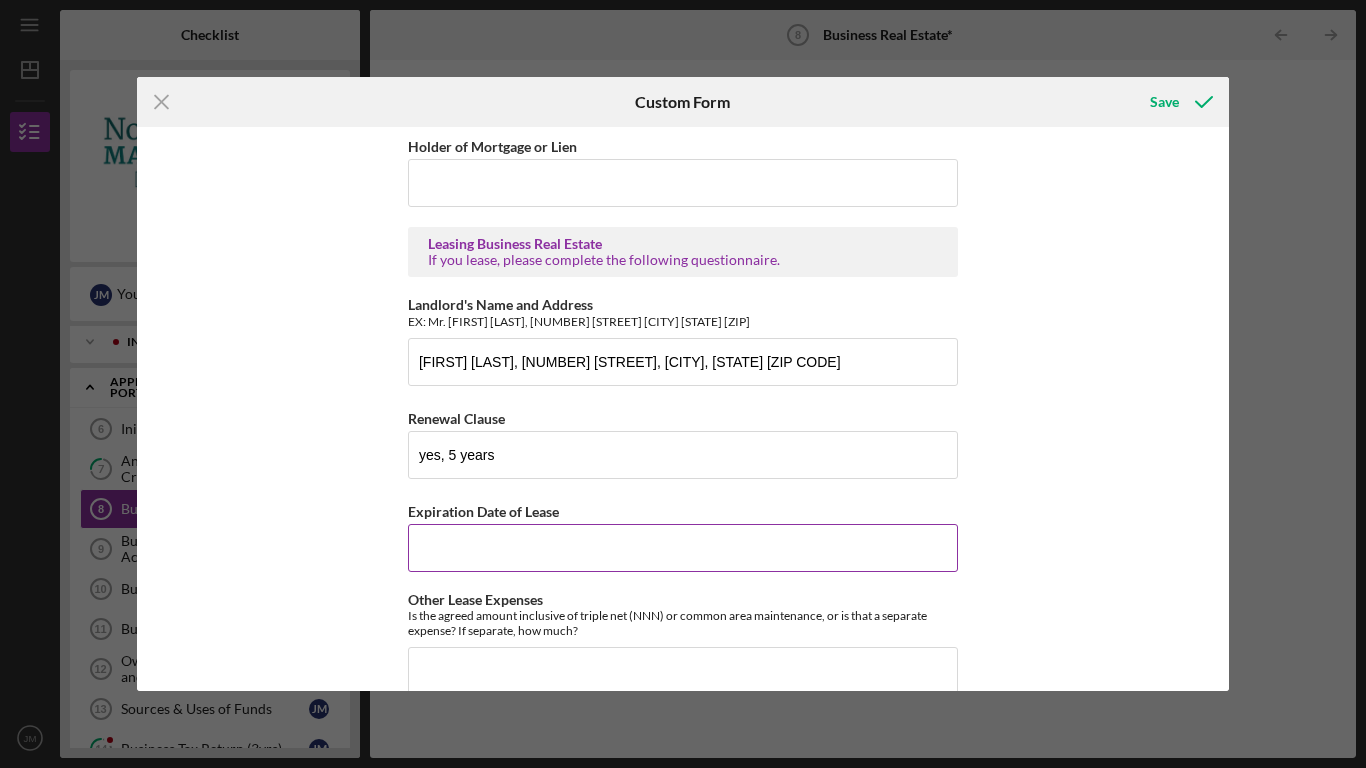 click on "Expiration Date of Lease" at bounding box center (683, 548) 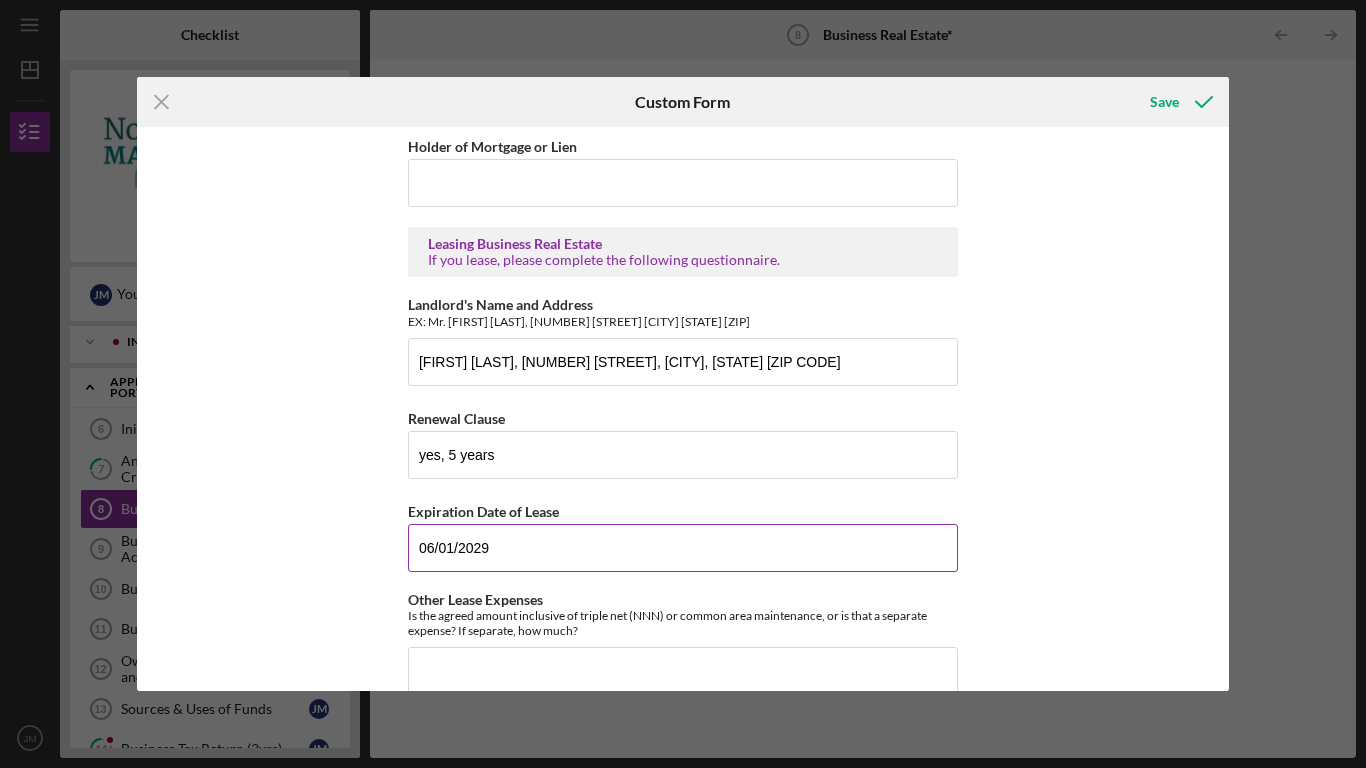 click on "06/01/2029" at bounding box center (683, 548) 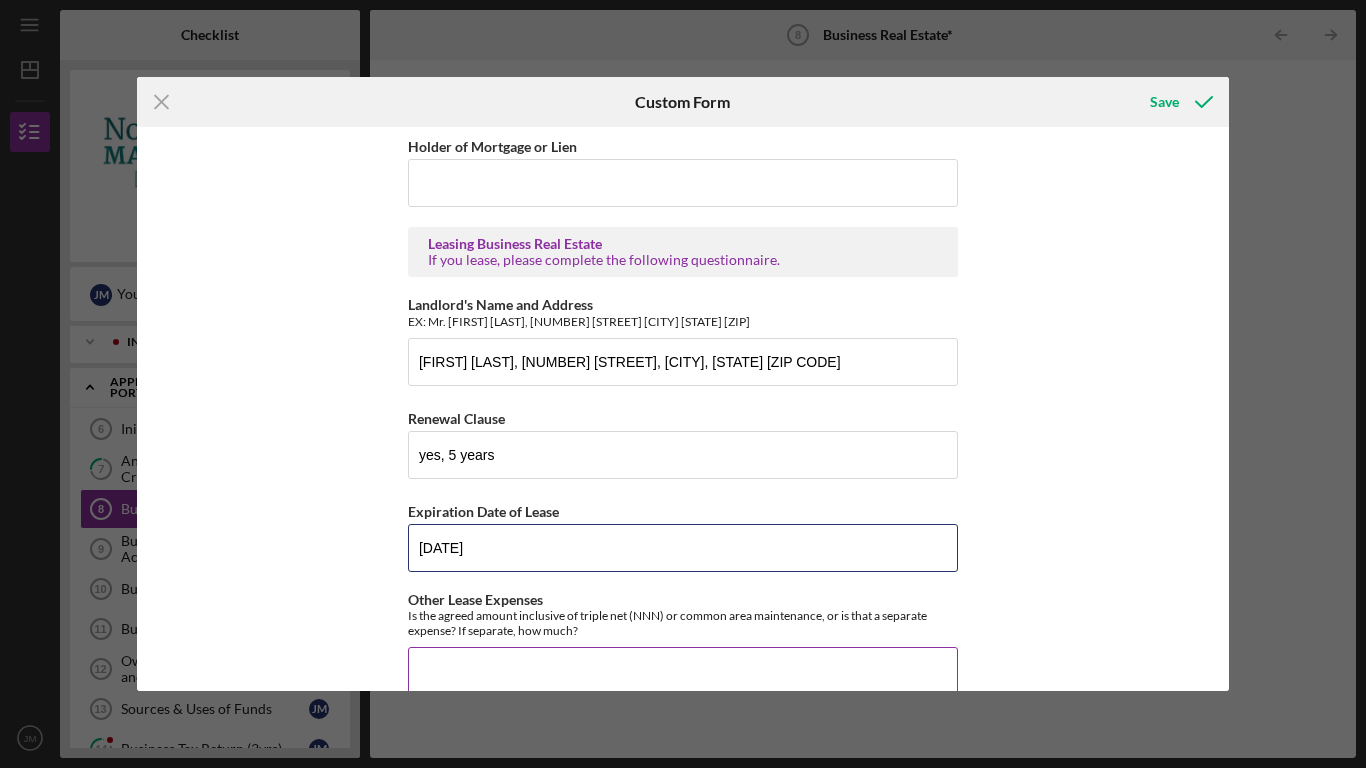 type on "[DATE]" 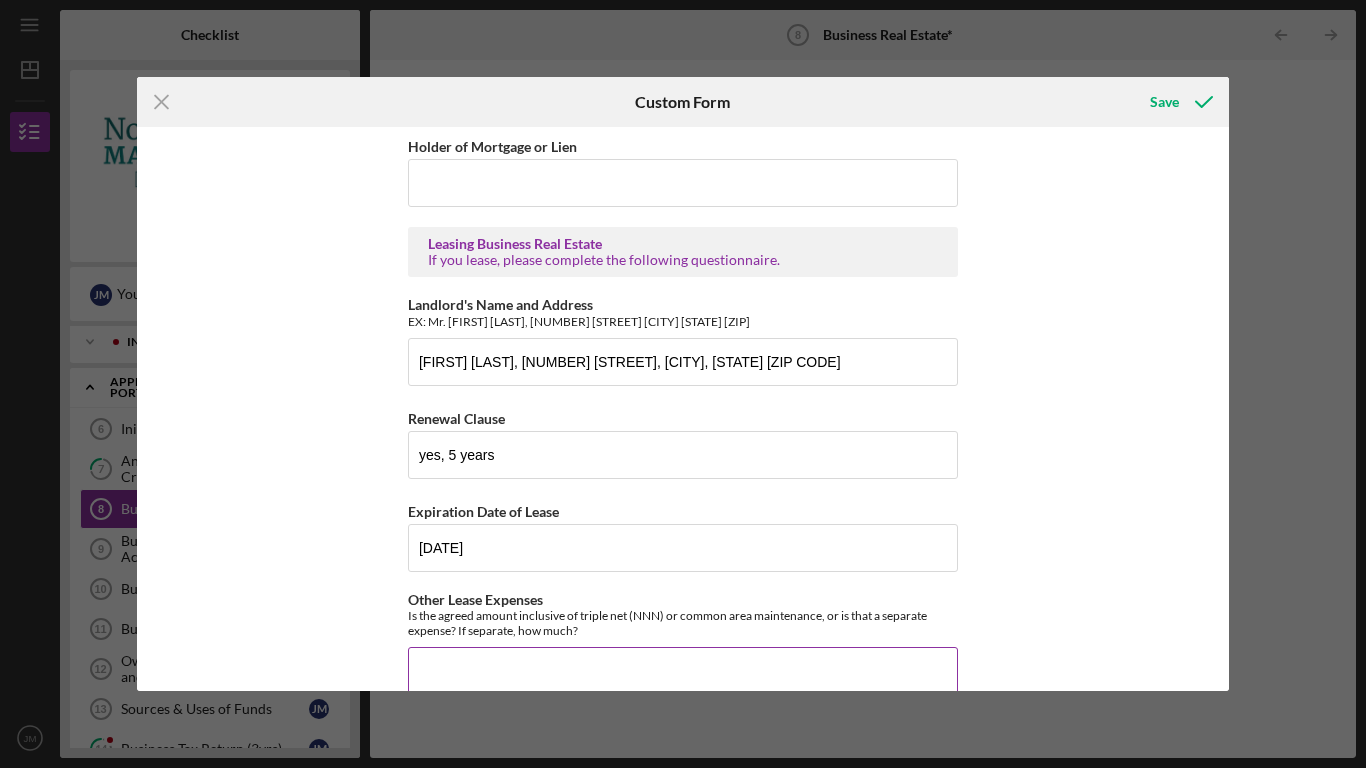 click on "Other Lease Expenses" at bounding box center (683, 671) 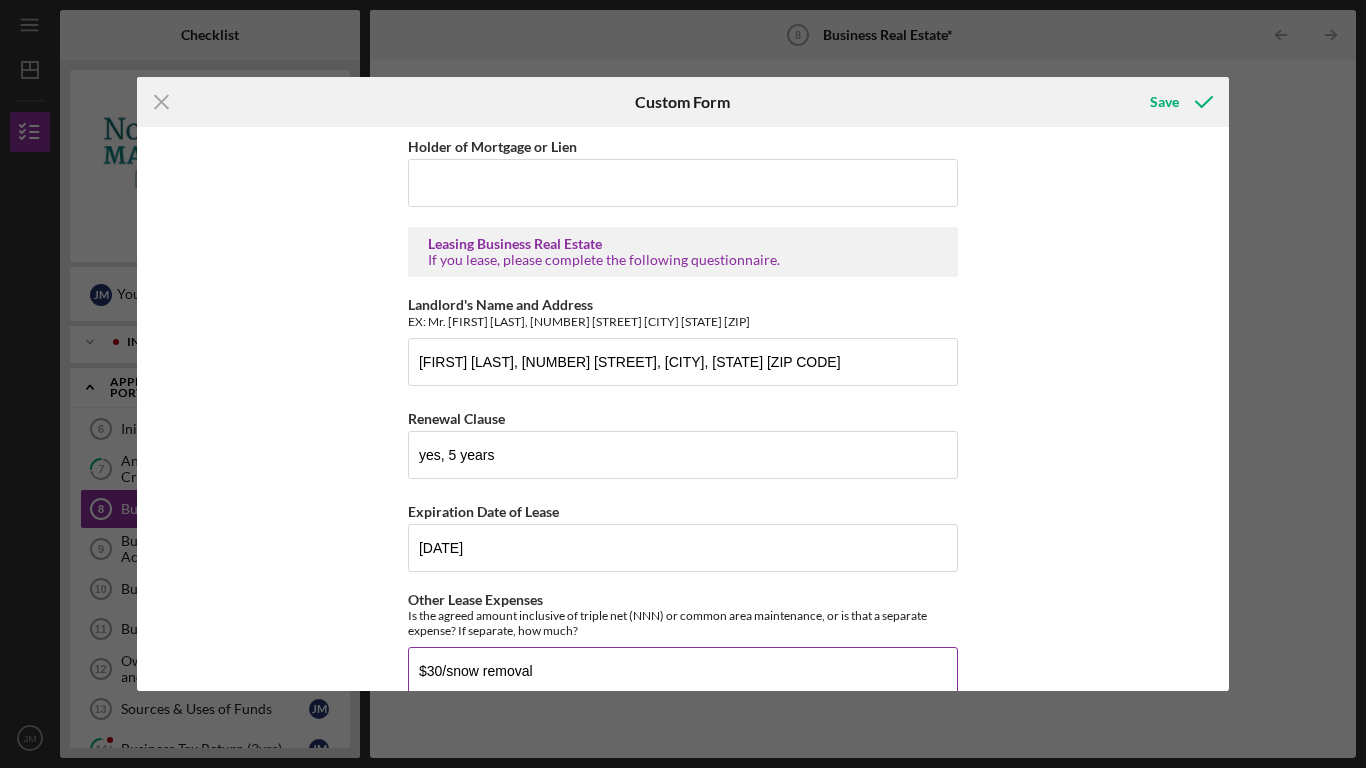 type on "$30/snow removal" 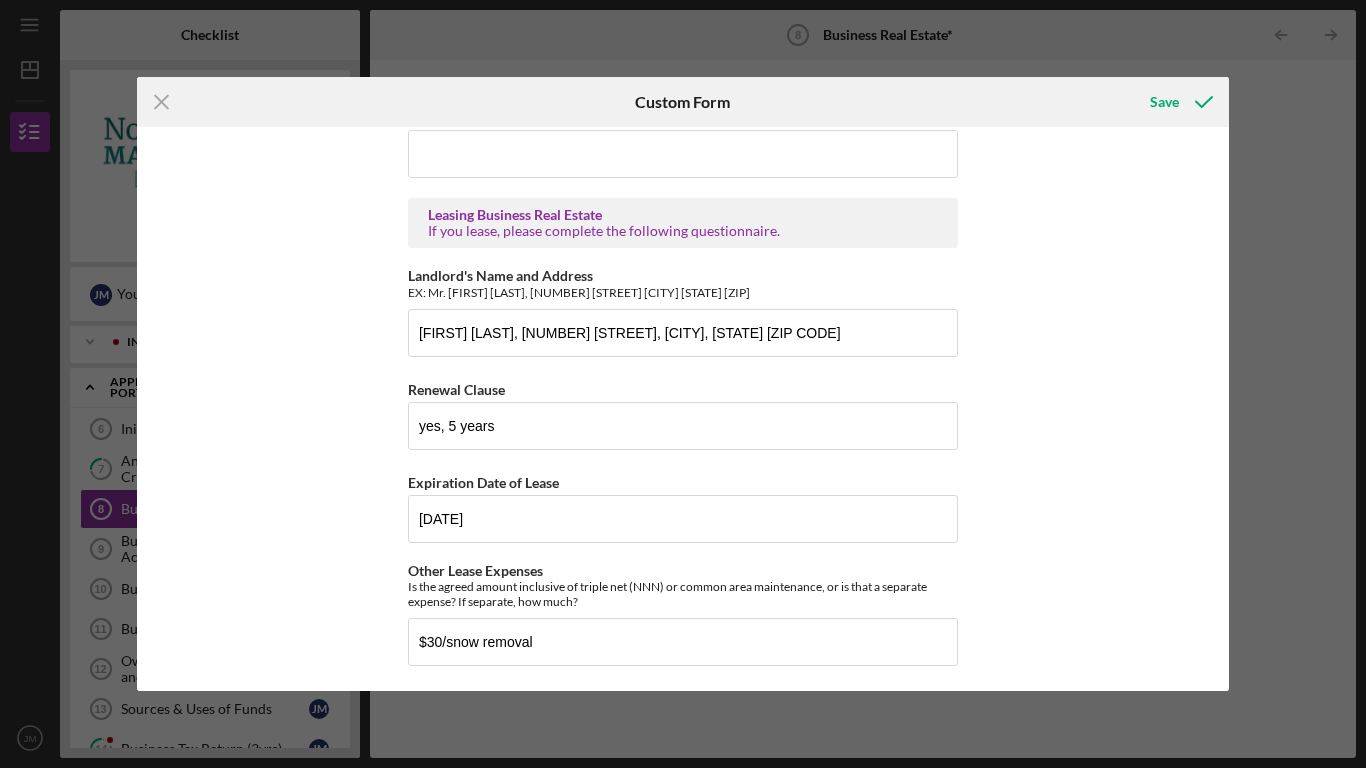 scroll, scrollTop: 695, scrollLeft: 0, axis: vertical 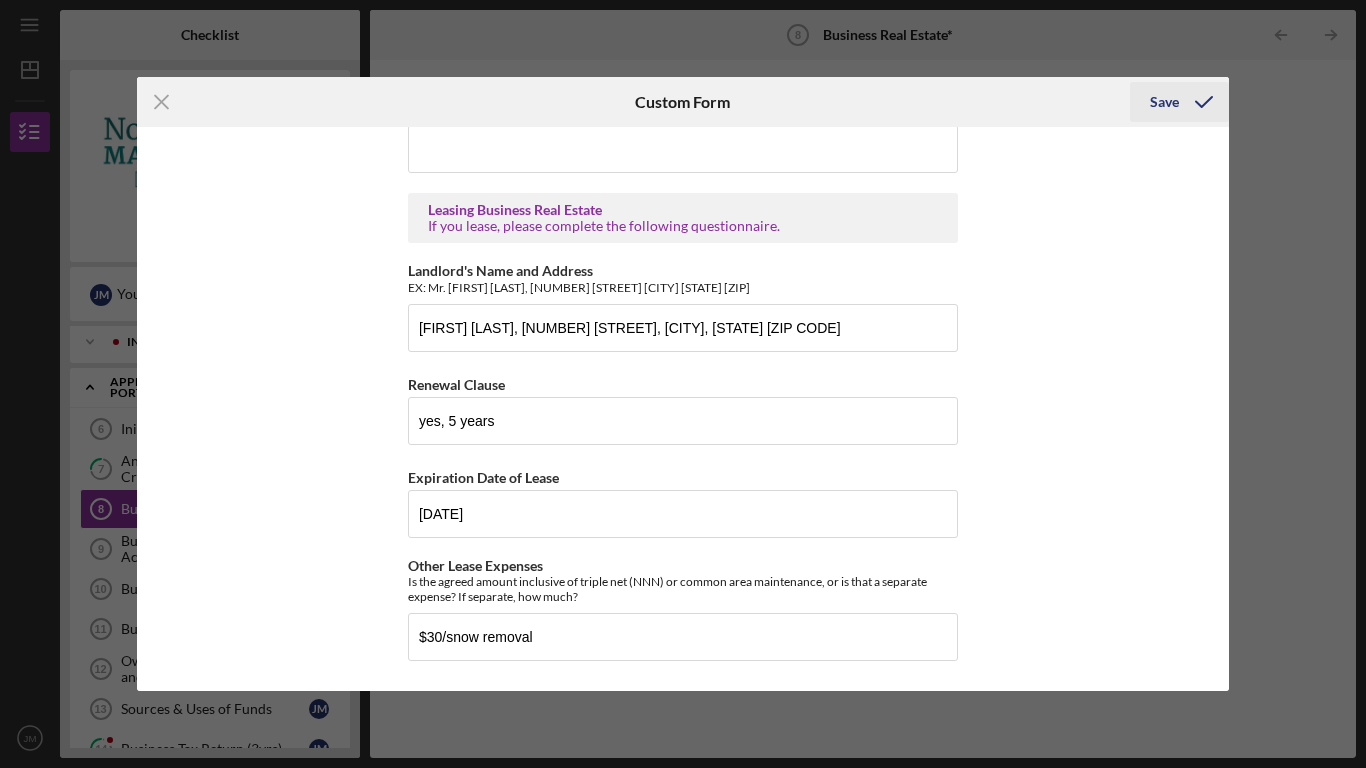 click on "Save" at bounding box center (1164, 102) 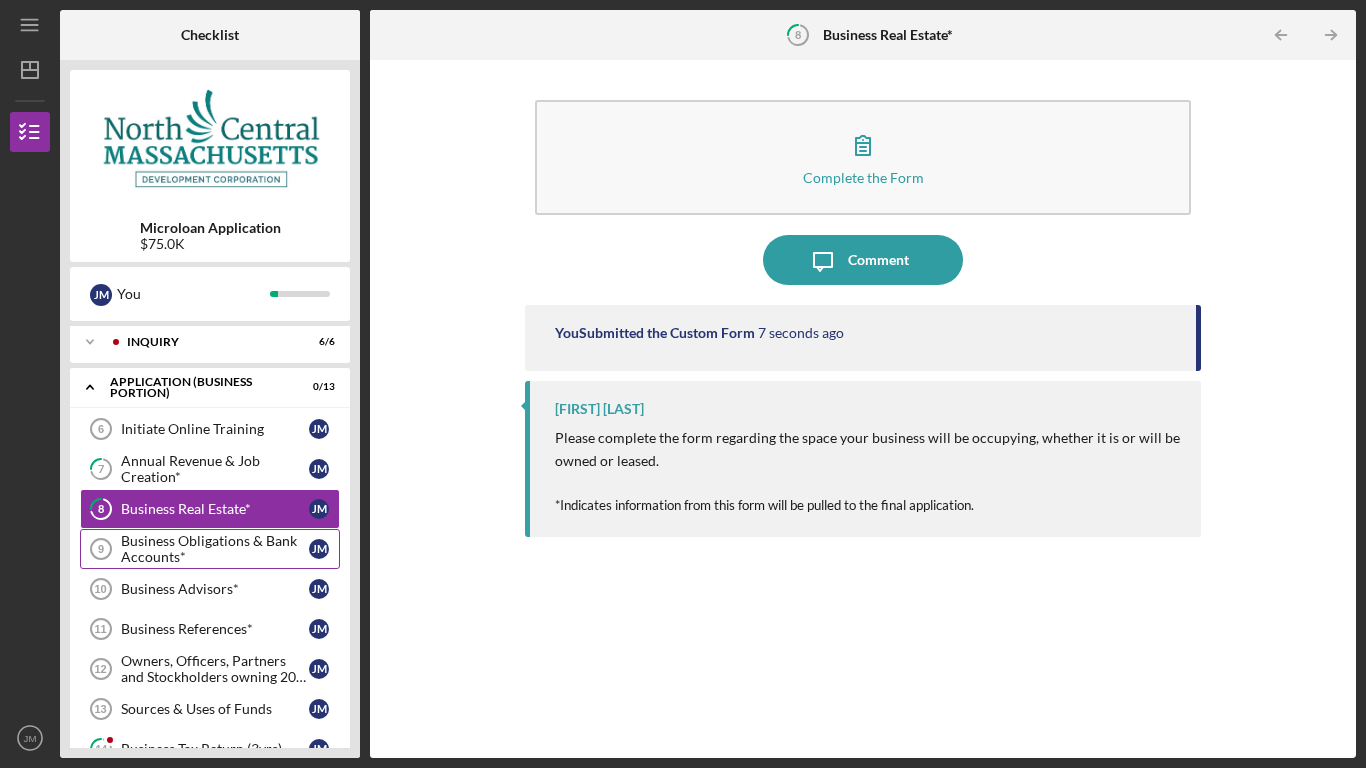 click on "Business Obligations & Bank Accounts*" at bounding box center (215, 549) 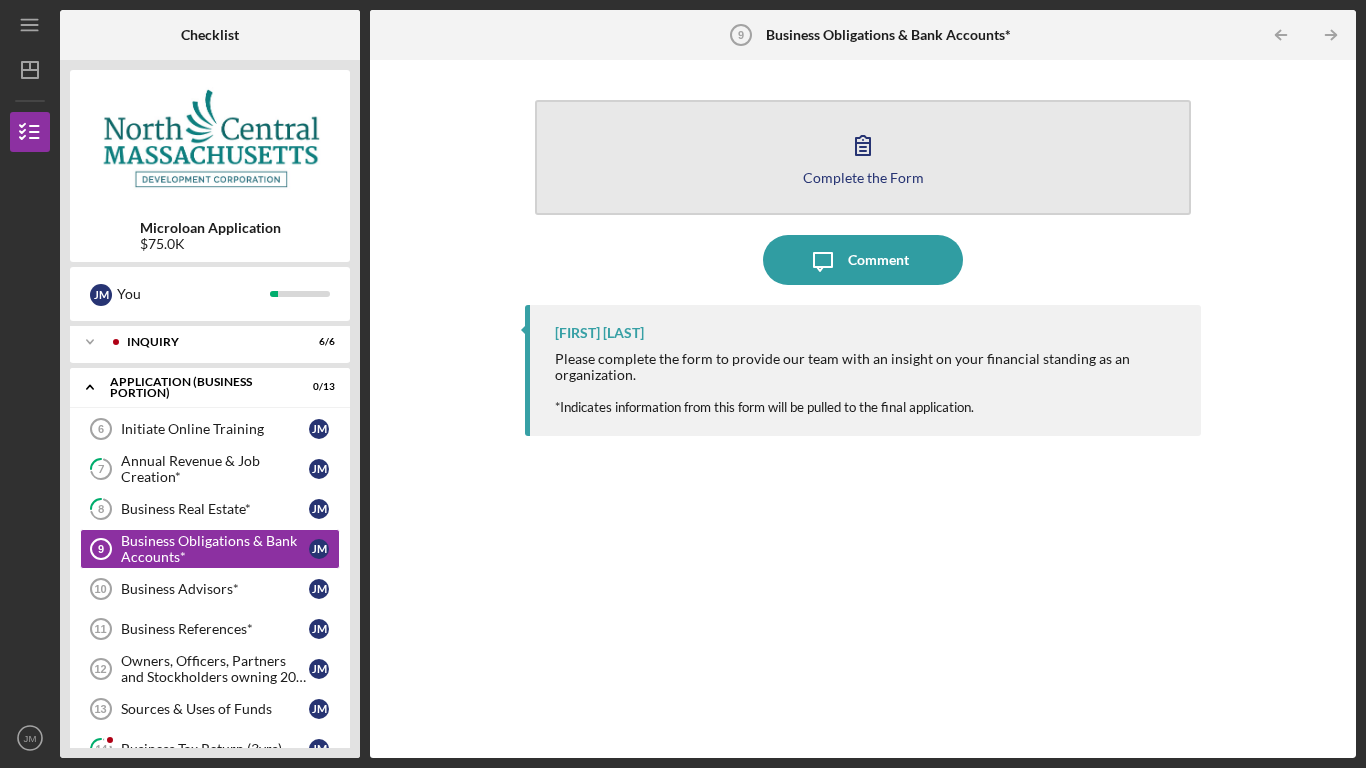 click 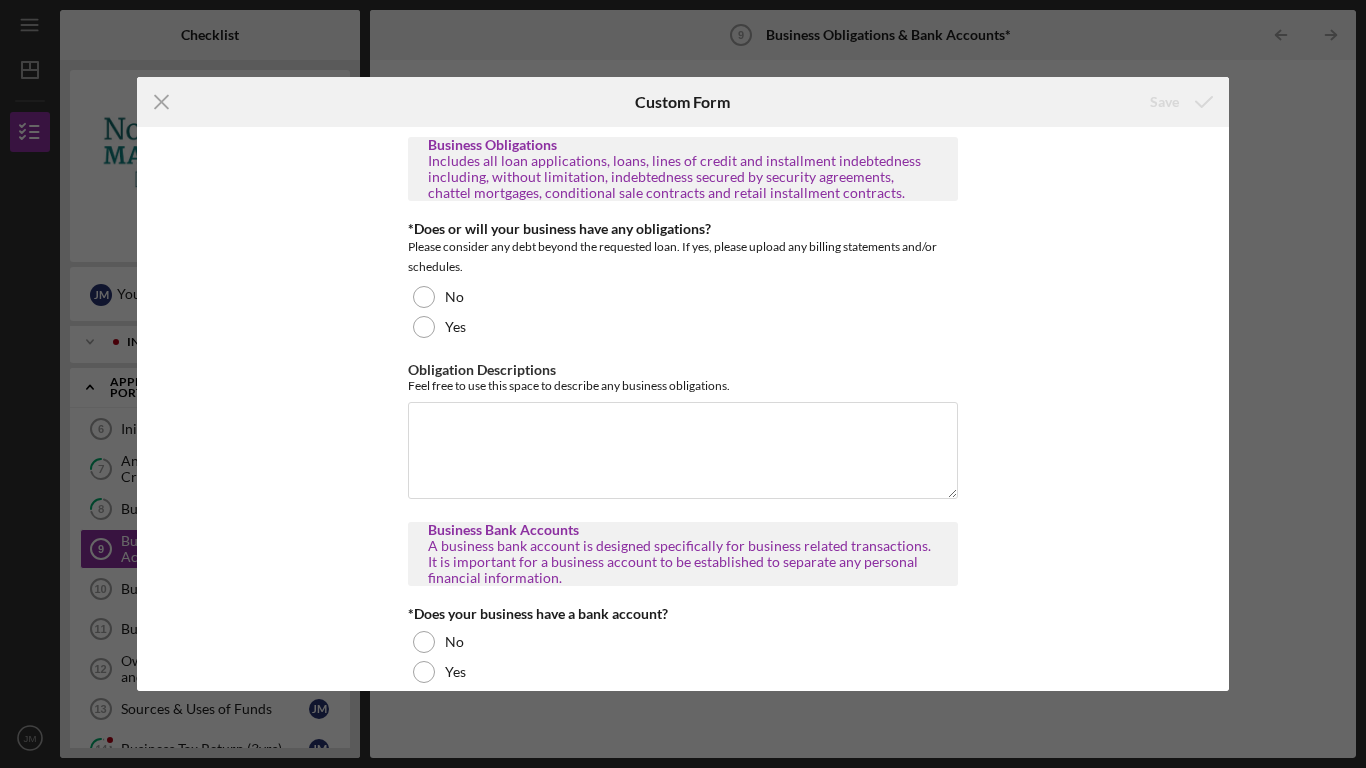 drag, startPoint x: 1229, startPoint y: 433, endPoint x: 1223, endPoint y: 396, distance: 37.48333 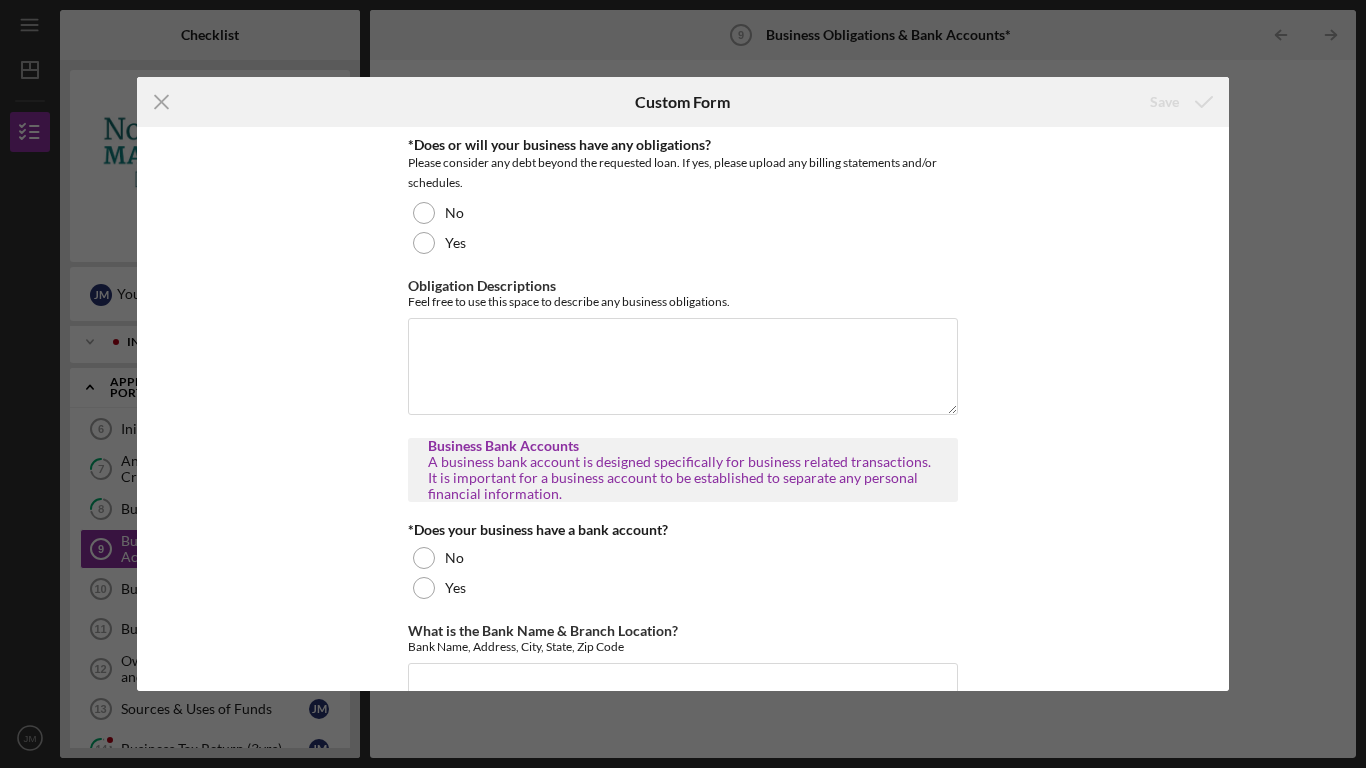 scroll, scrollTop: 0, scrollLeft: 0, axis: both 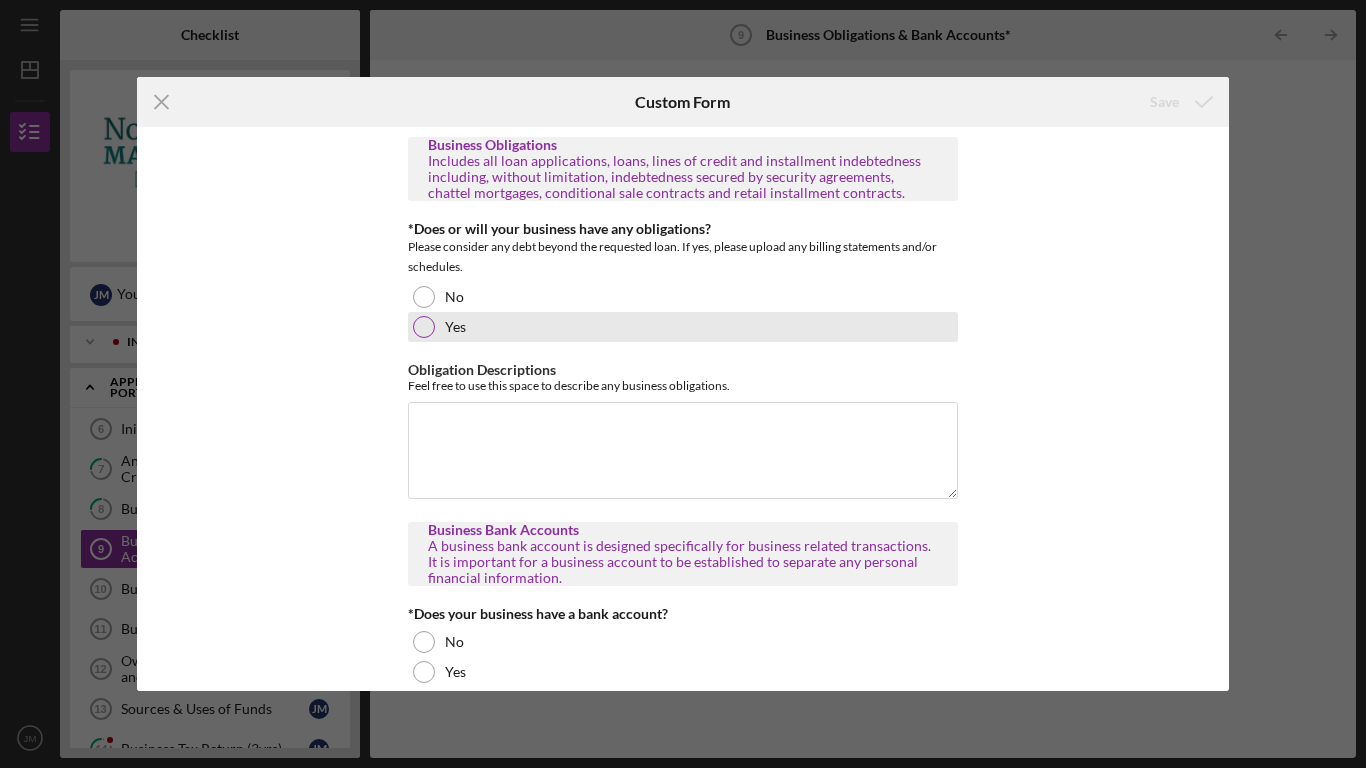 click at bounding box center [424, 327] 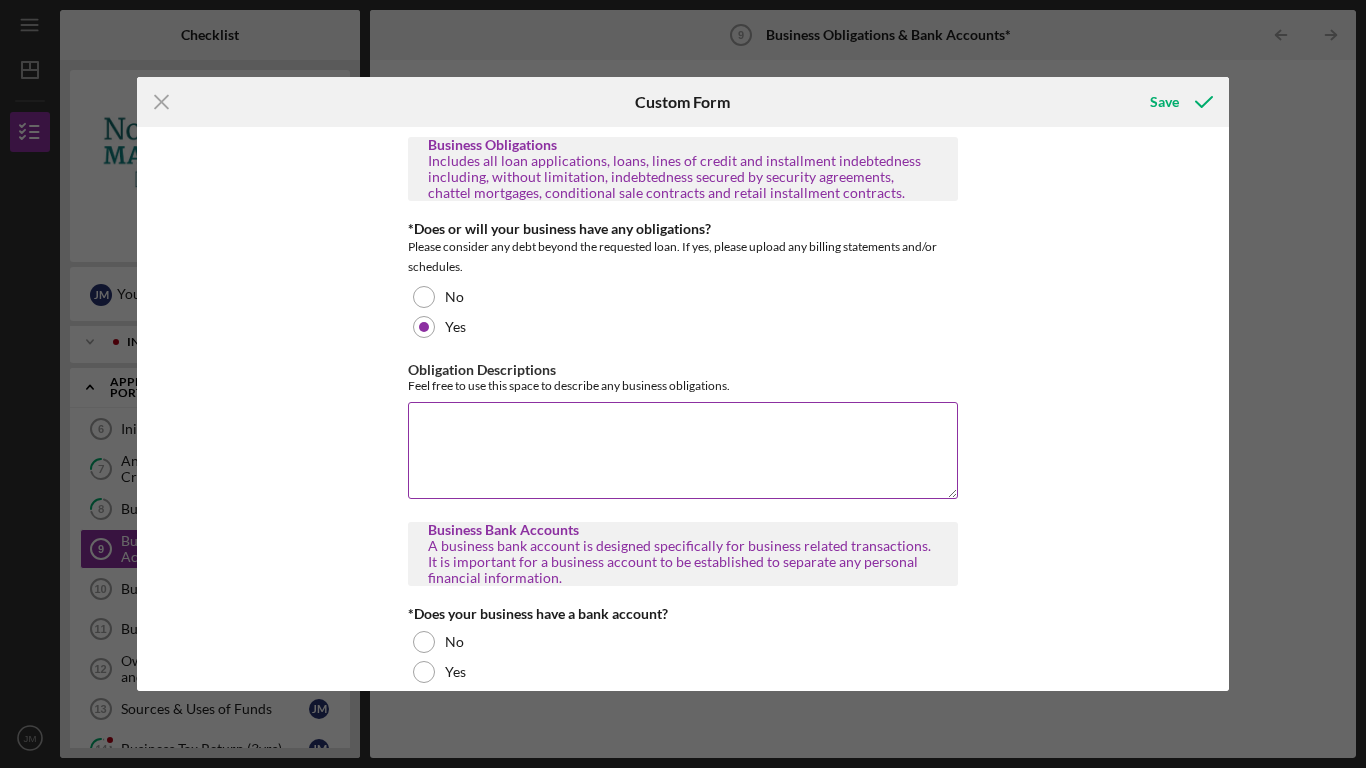click on "Obligation Descriptions" at bounding box center (683, 450) 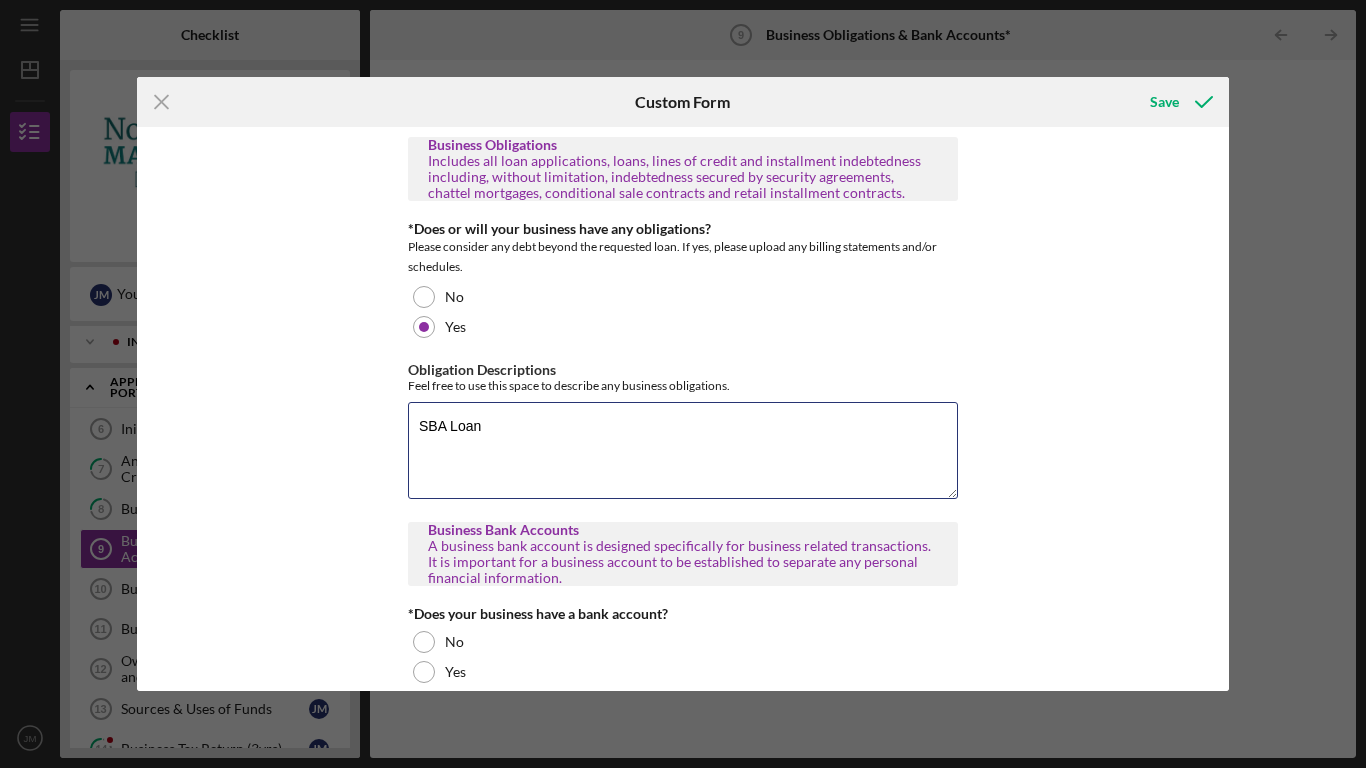 type on "SBA Loan" 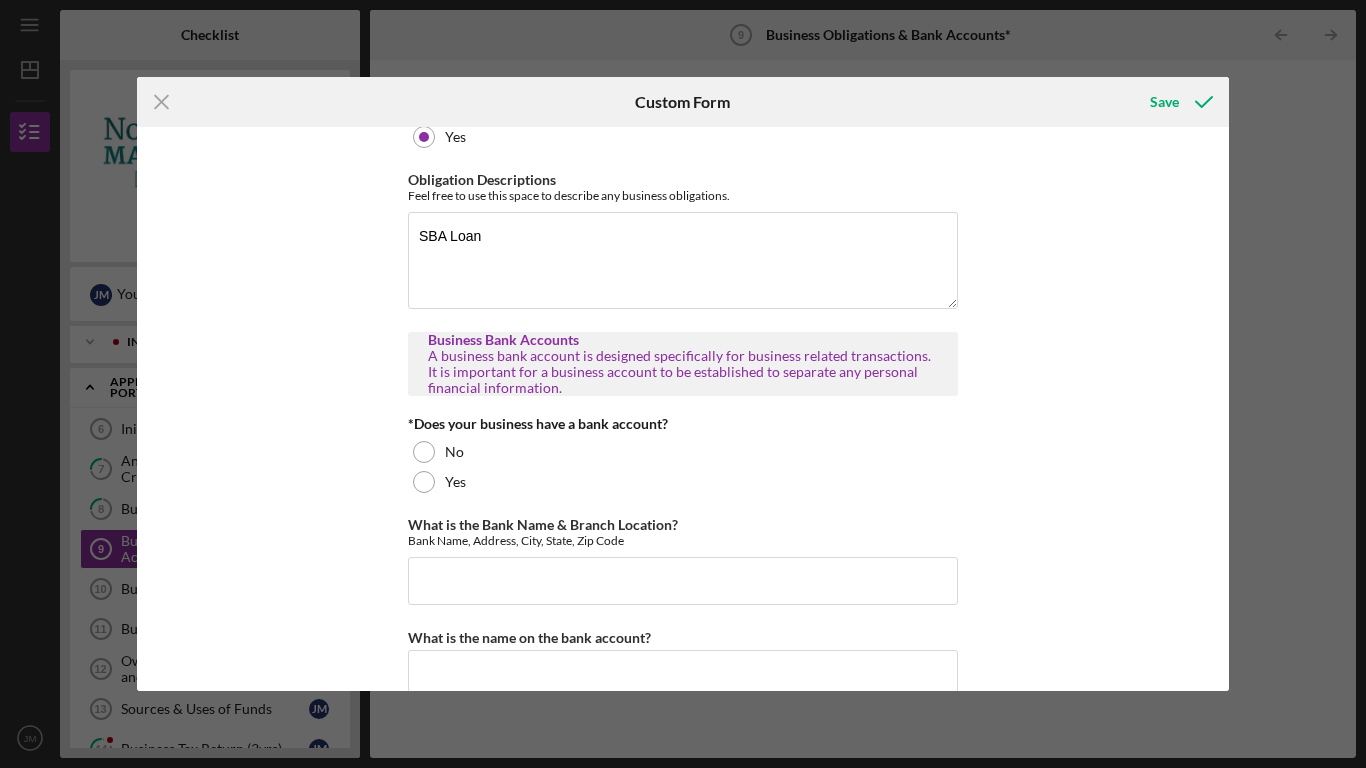 scroll, scrollTop: 245, scrollLeft: 0, axis: vertical 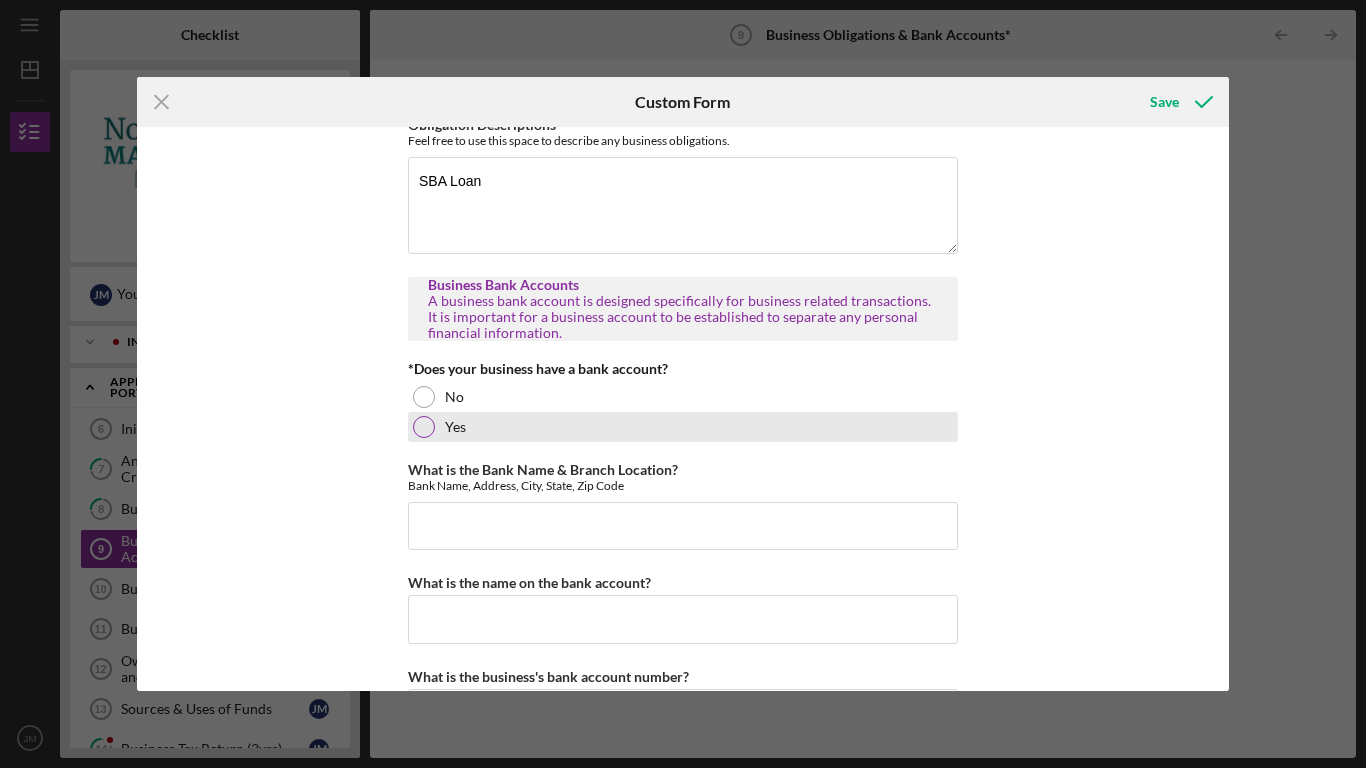 click at bounding box center [424, 427] 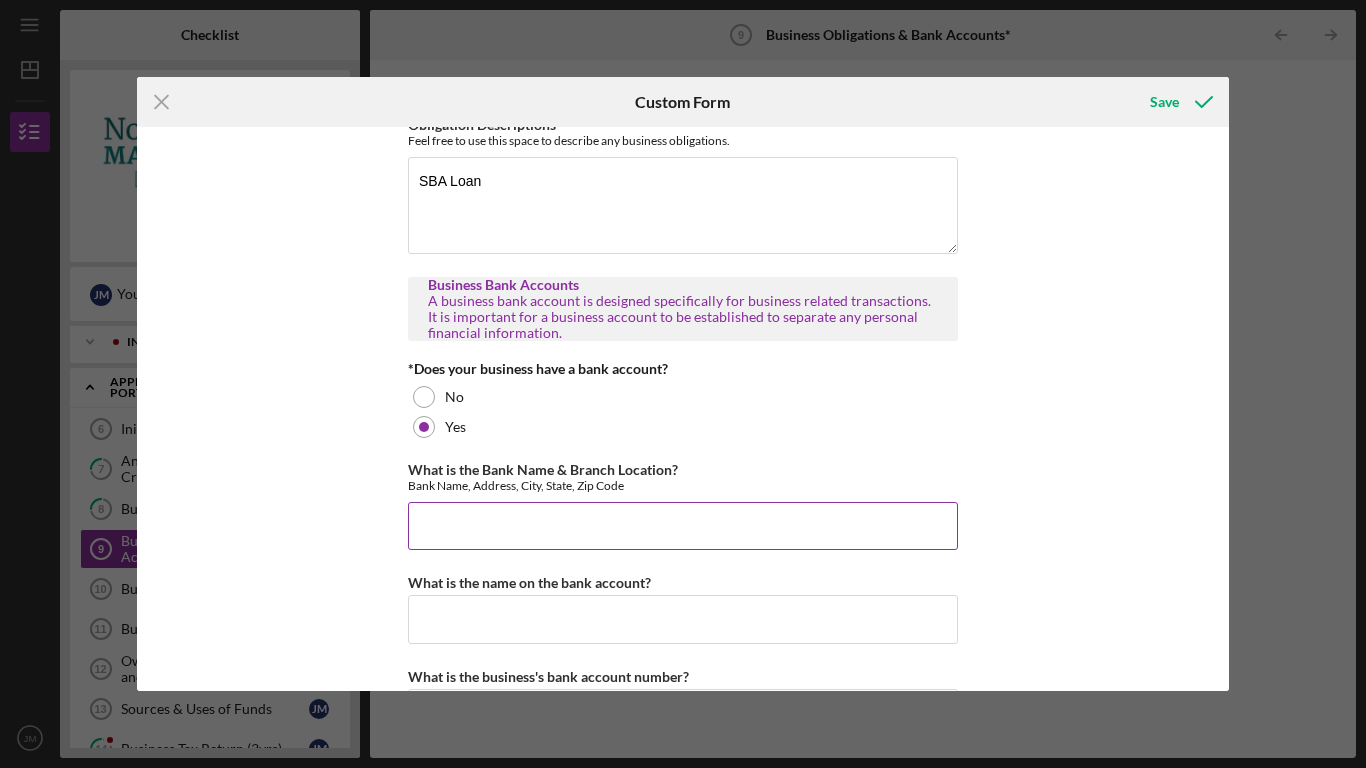 click on "What is the Bank Name & Branch Location?" at bounding box center [683, 526] 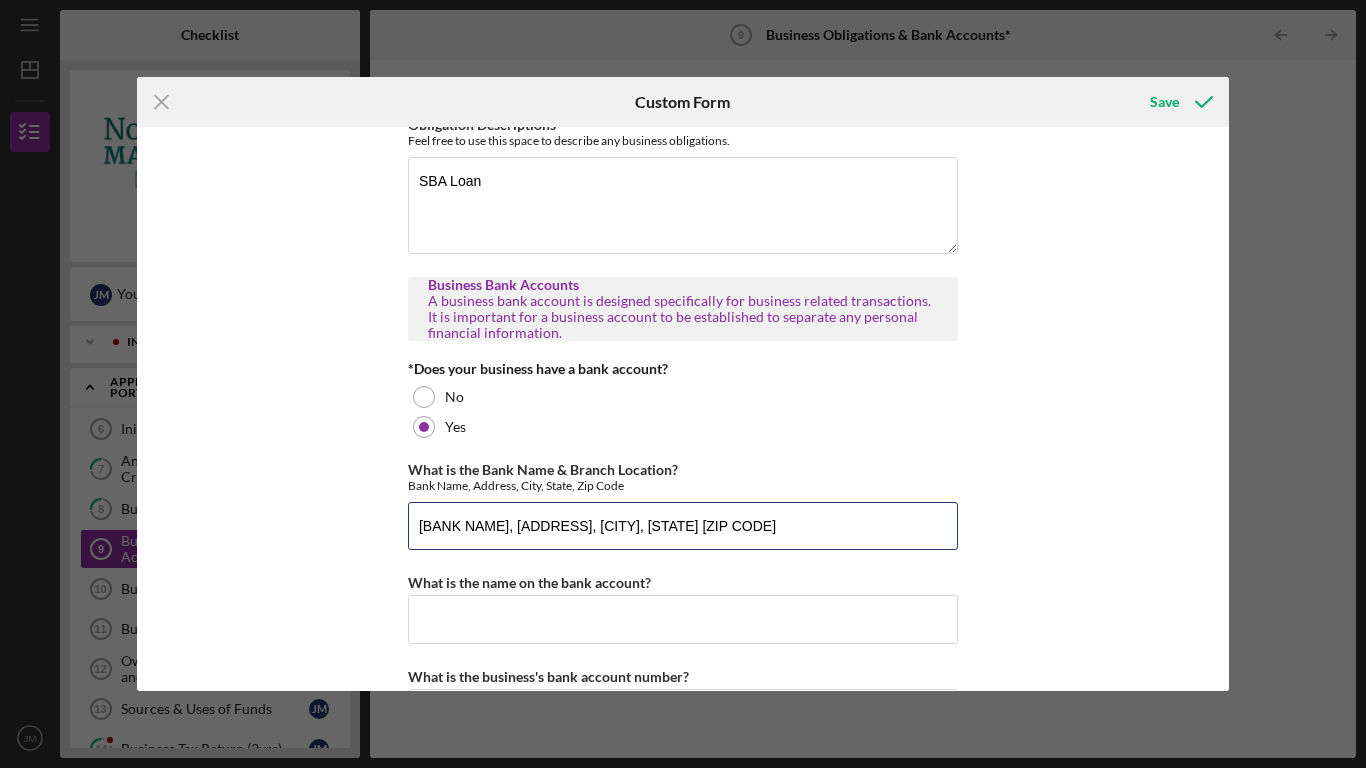 type on "[BANK NAME], [ADDRESS], [CITY], [STATE] [ZIP CODE]" 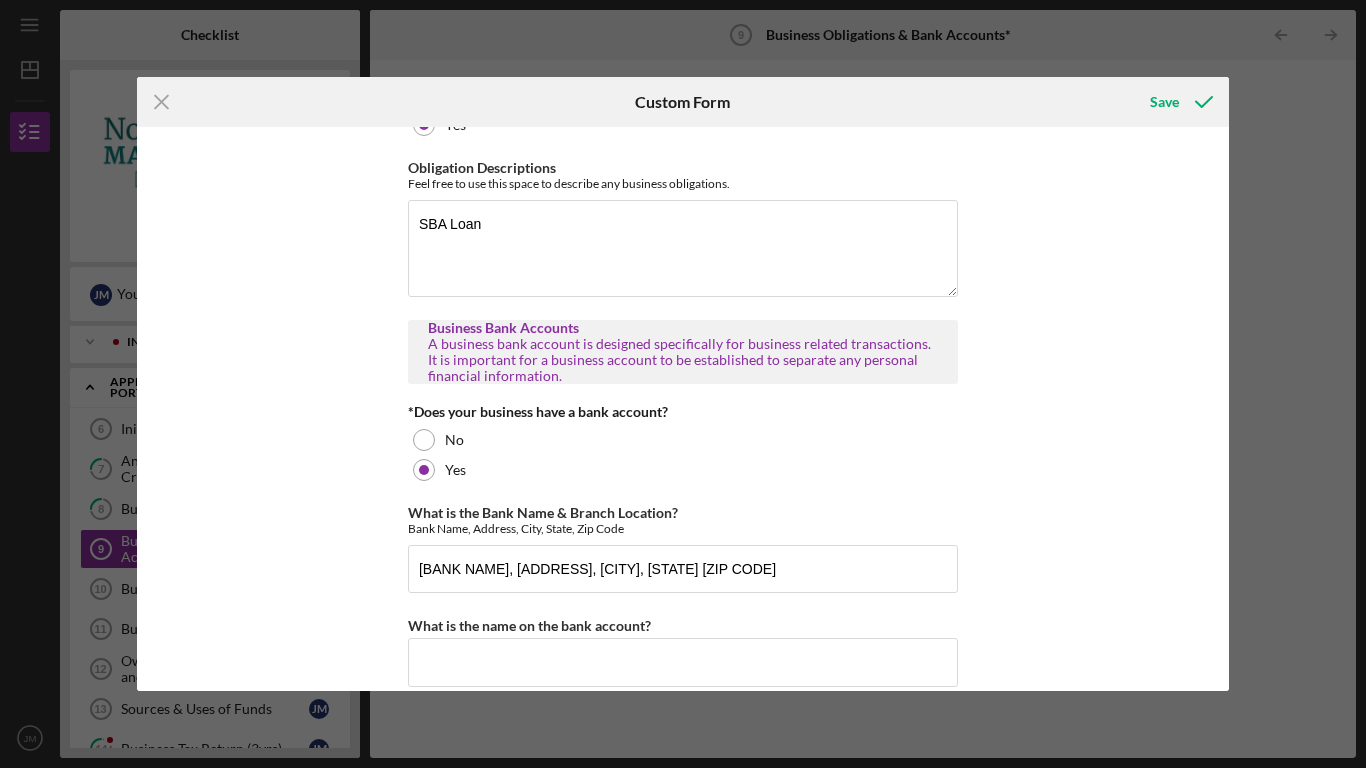scroll, scrollTop: 199, scrollLeft: 0, axis: vertical 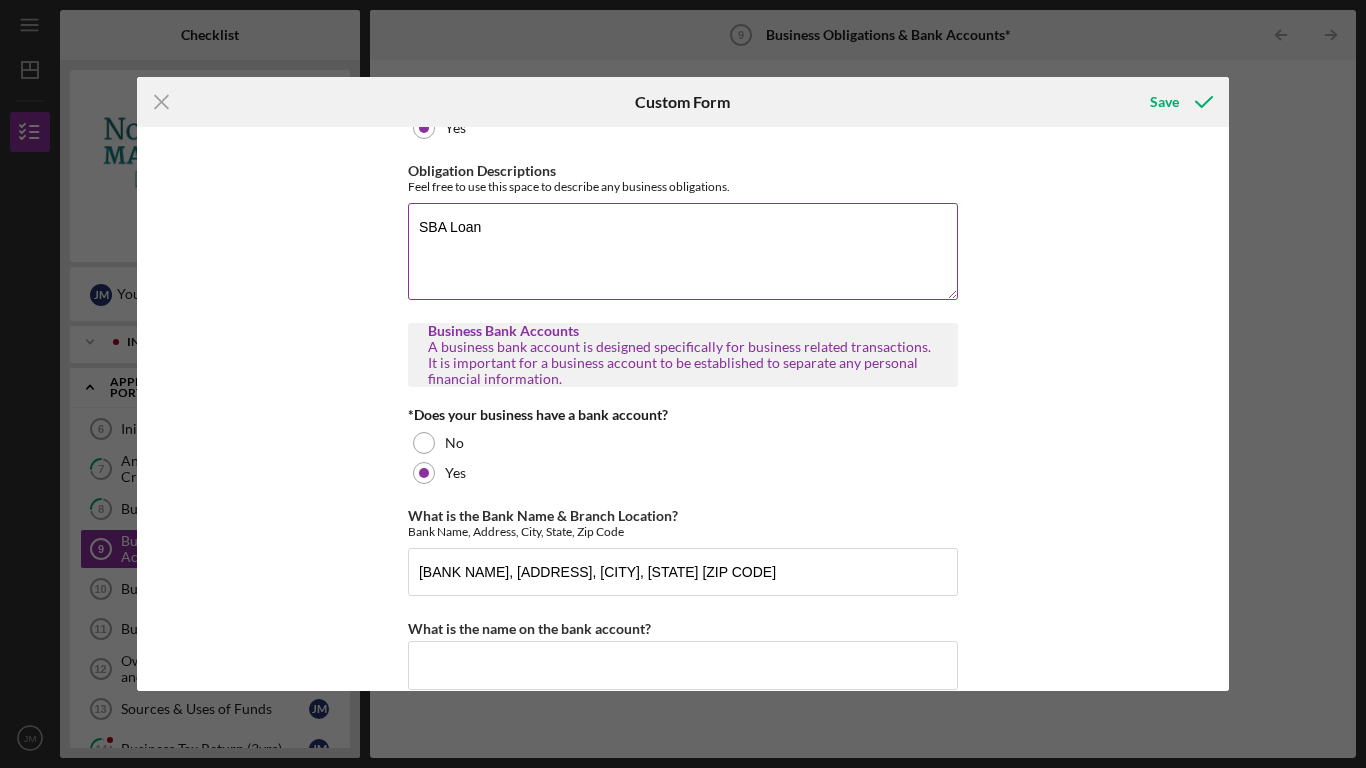 click on "SBA Loan" at bounding box center [683, 251] 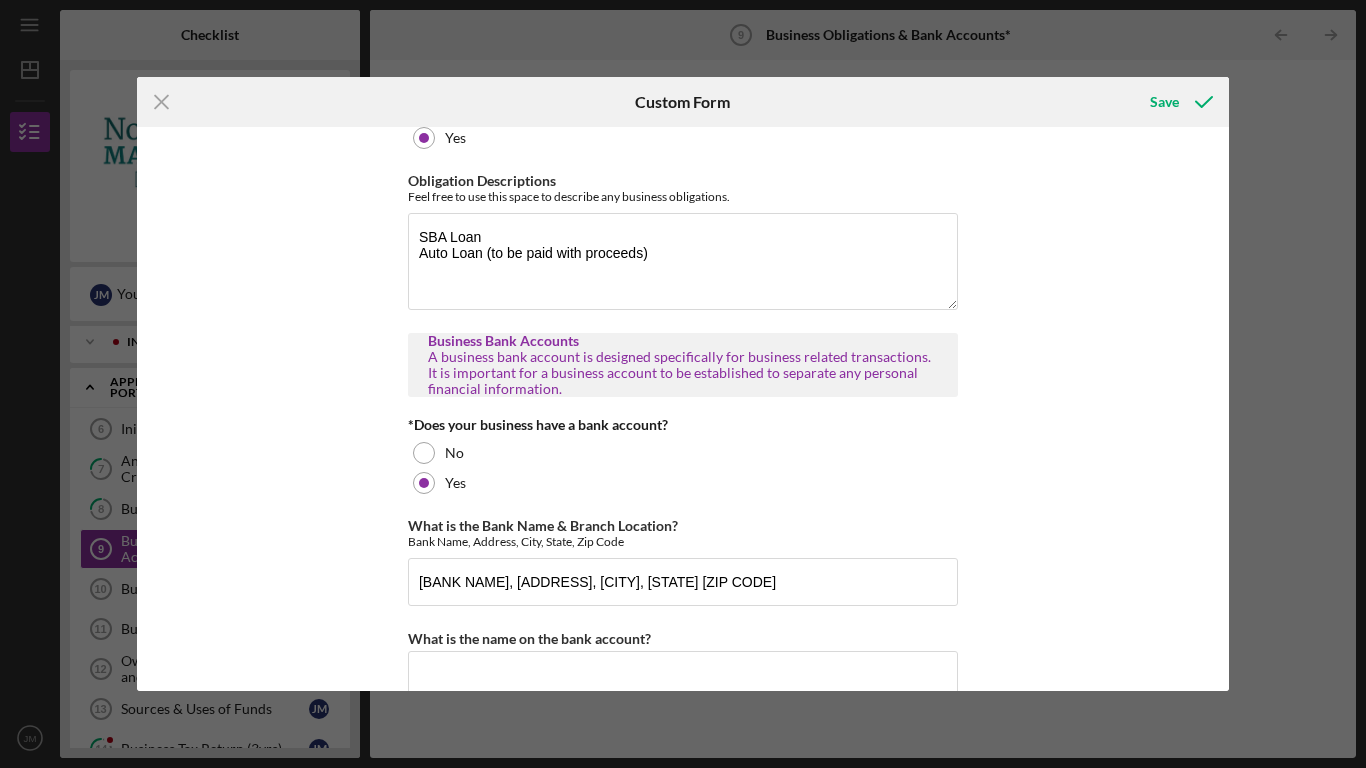scroll, scrollTop: 187, scrollLeft: 0, axis: vertical 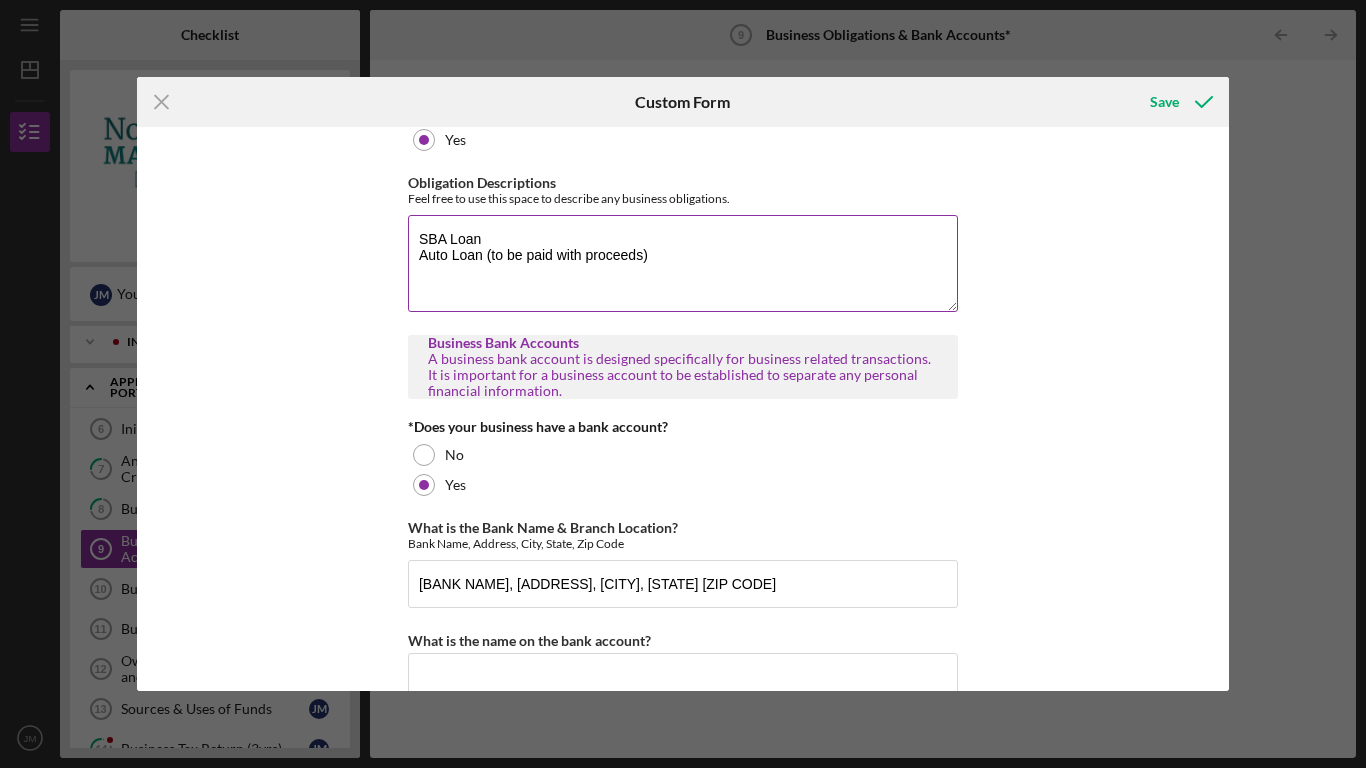 click on "SBA Loan
Auto Loan (to be paid with proceeds)" at bounding box center (683, 263) 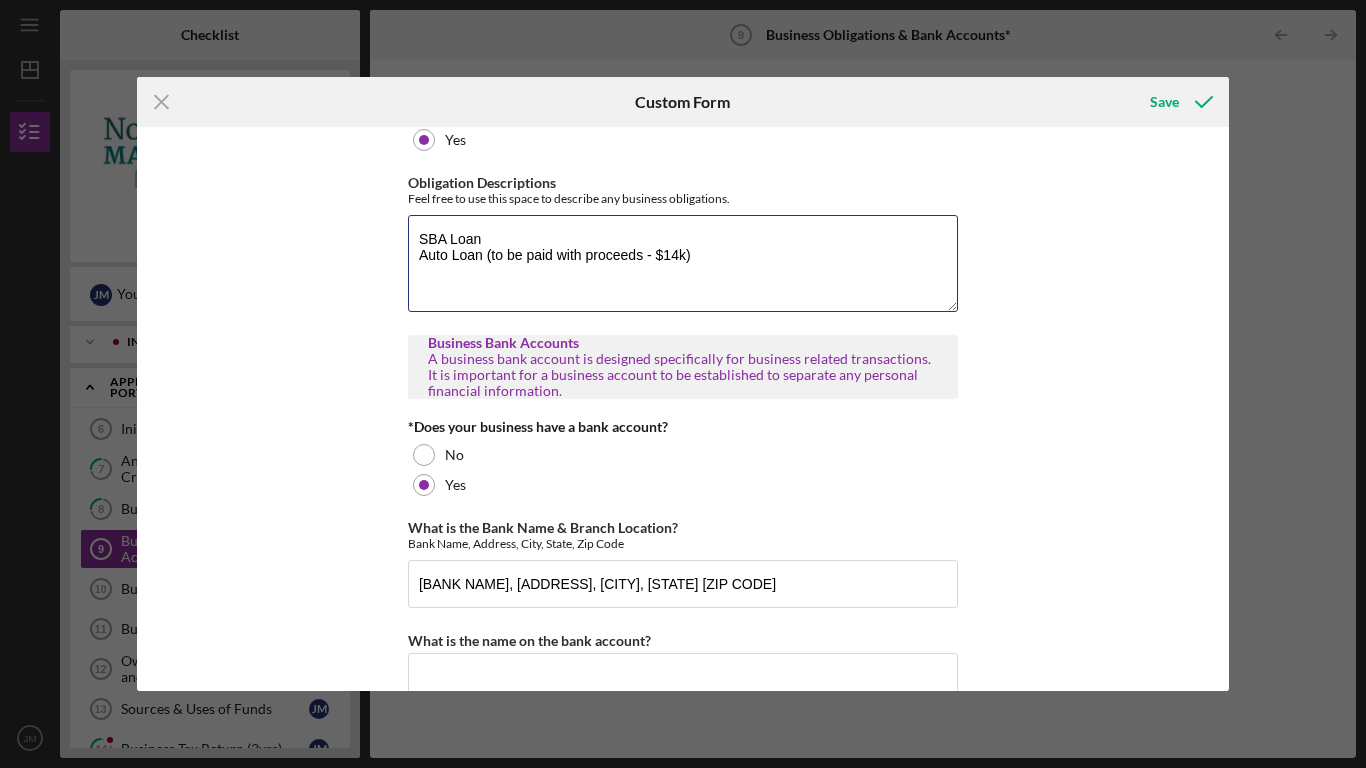 type on "SBA Loan
Auto Loan (to be paid with proceeds - $14k)" 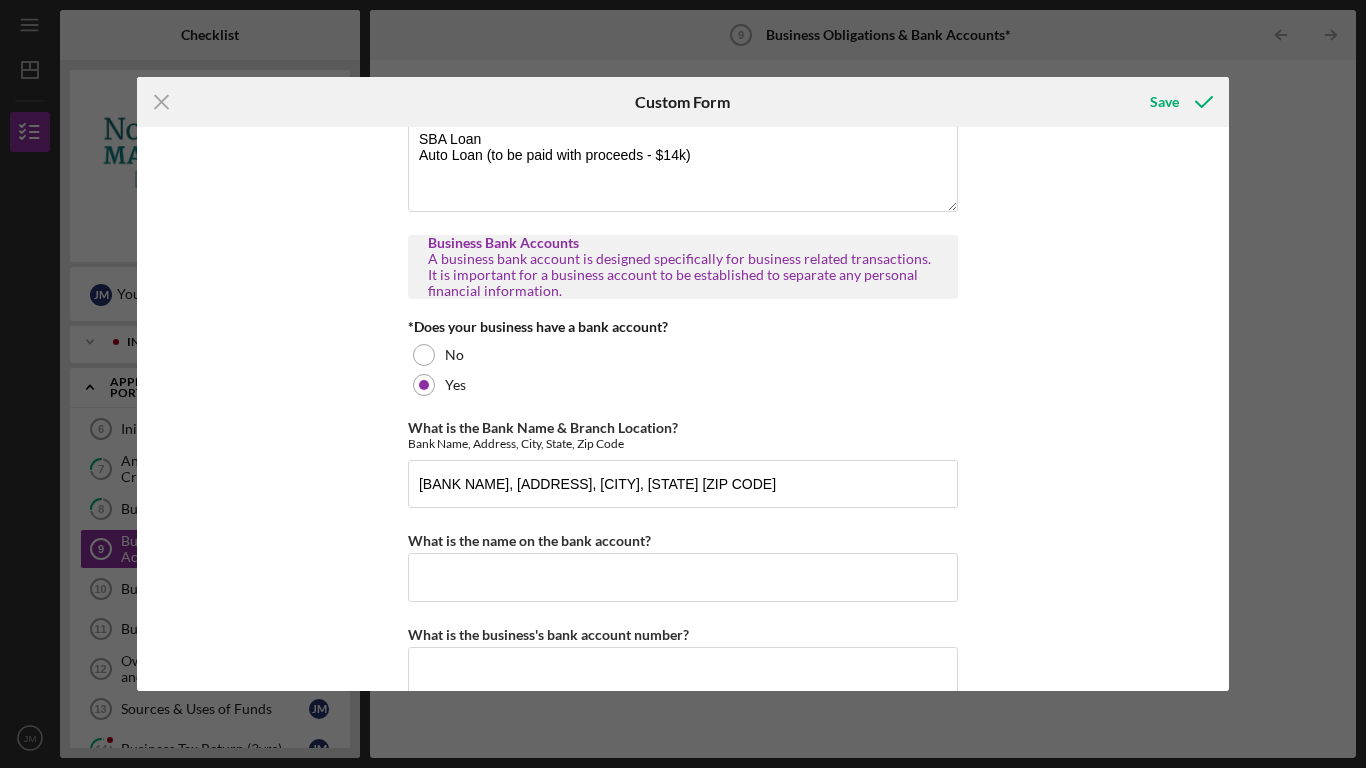 scroll, scrollTop: 321, scrollLeft: 0, axis: vertical 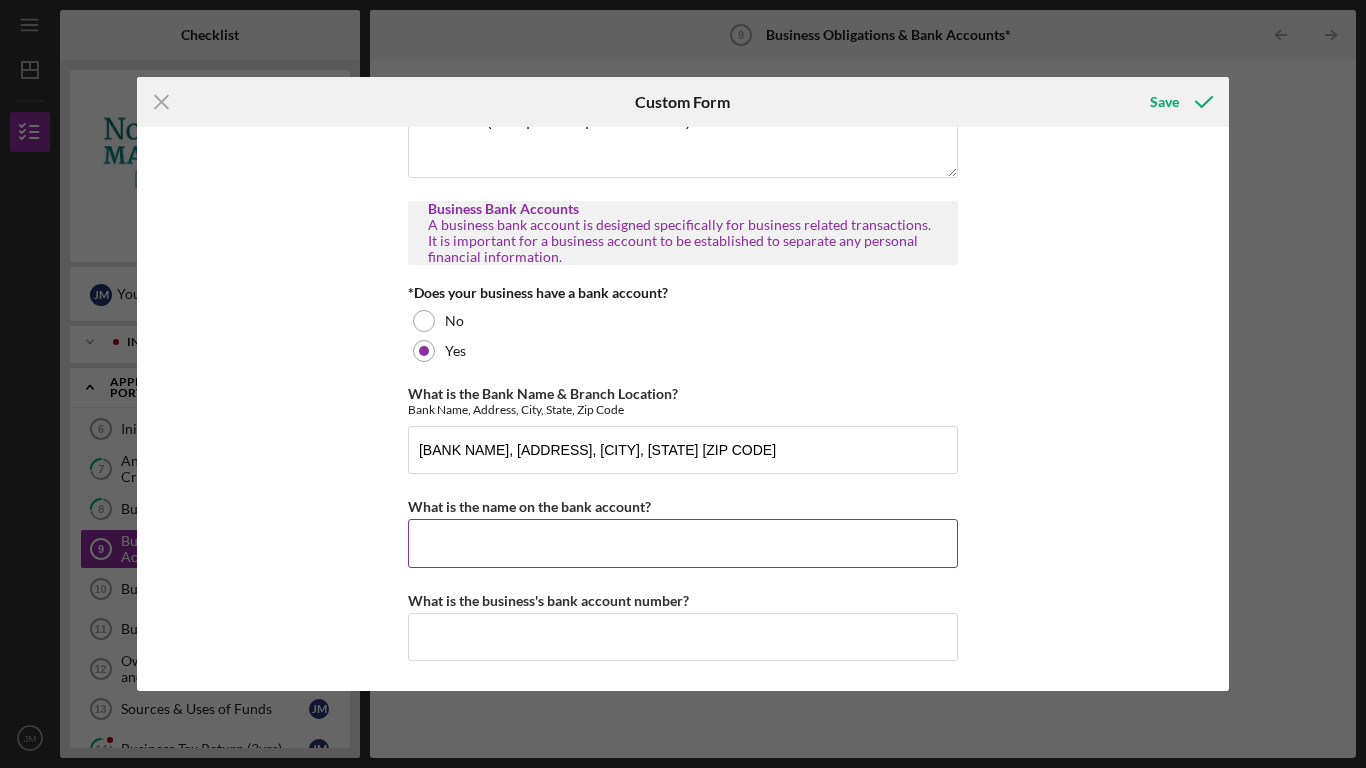 click on "What is the name on the bank account?" at bounding box center [683, 543] 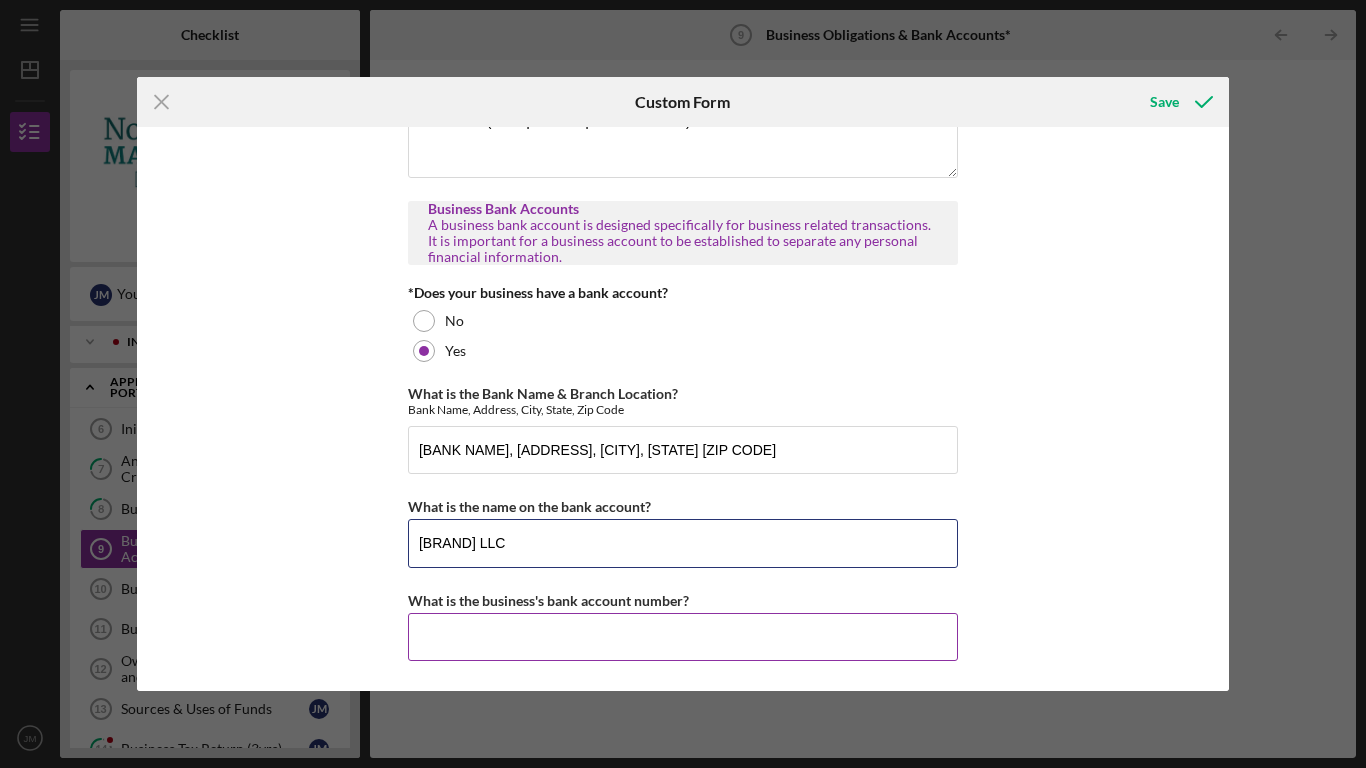 type on "[BRAND] LLC" 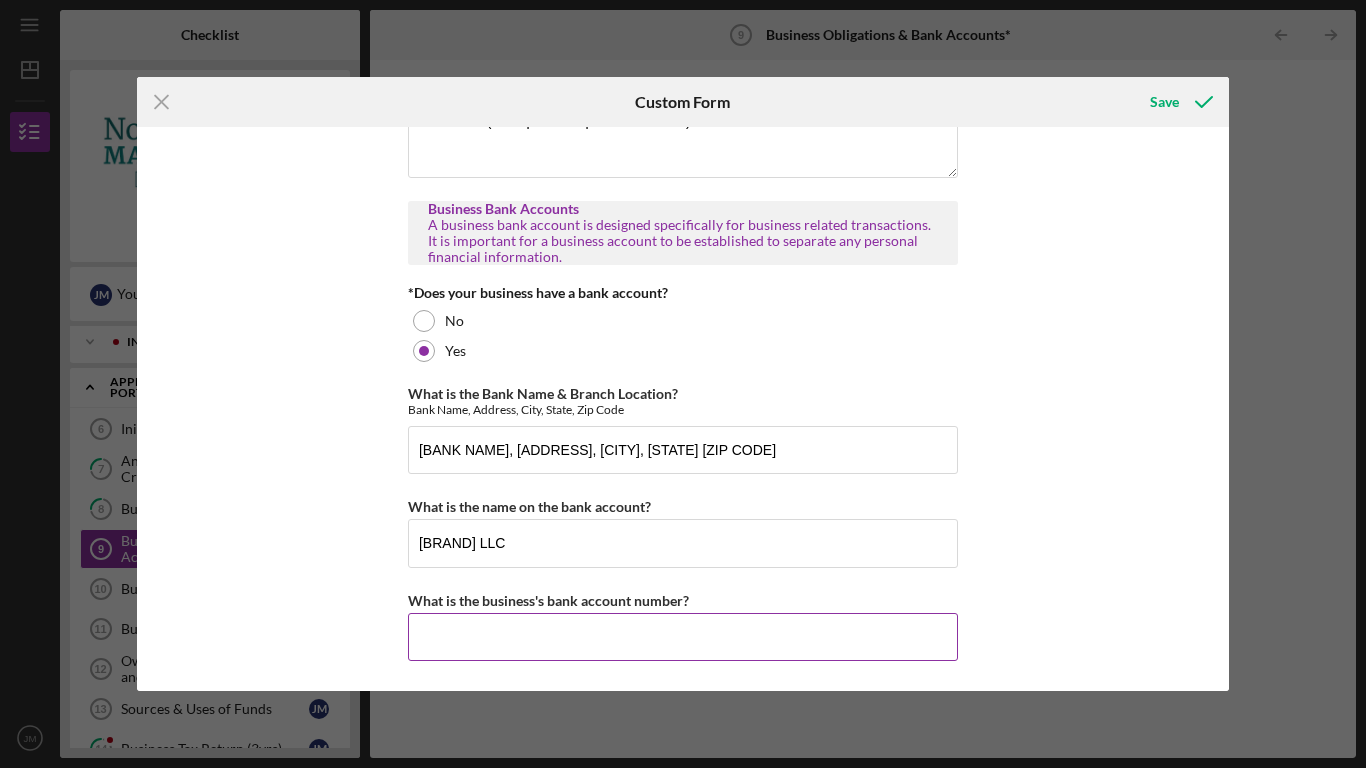 click on "What is the business's bank account number?" at bounding box center (683, 637) 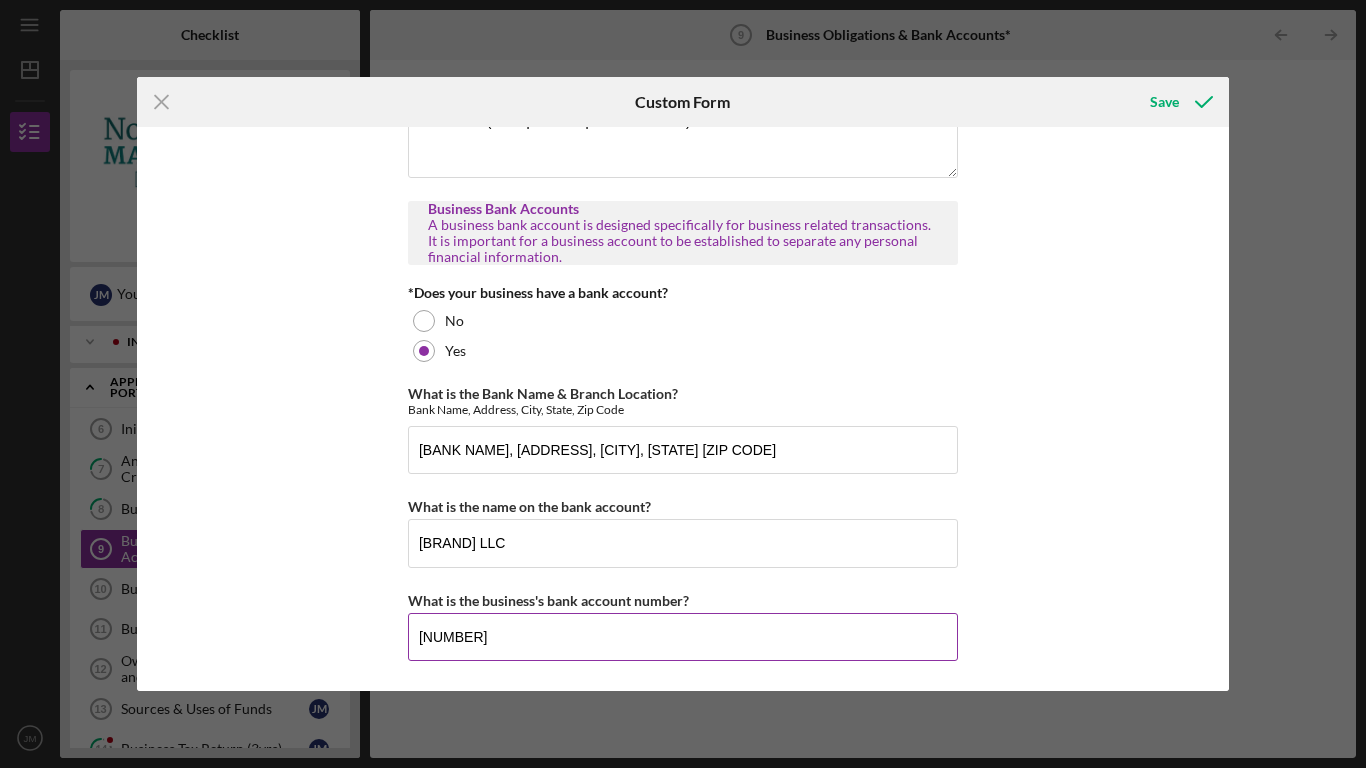 type on "[NUMBER]" 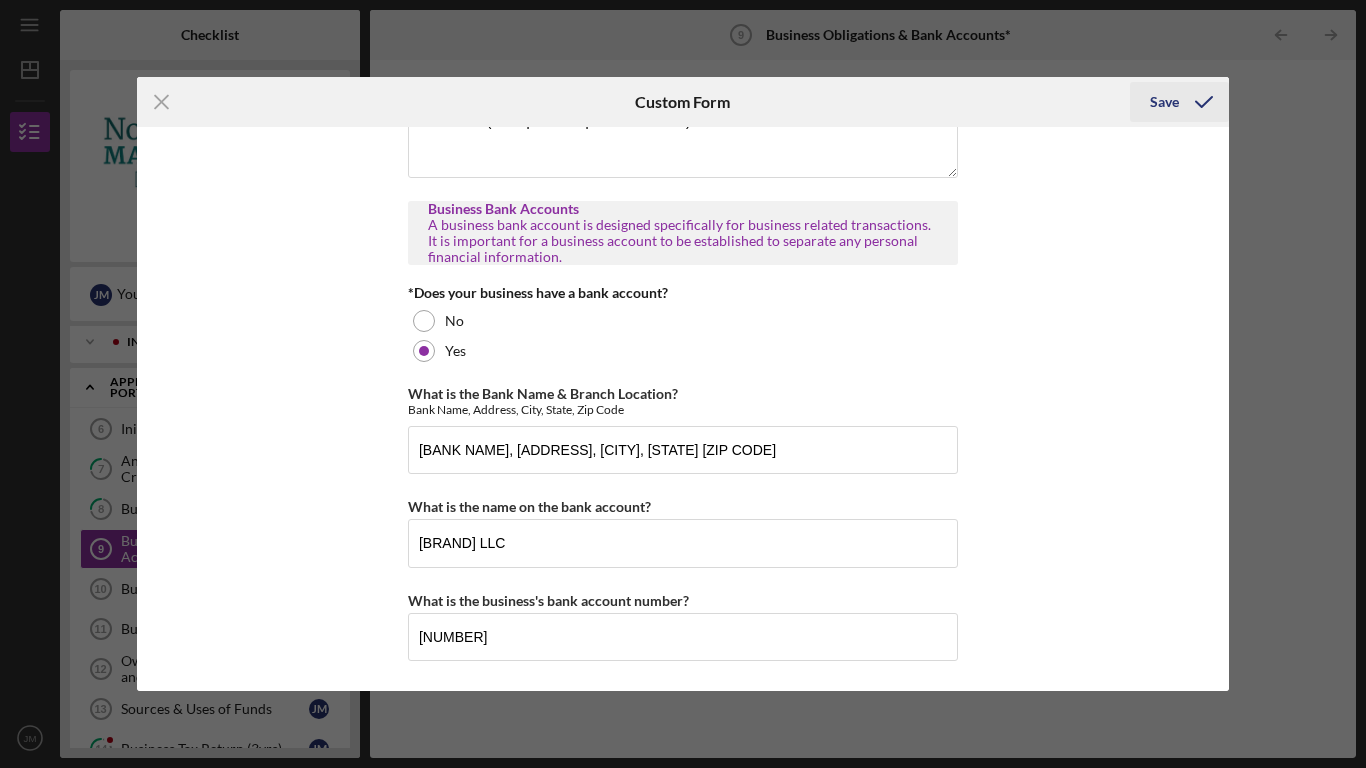 click on "Save" at bounding box center (1164, 102) 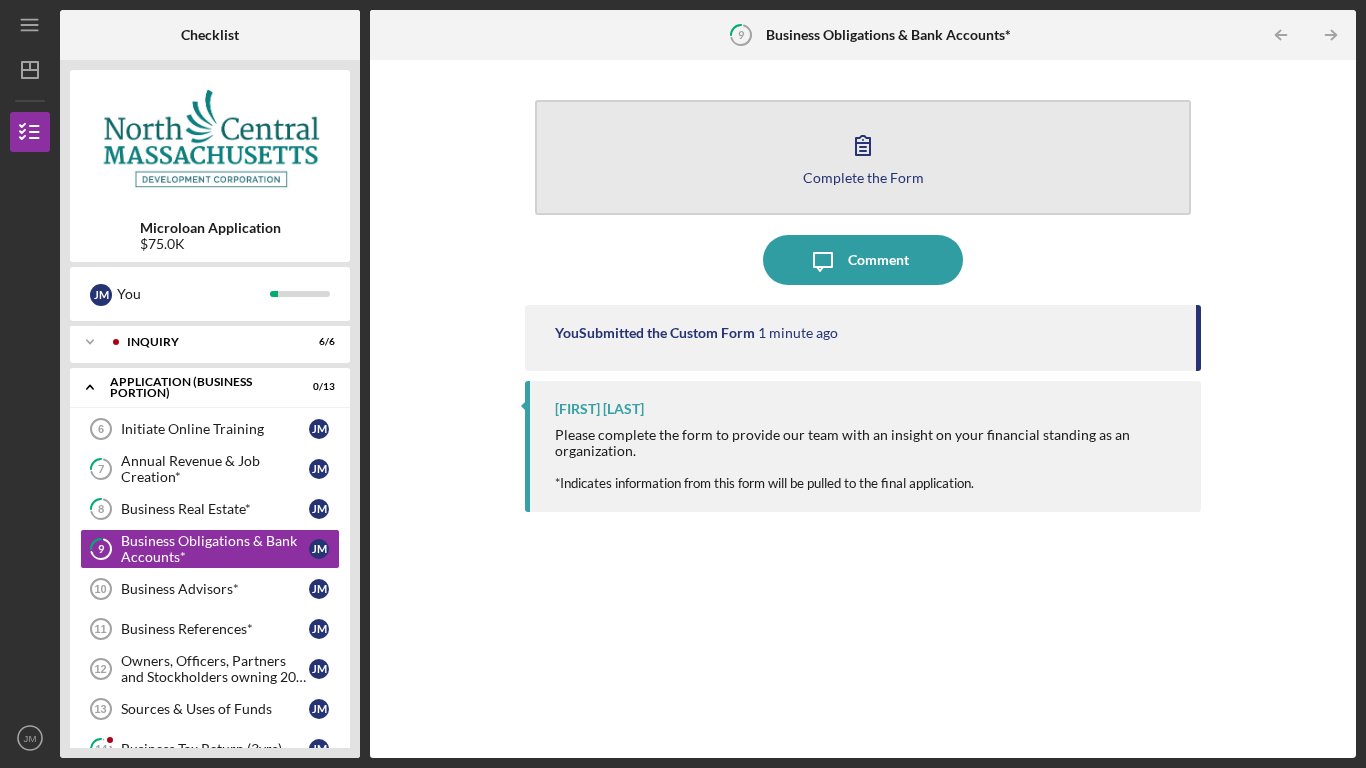 click on "Complete the Form" at bounding box center (863, 177) 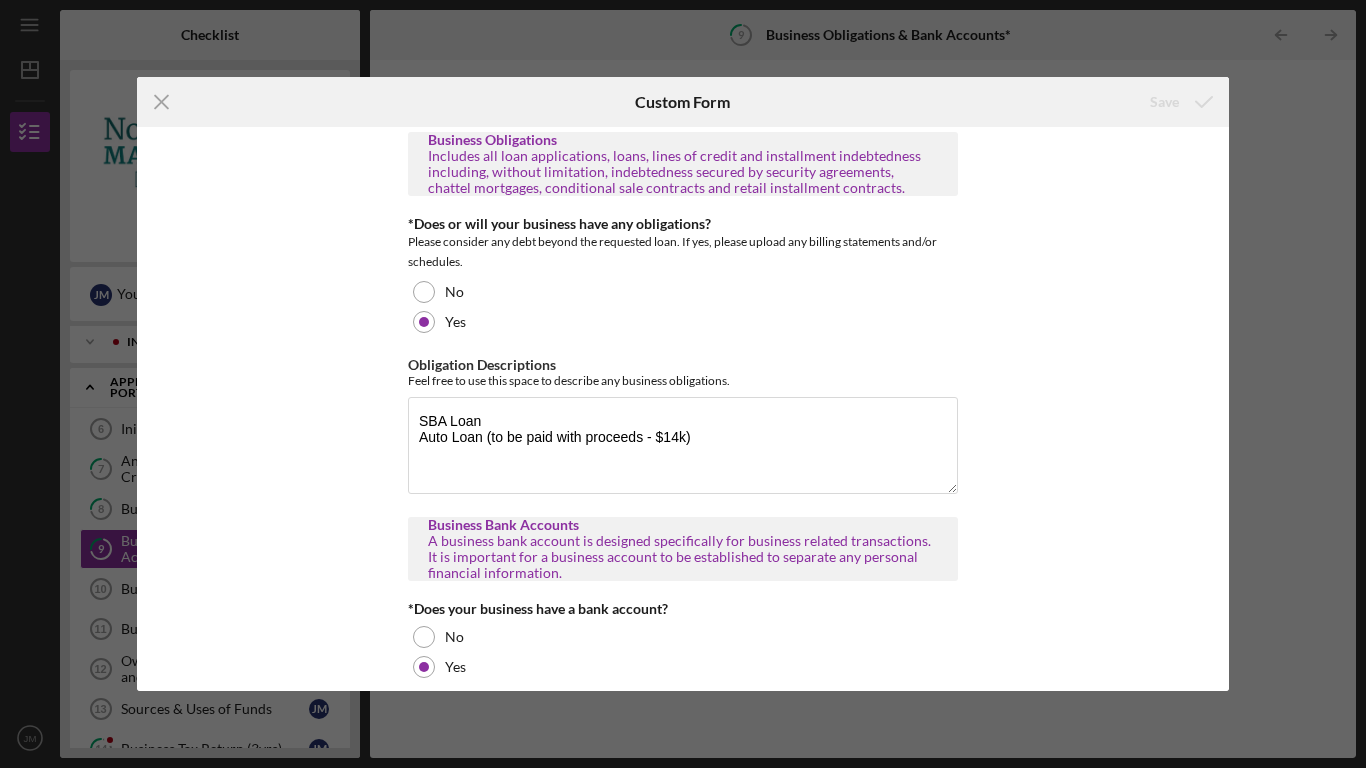 scroll, scrollTop: 0, scrollLeft: 0, axis: both 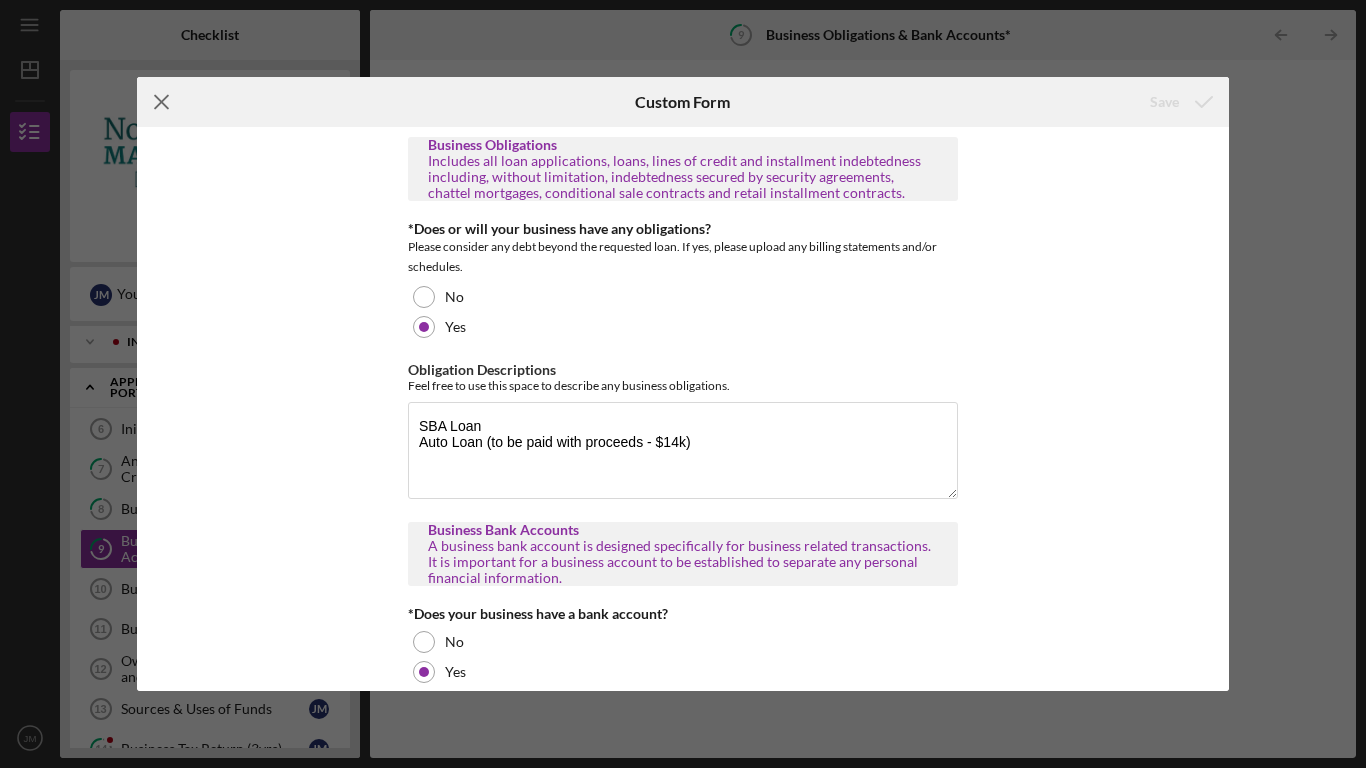 click on "Icon/Menu Close" 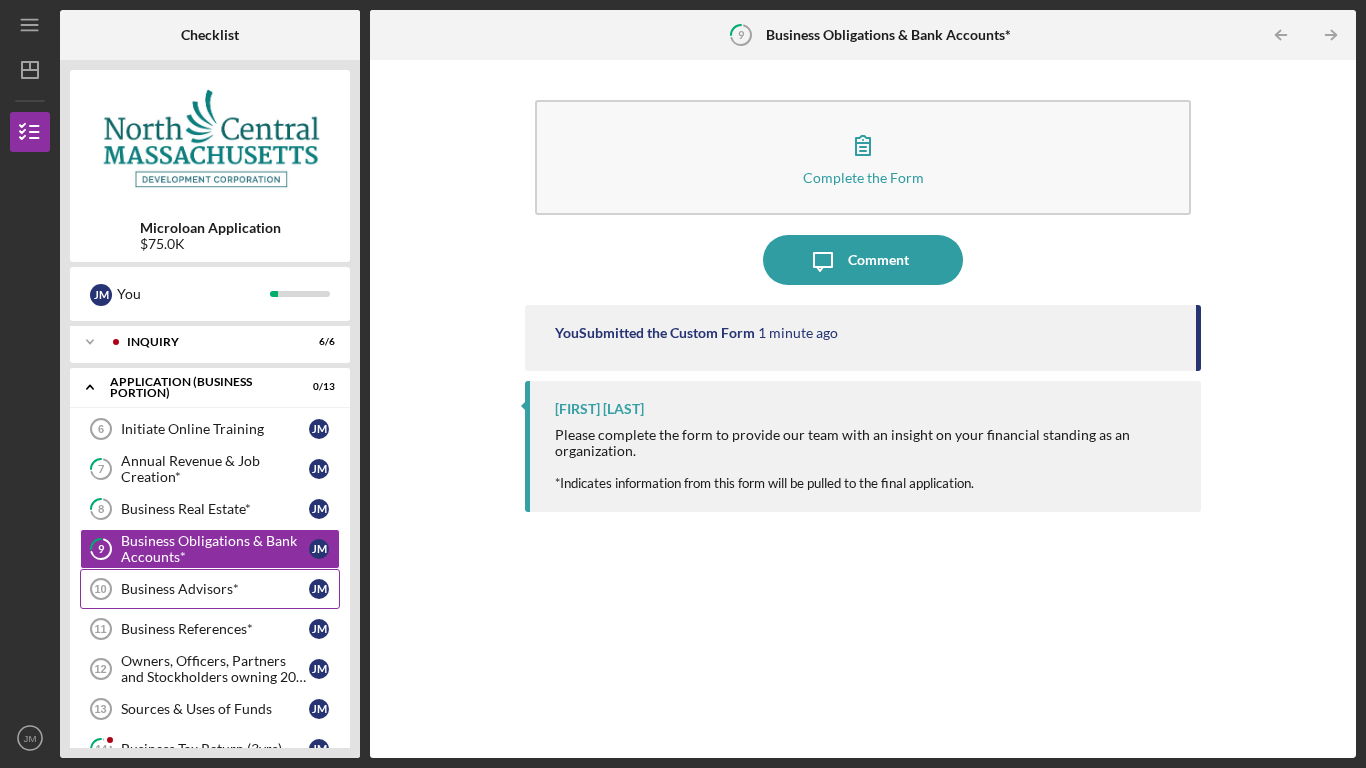 click on "Business Advisors*" at bounding box center [215, 589] 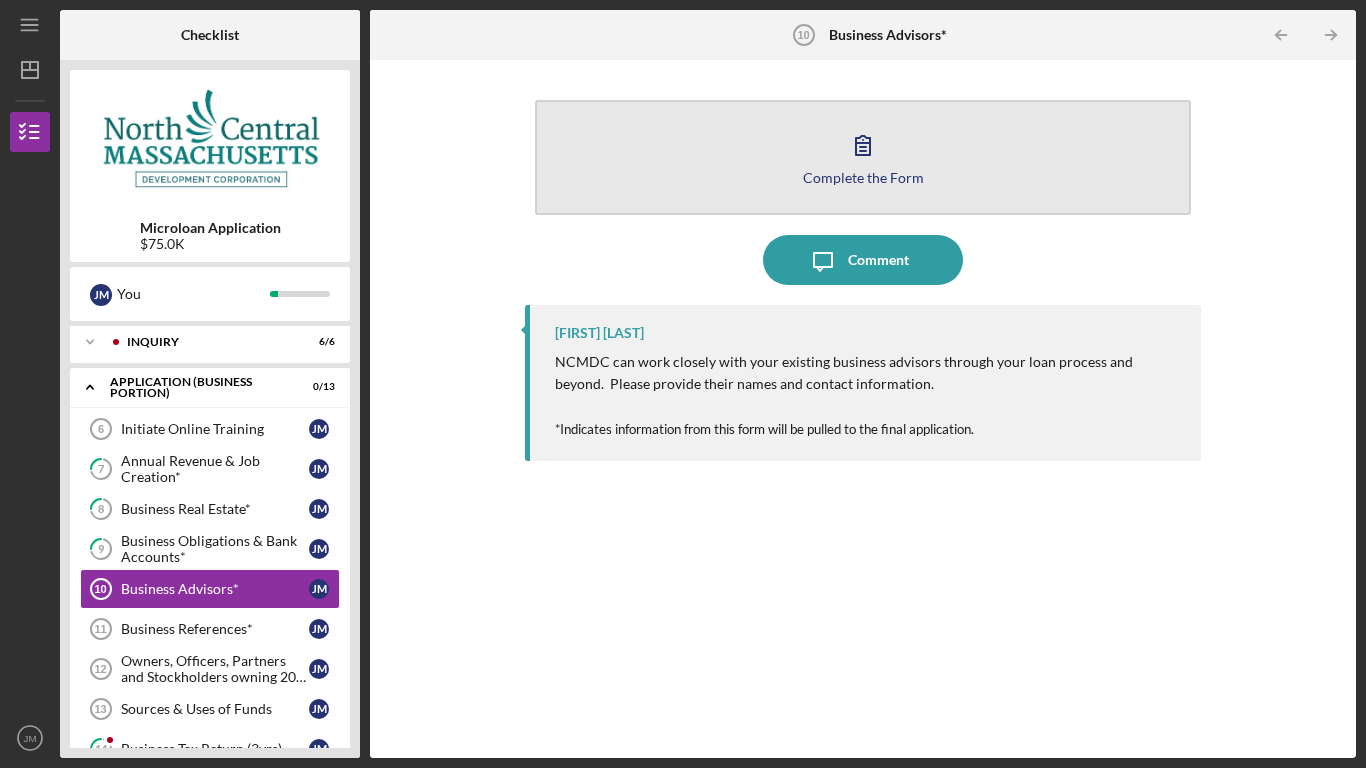 click 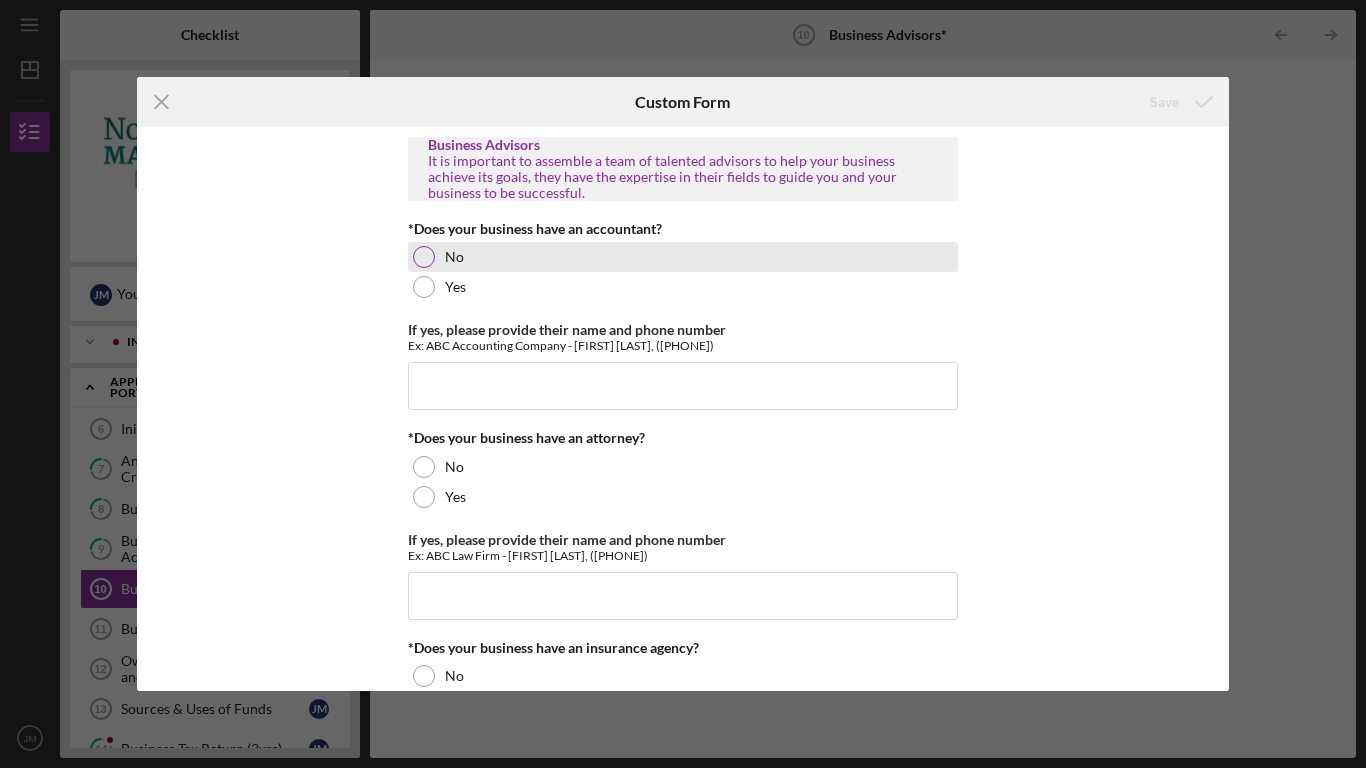 click at bounding box center (424, 257) 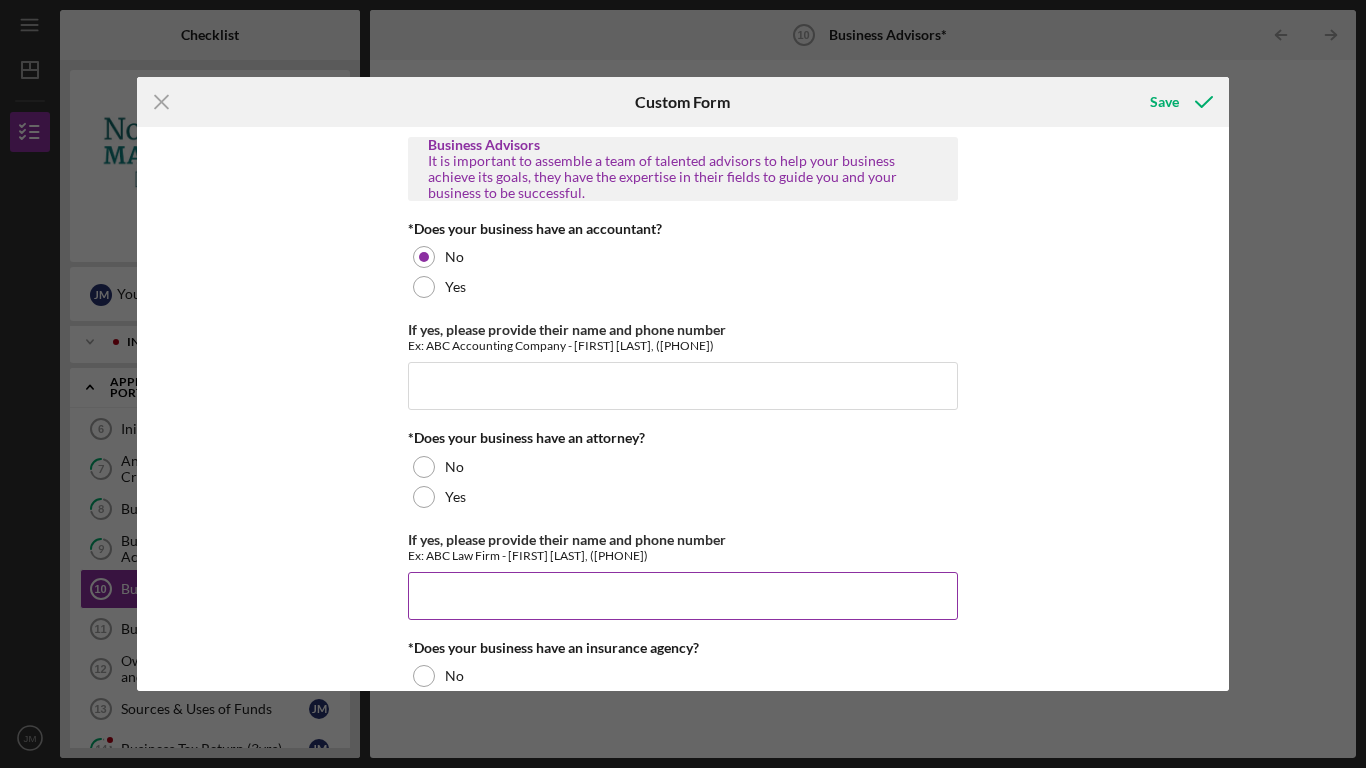 scroll, scrollTop: 200, scrollLeft: 0, axis: vertical 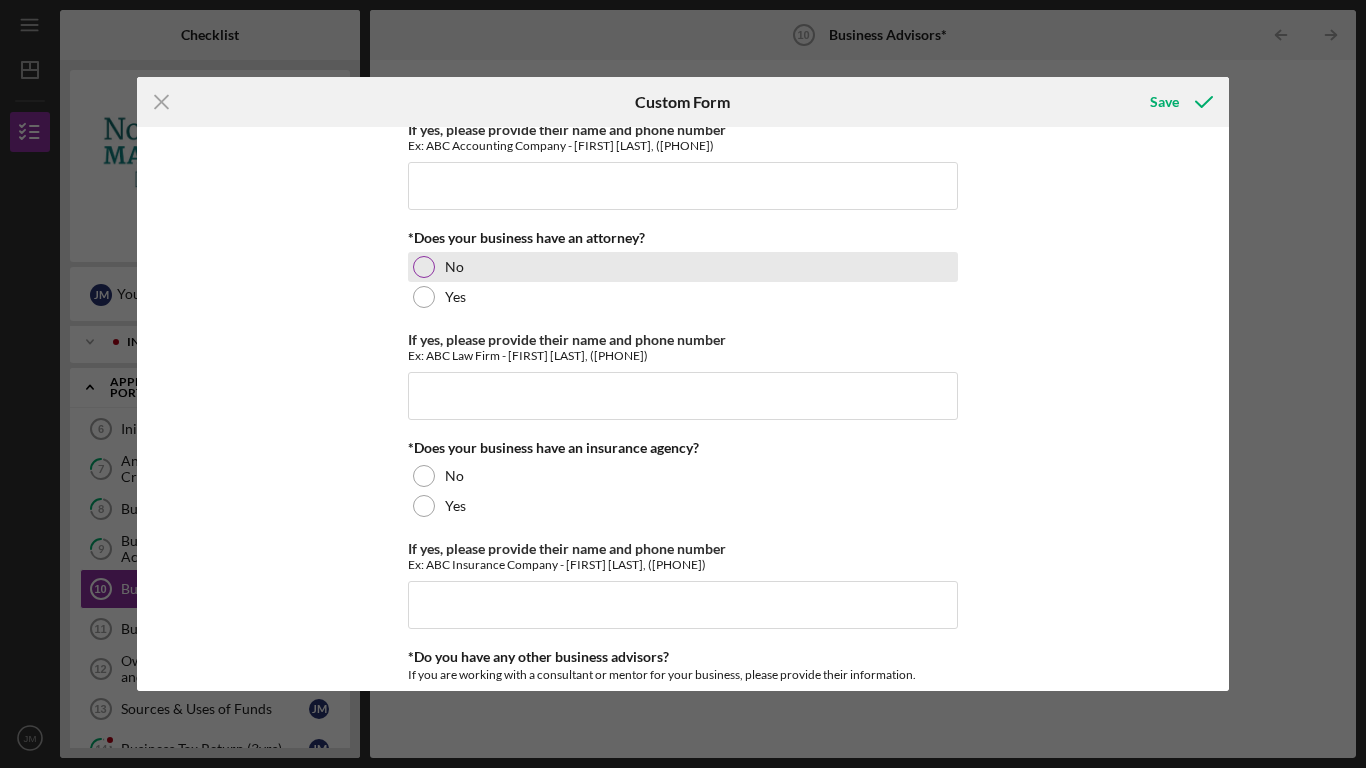 click at bounding box center (424, 267) 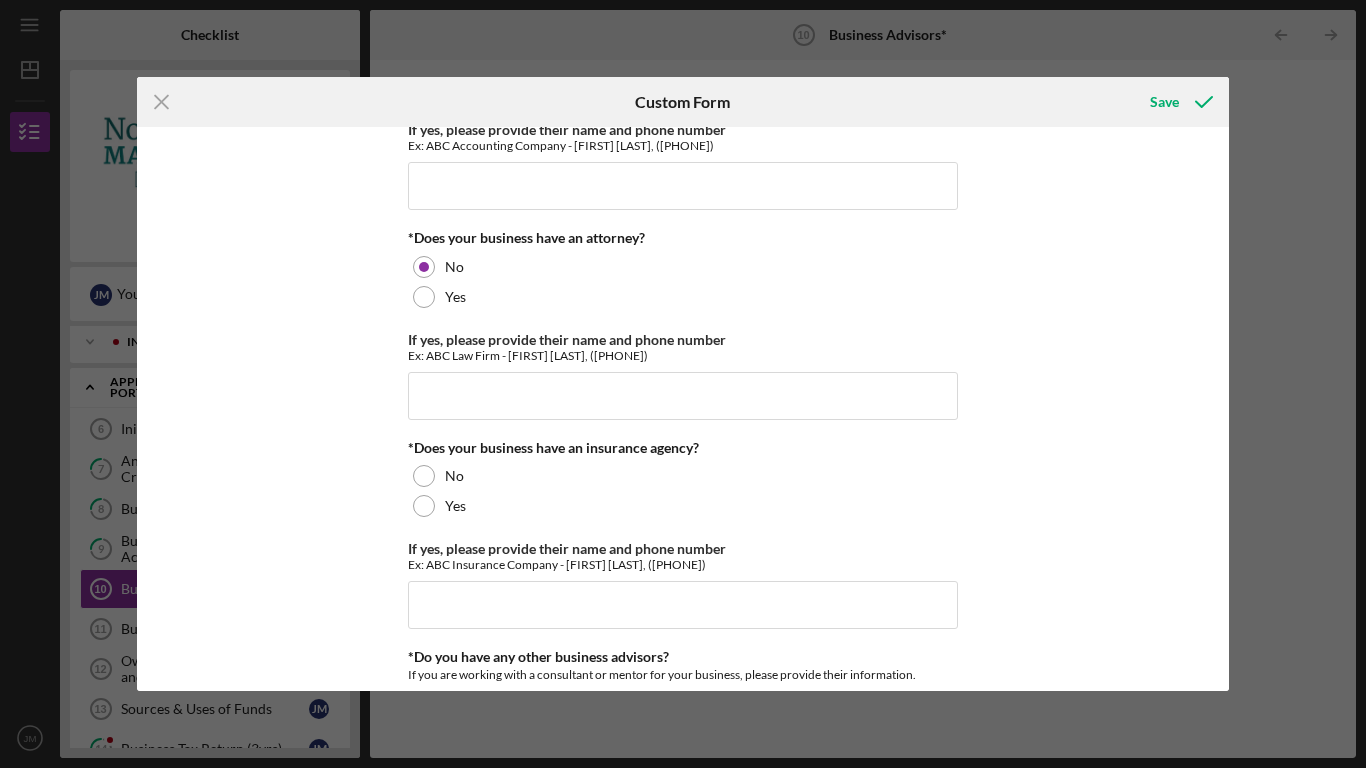 scroll, scrollTop: 300, scrollLeft: 0, axis: vertical 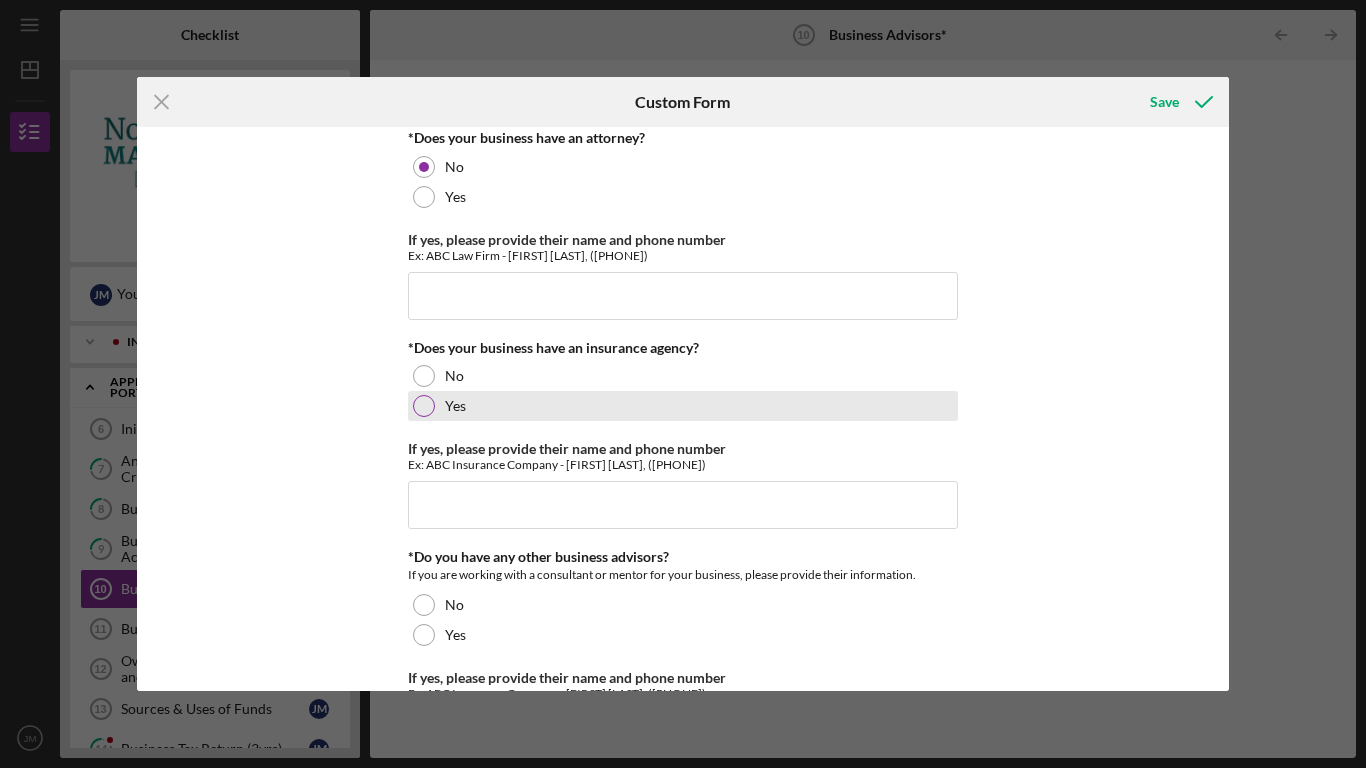 click at bounding box center [424, 406] 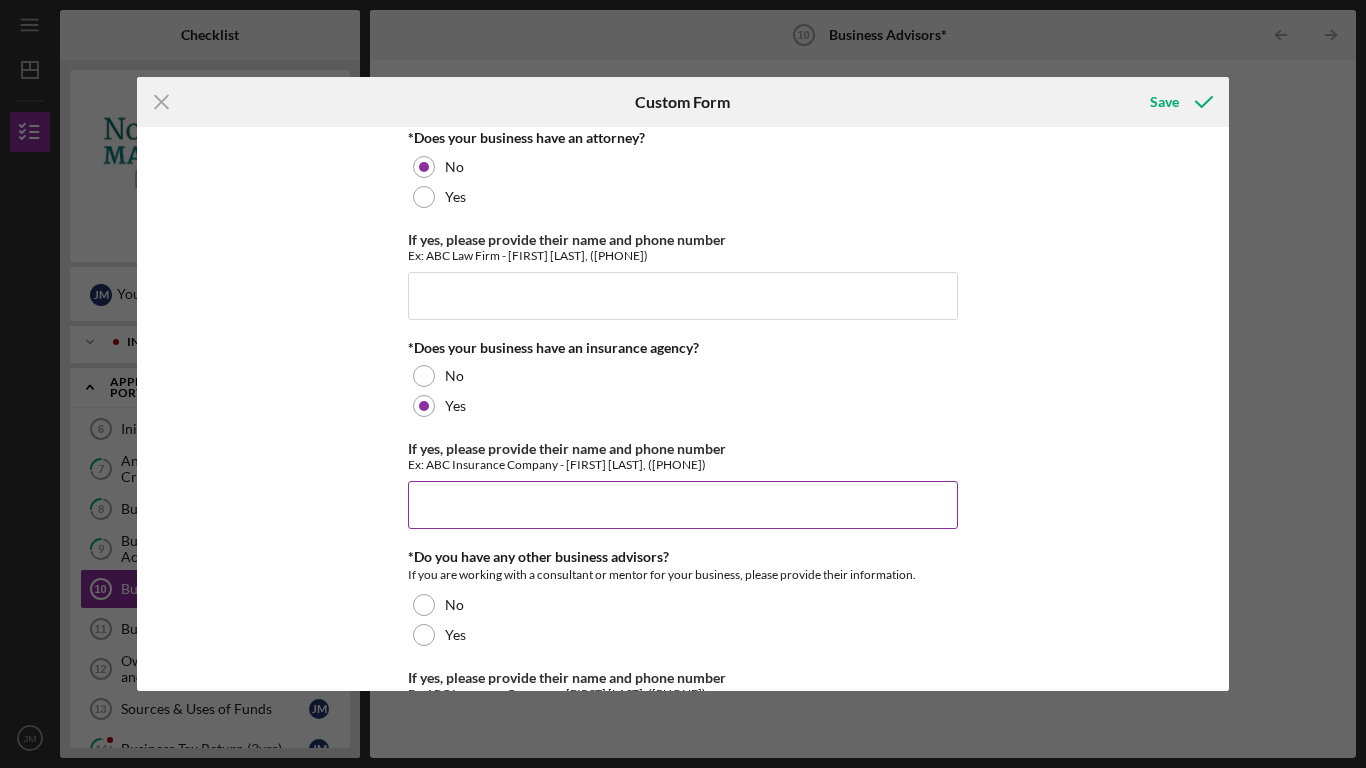 click on "If yes, please provide their name and phone number" at bounding box center [683, 505] 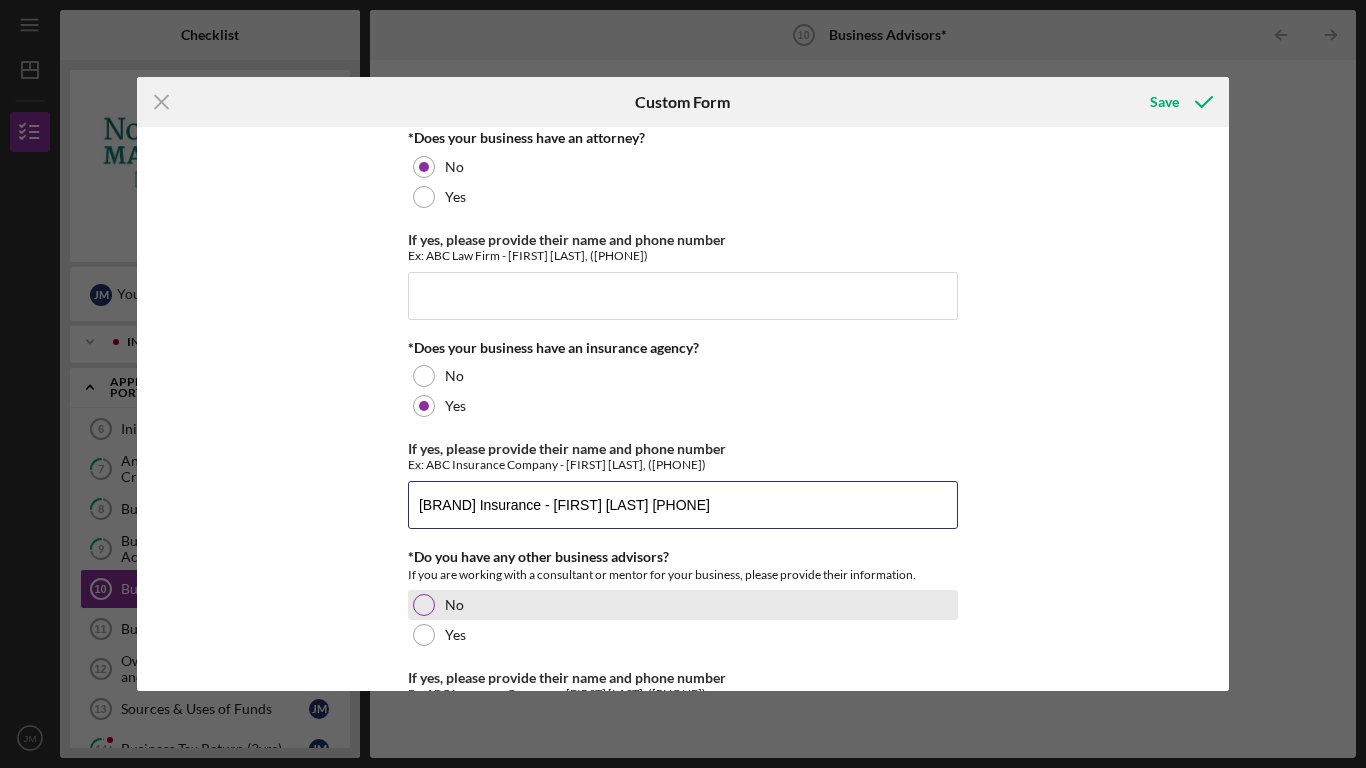 type on "[BRAND] Insurance - [FIRST] [LAST] [PHONE]" 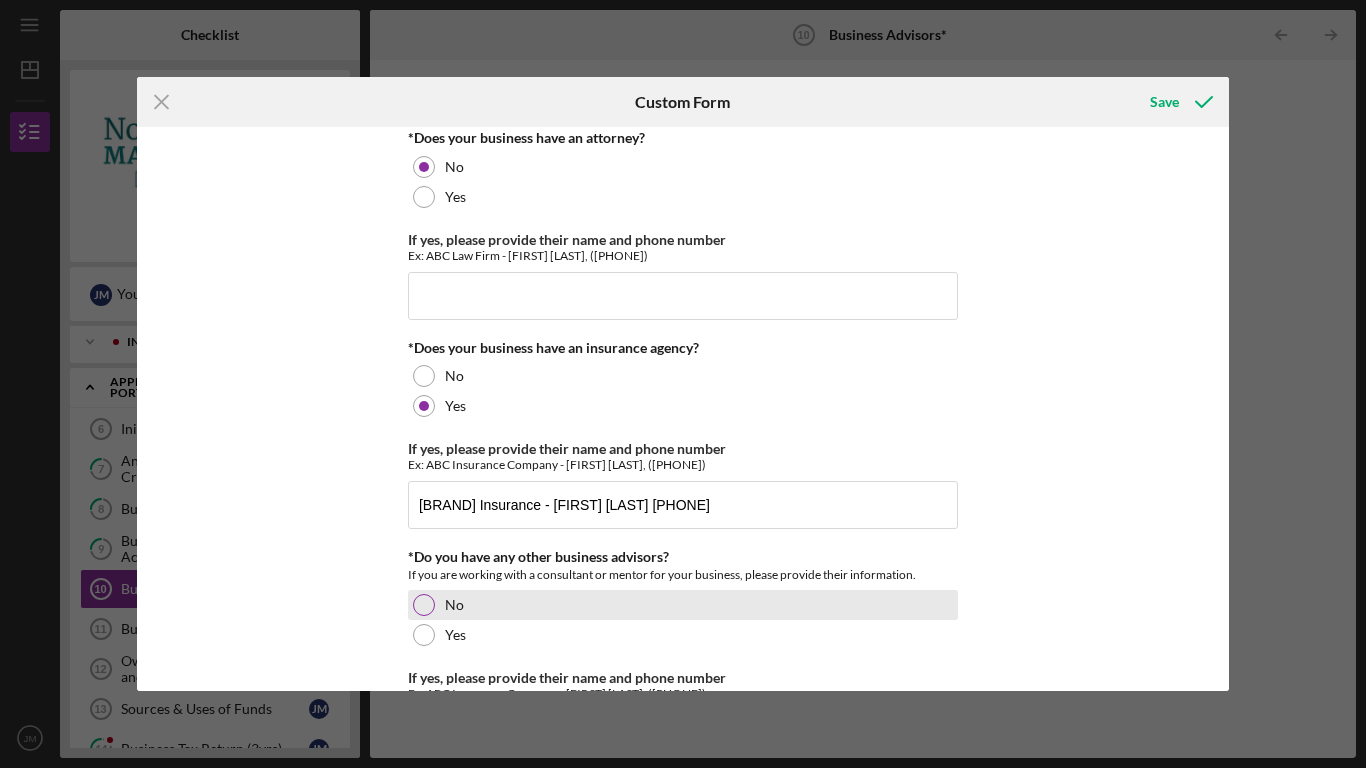 click at bounding box center [424, 605] 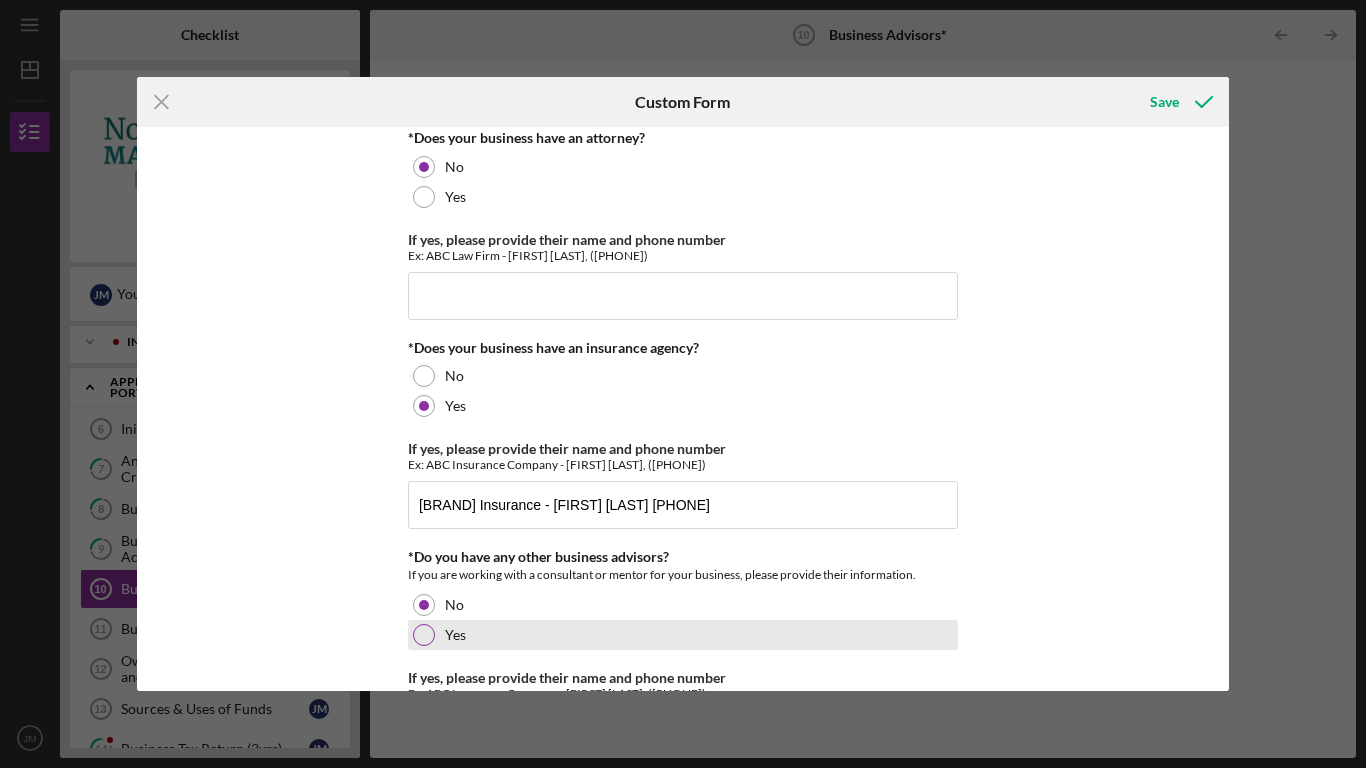 click at bounding box center [424, 635] 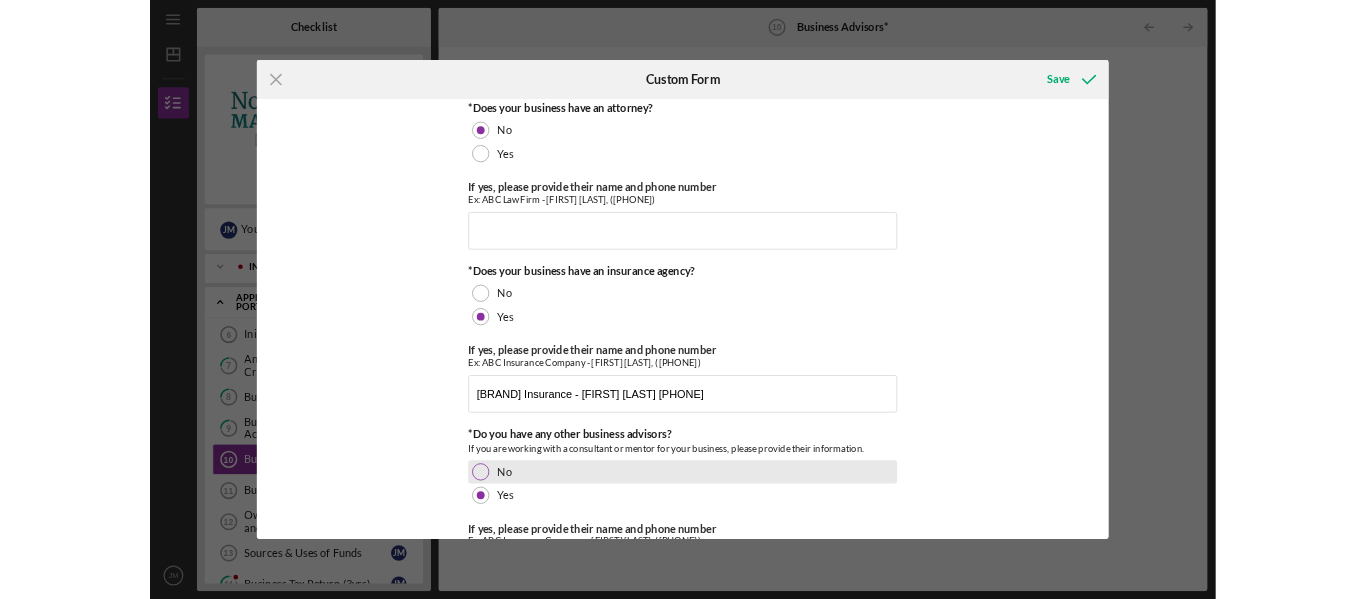 scroll, scrollTop: 397, scrollLeft: 0, axis: vertical 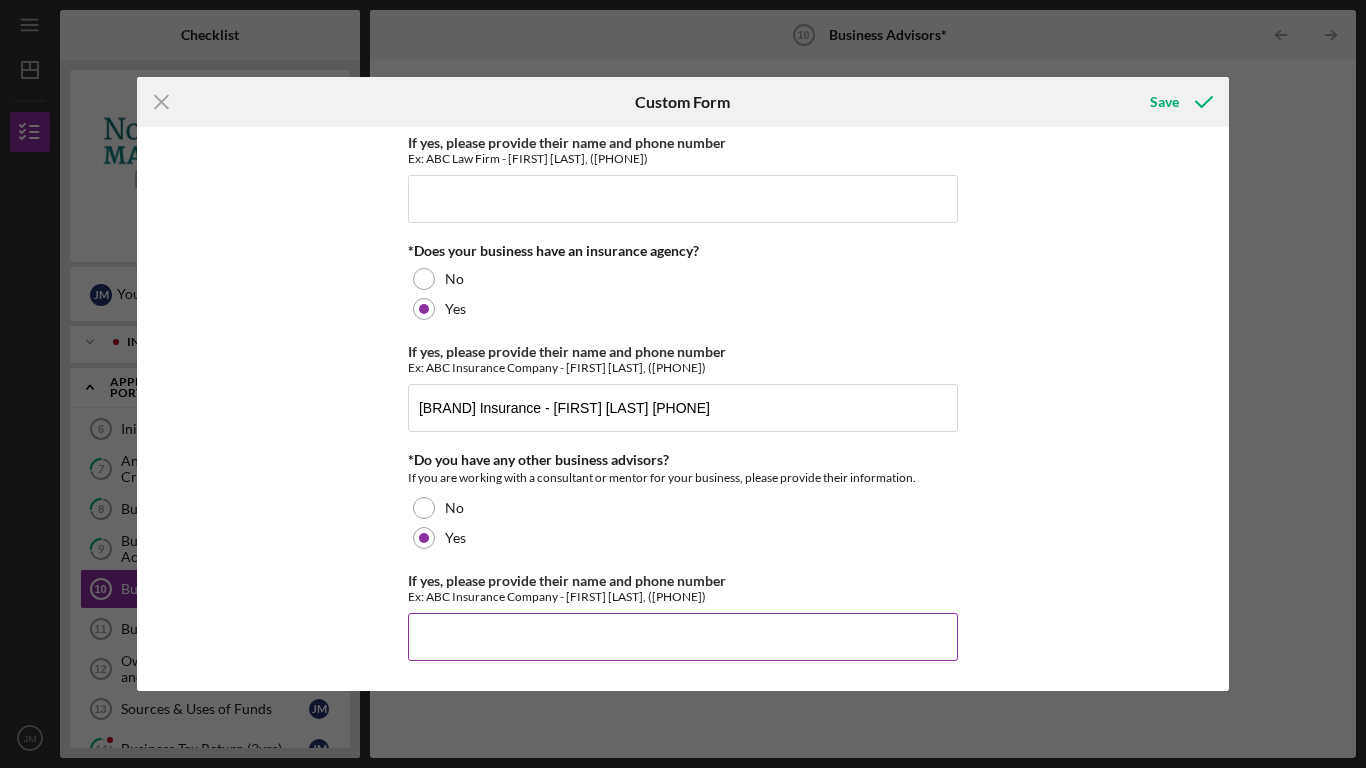 click on "If yes, please provide their name and phone number" at bounding box center [683, 637] 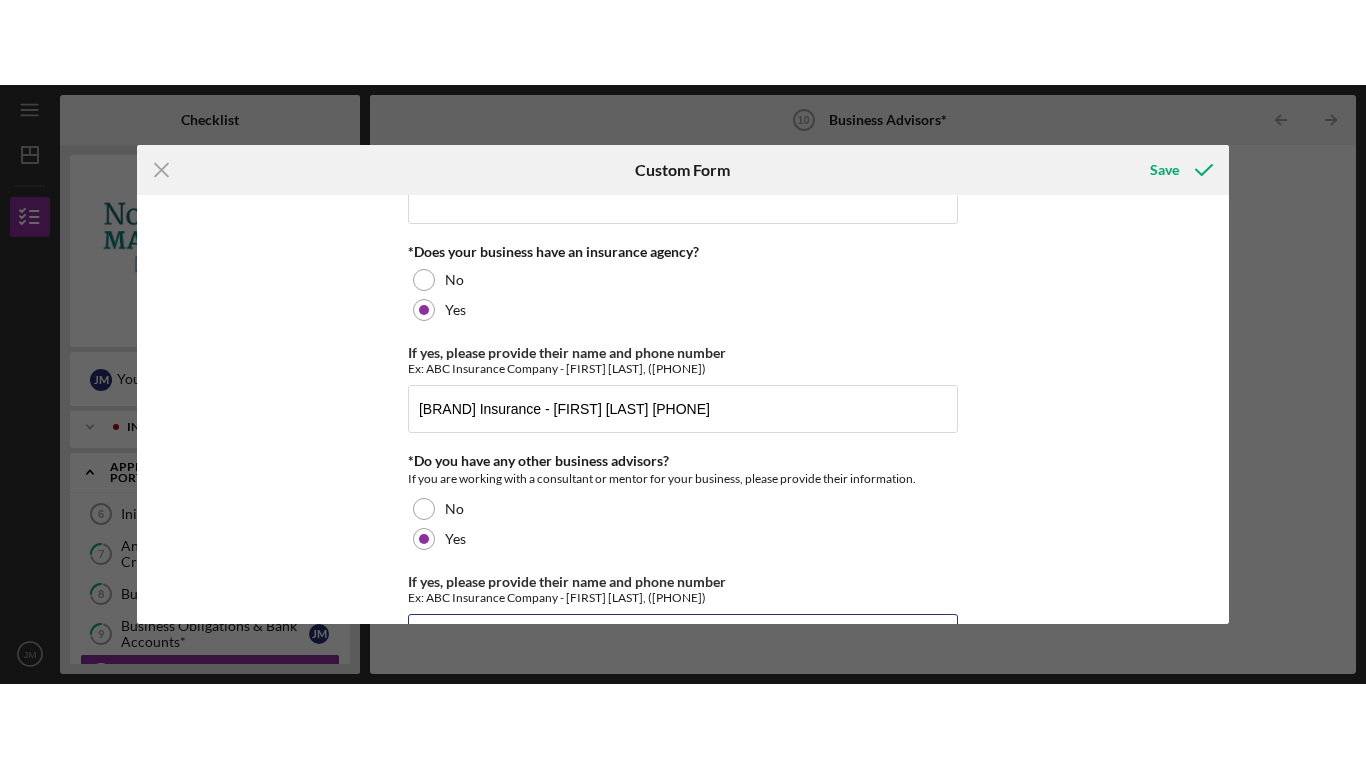 scroll, scrollTop: 532, scrollLeft: 0, axis: vertical 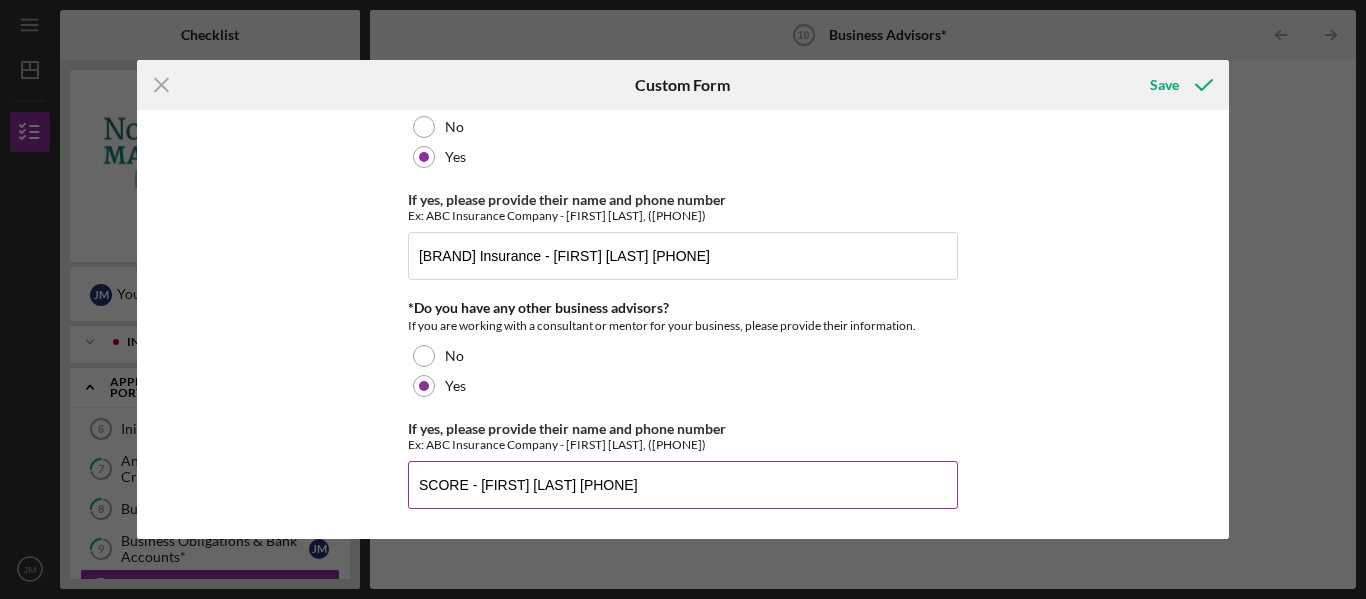 type on "SCORE - [FIRST] [LAST] [PHONE]" 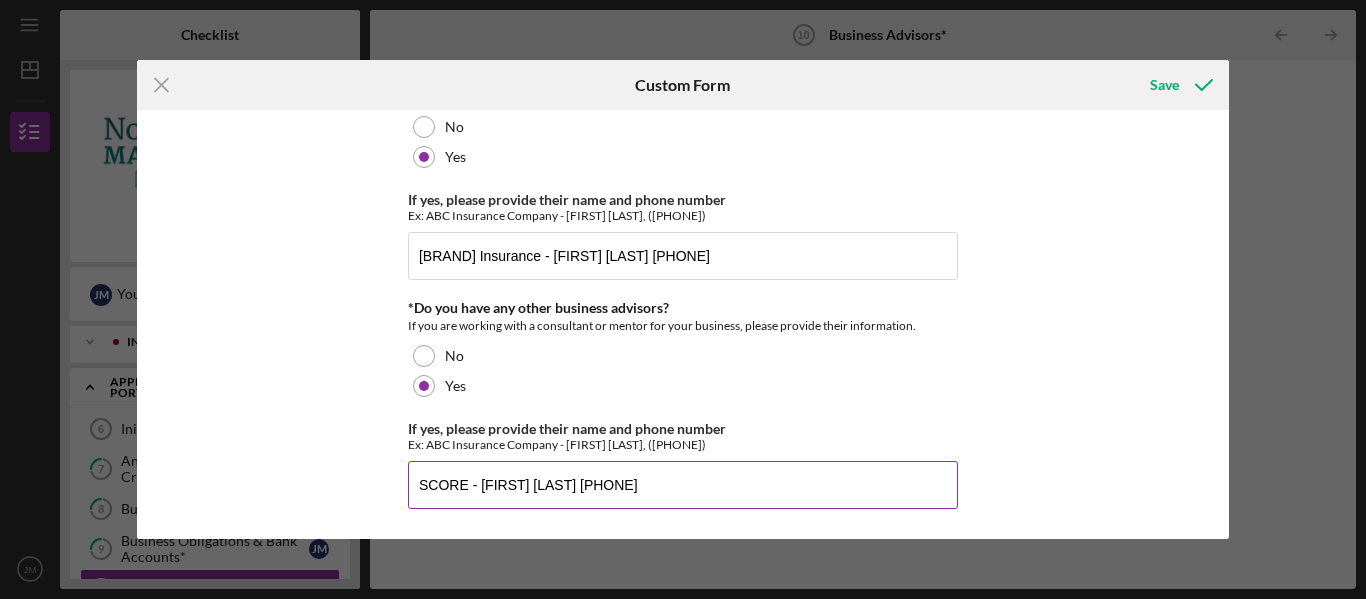 type 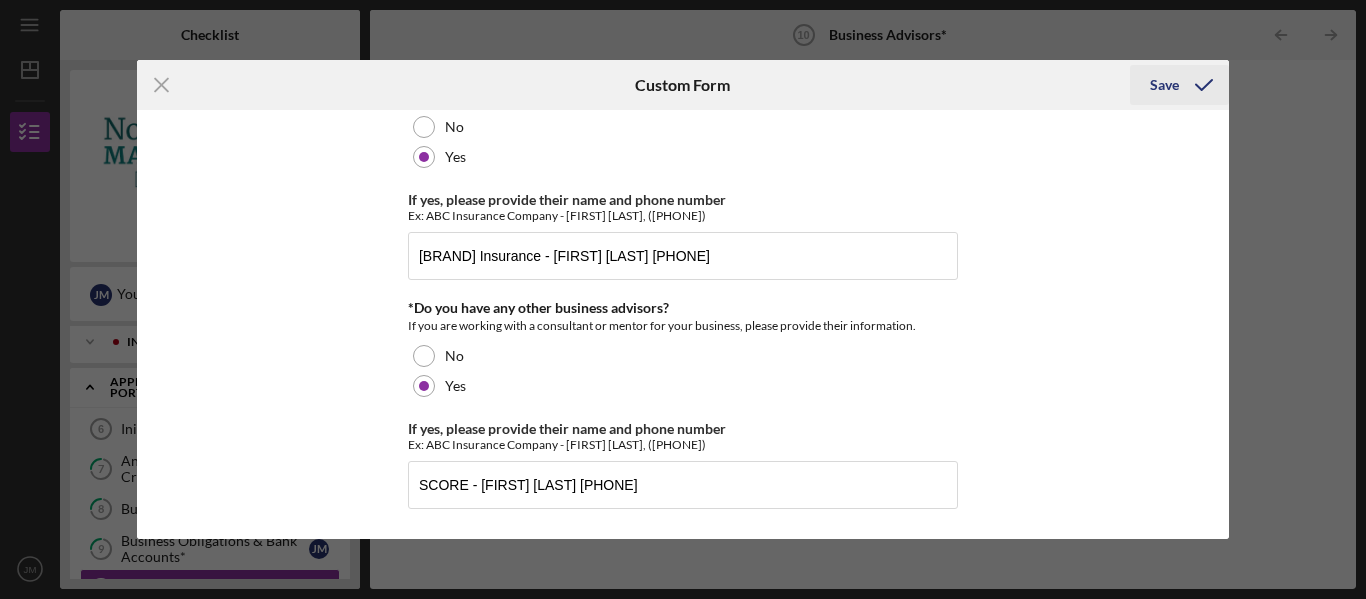 click on "Save" at bounding box center [1164, 85] 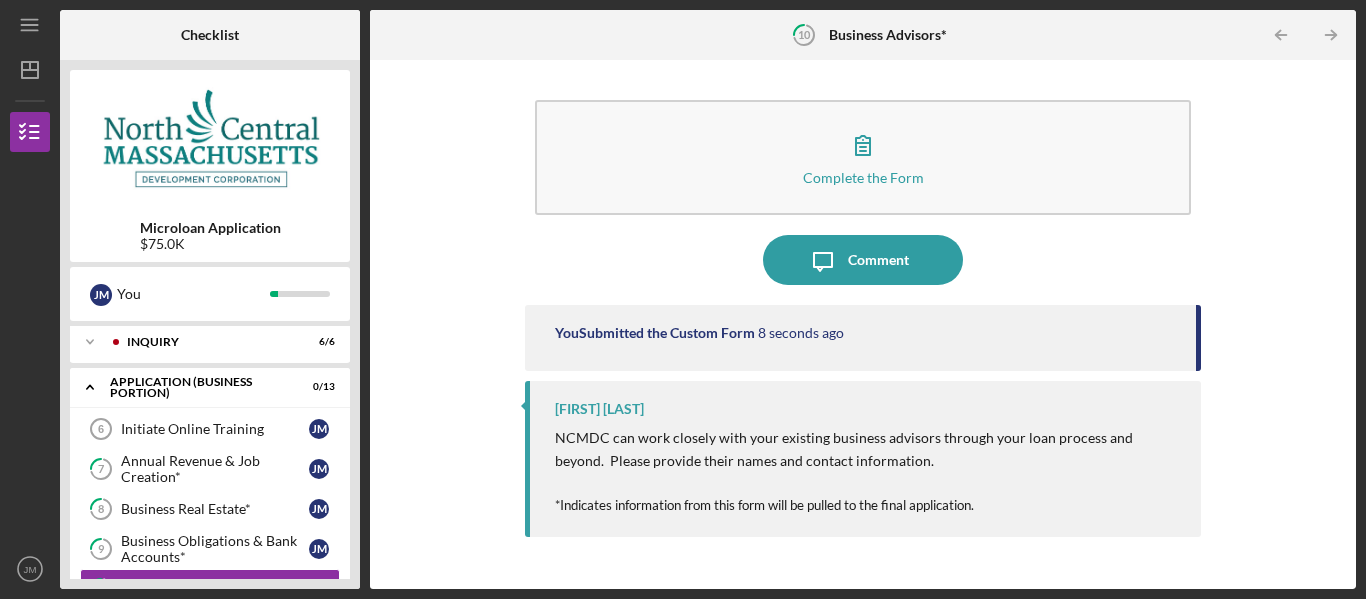 type 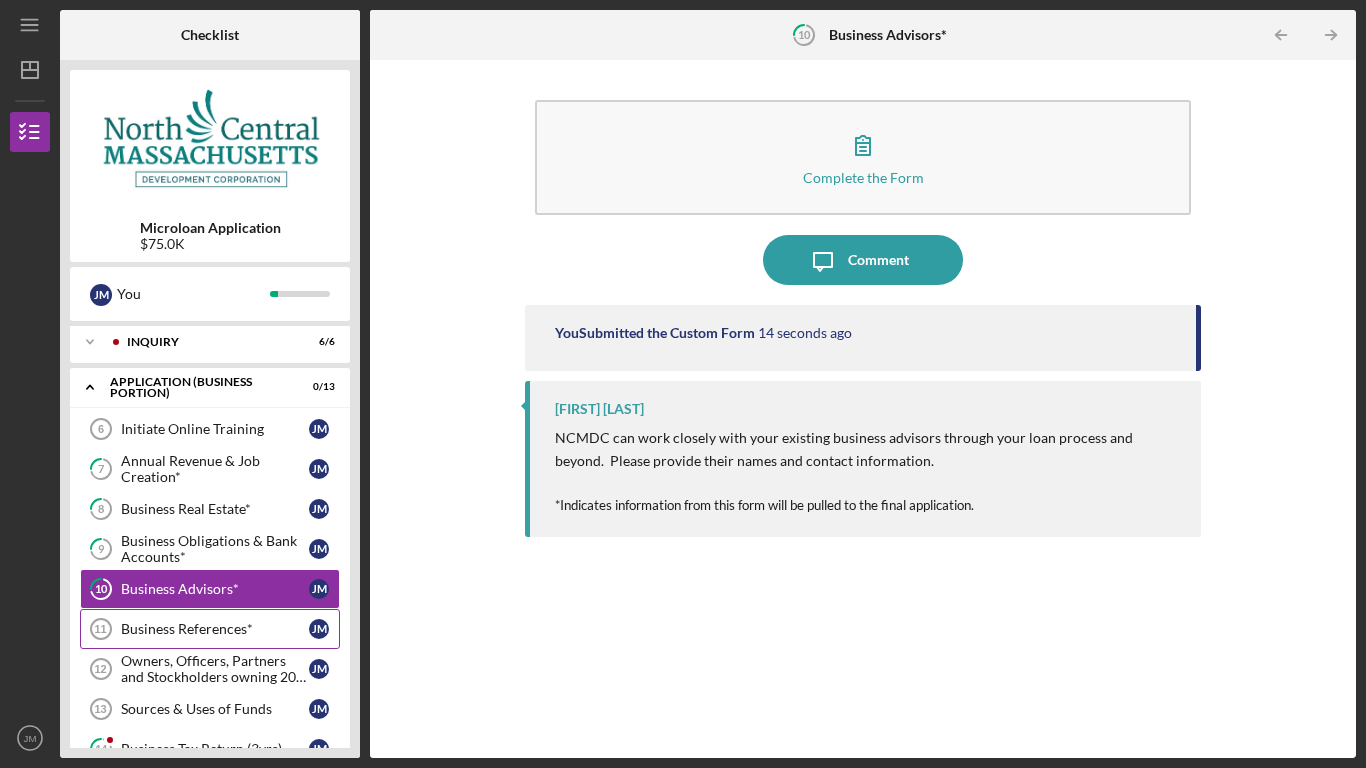 click on "Business References*" at bounding box center (215, 629) 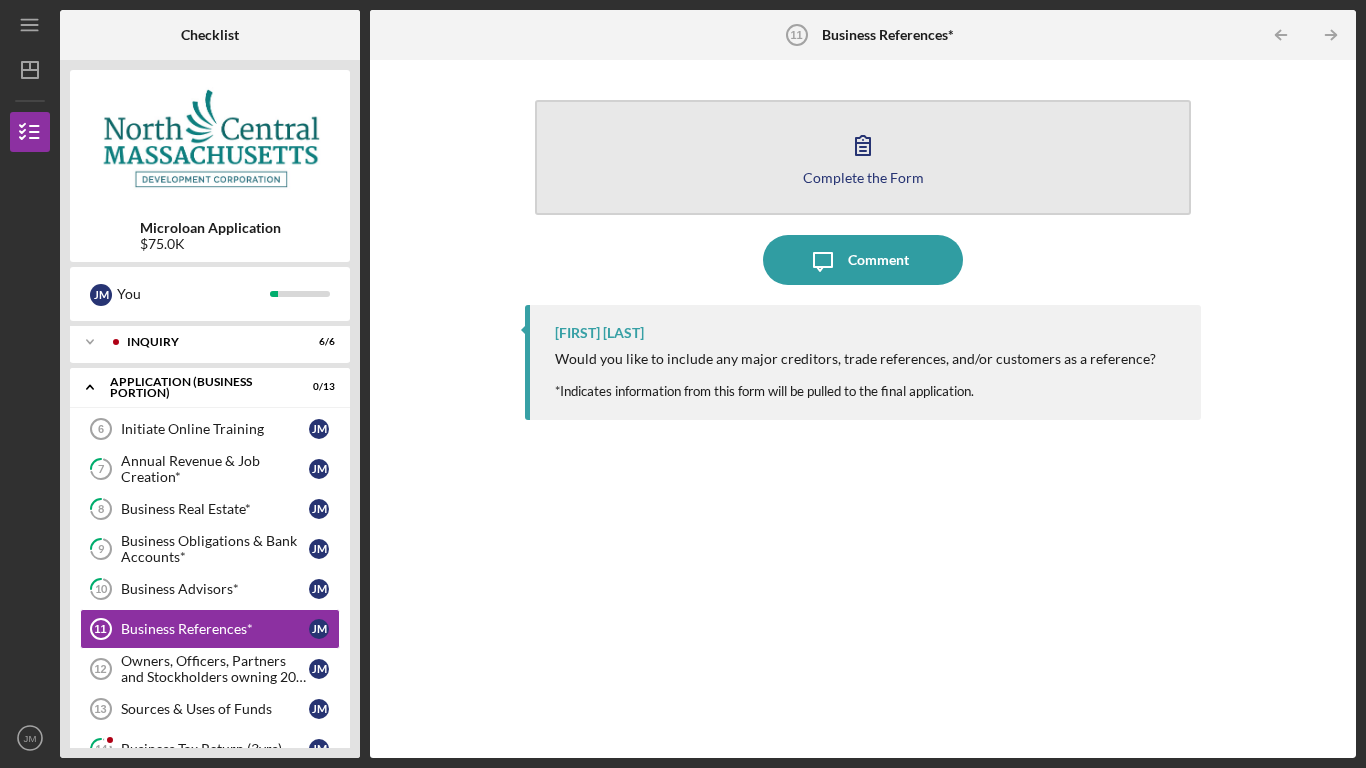 click on "Complete the Form Form" at bounding box center (863, 157) 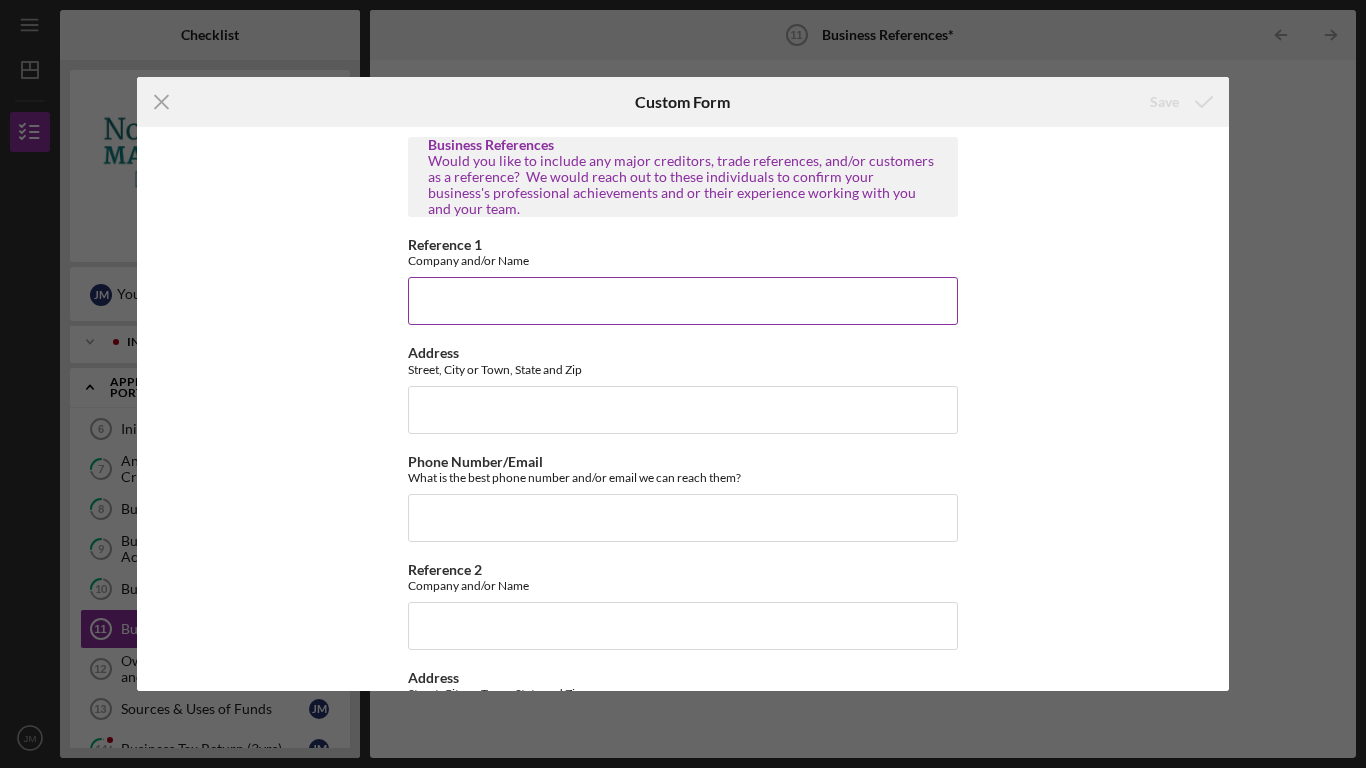 click on "Reference 1" at bounding box center [683, 301] 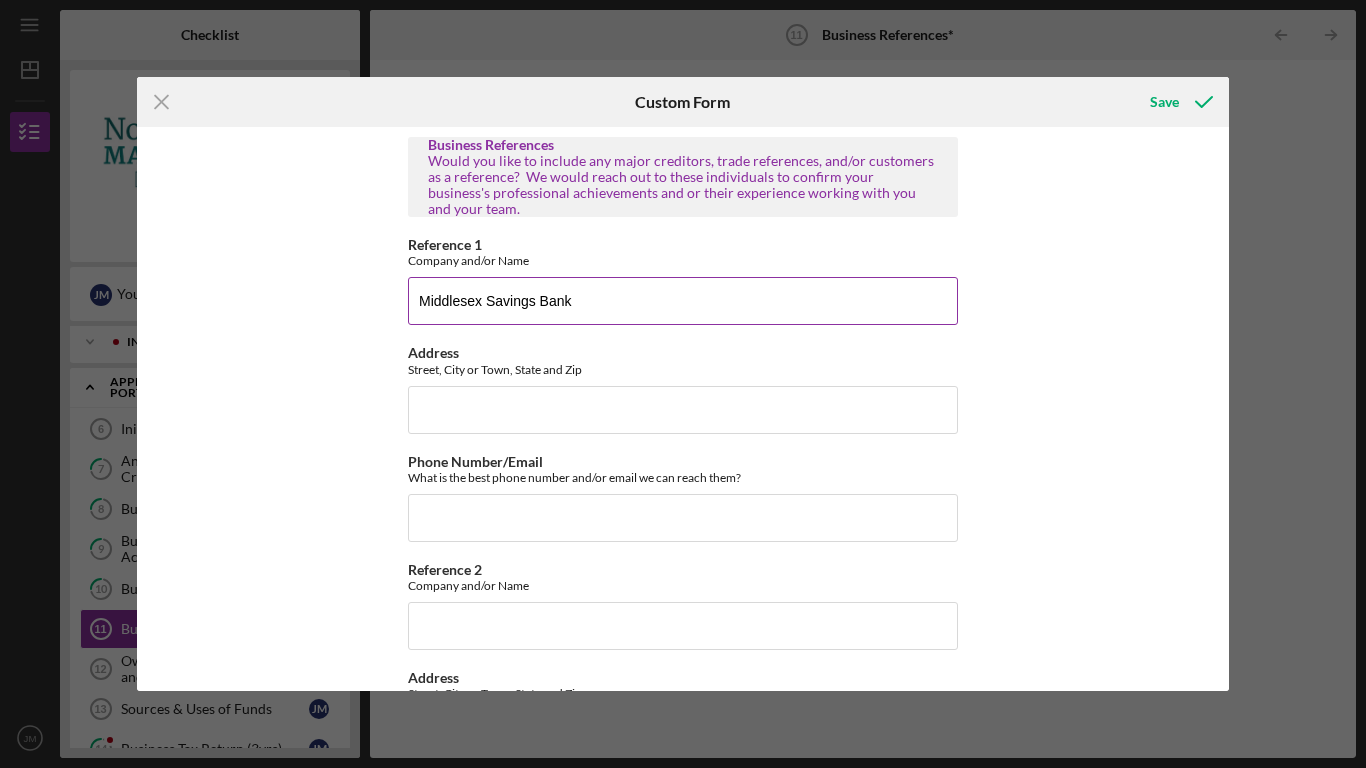 type on "Middlesex Savings Bank" 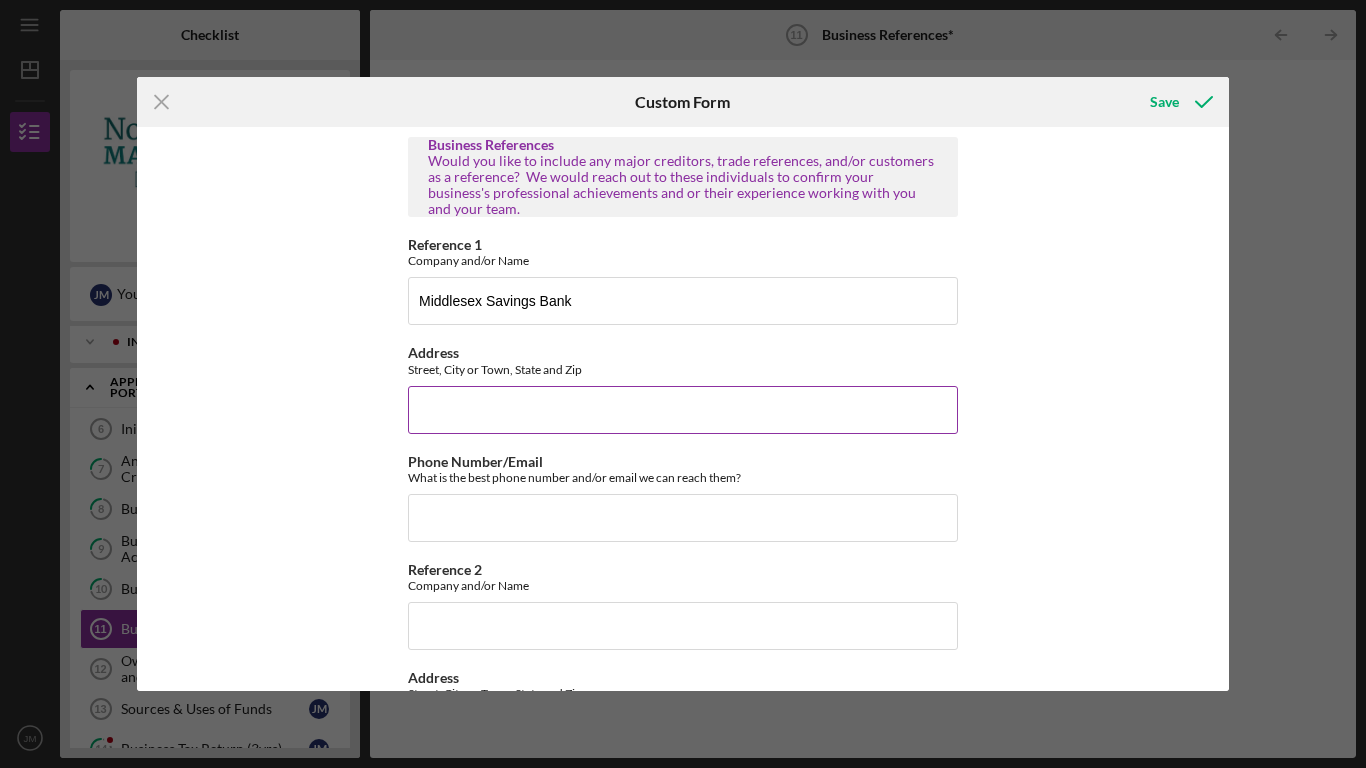 click on "Address" at bounding box center (683, 410) 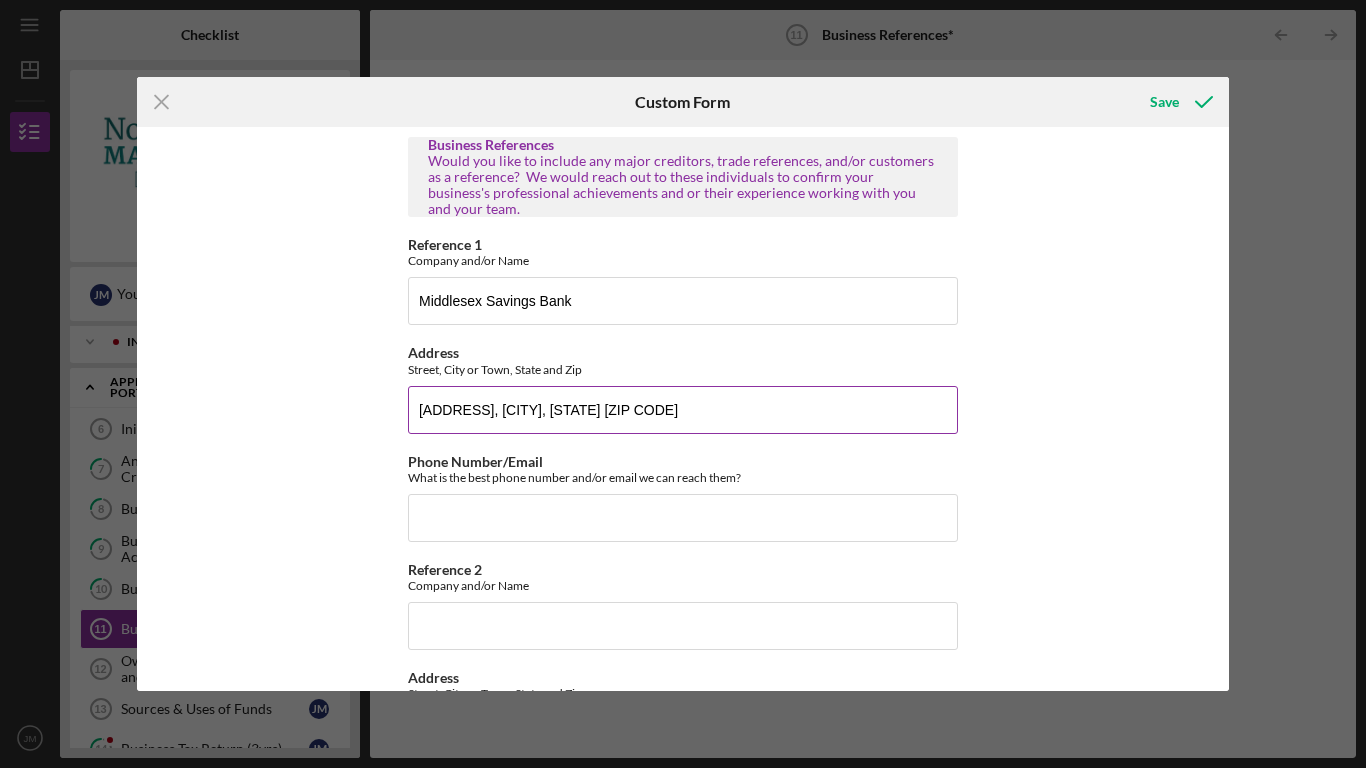 type on "[ADDRESS], [CITY], [STATE] [ZIP CODE]" 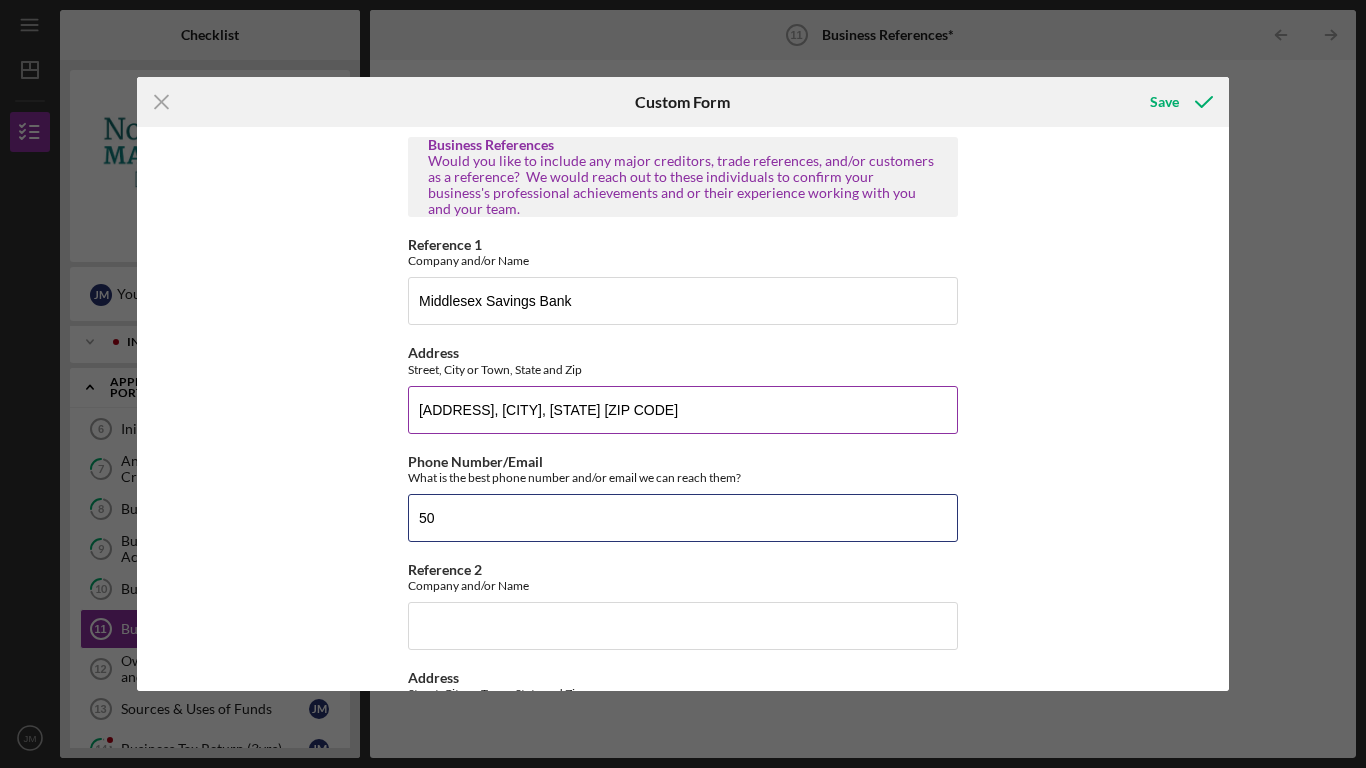 type on "5" 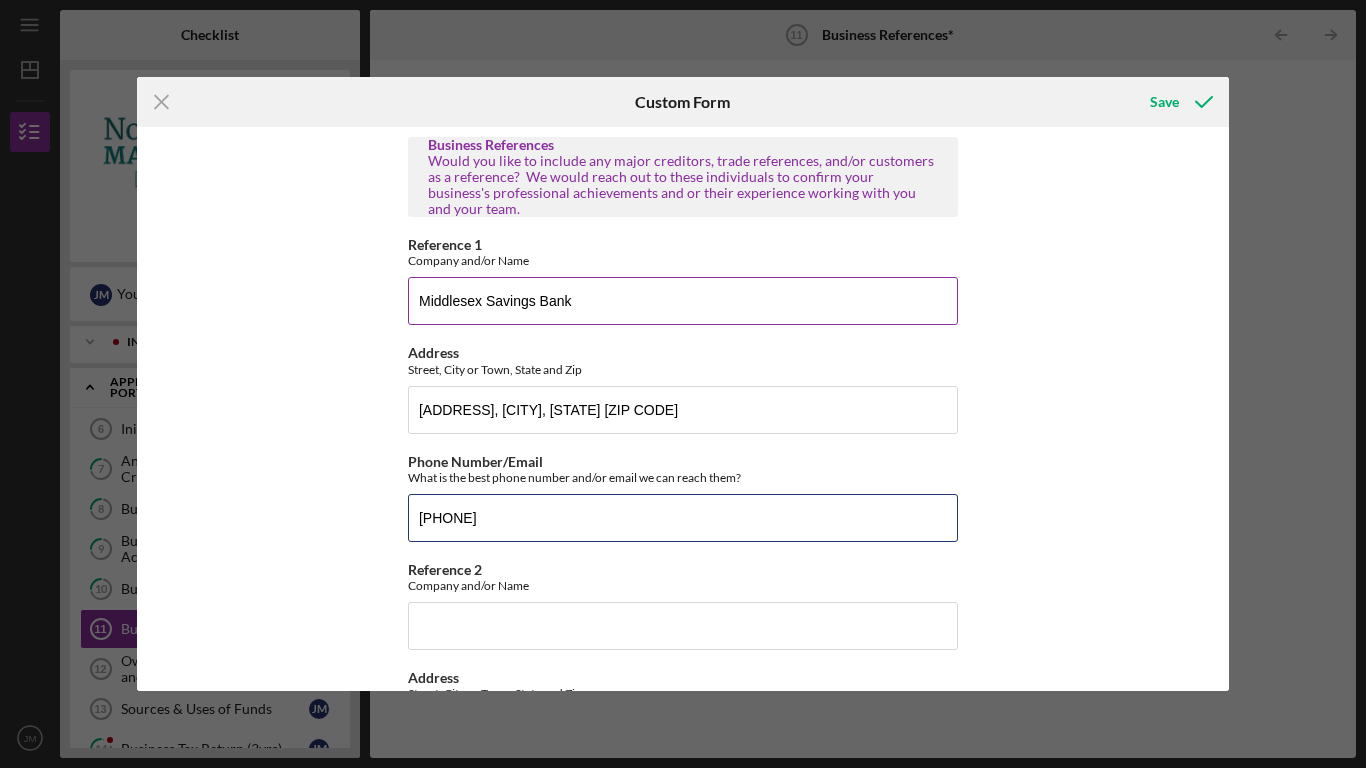type on "[PHONE]" 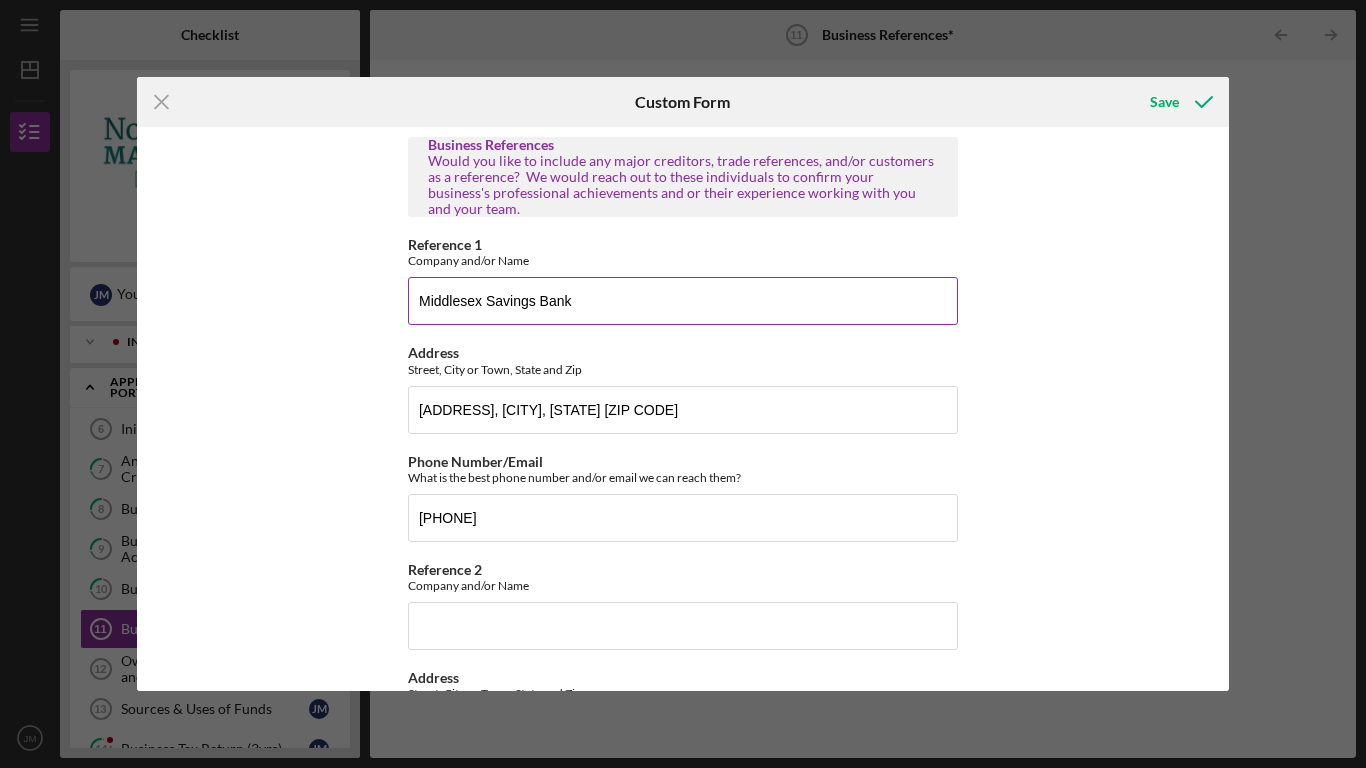 click on "Middlesex Savings Bank" at bounding box center [683, 301] 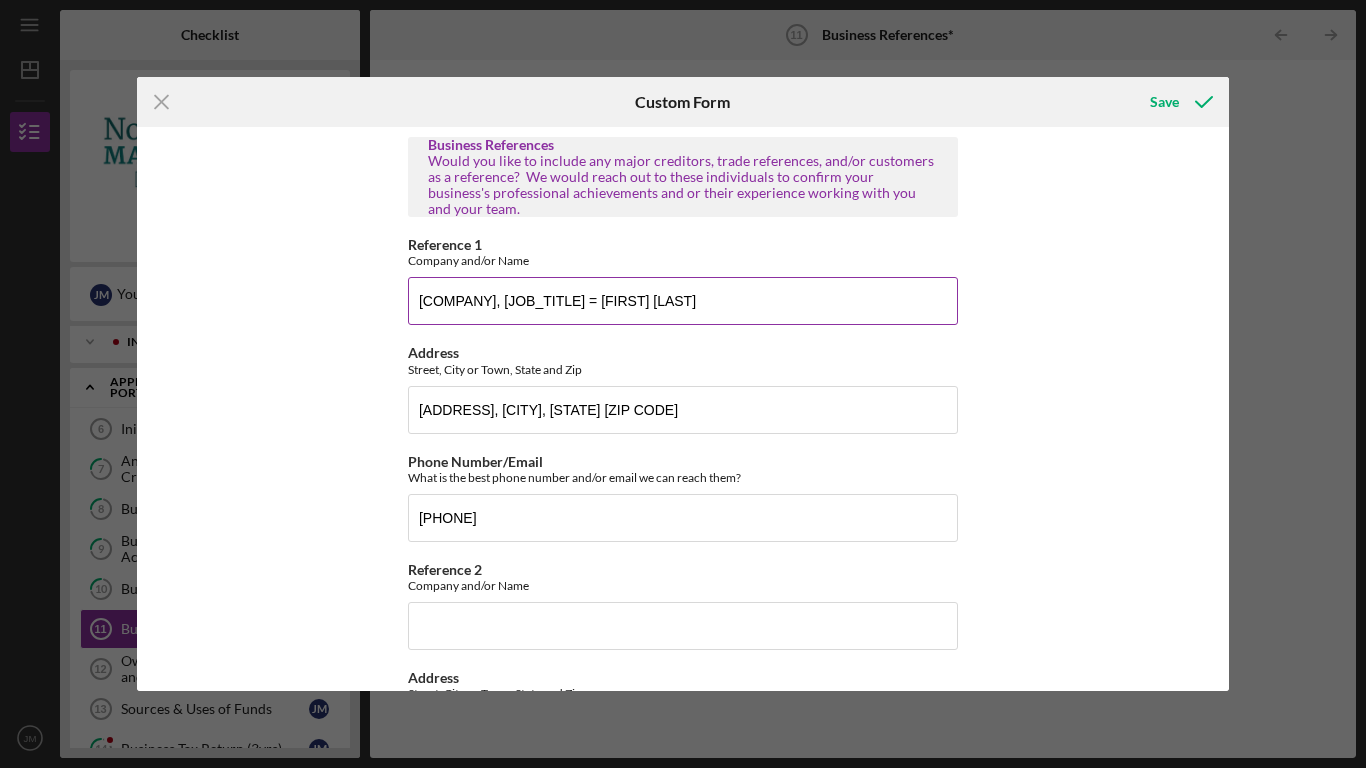 click on "[COMPANY], [JOB_TITLE] = [FIRST] [LAST]" at bounding box center (683, 301) 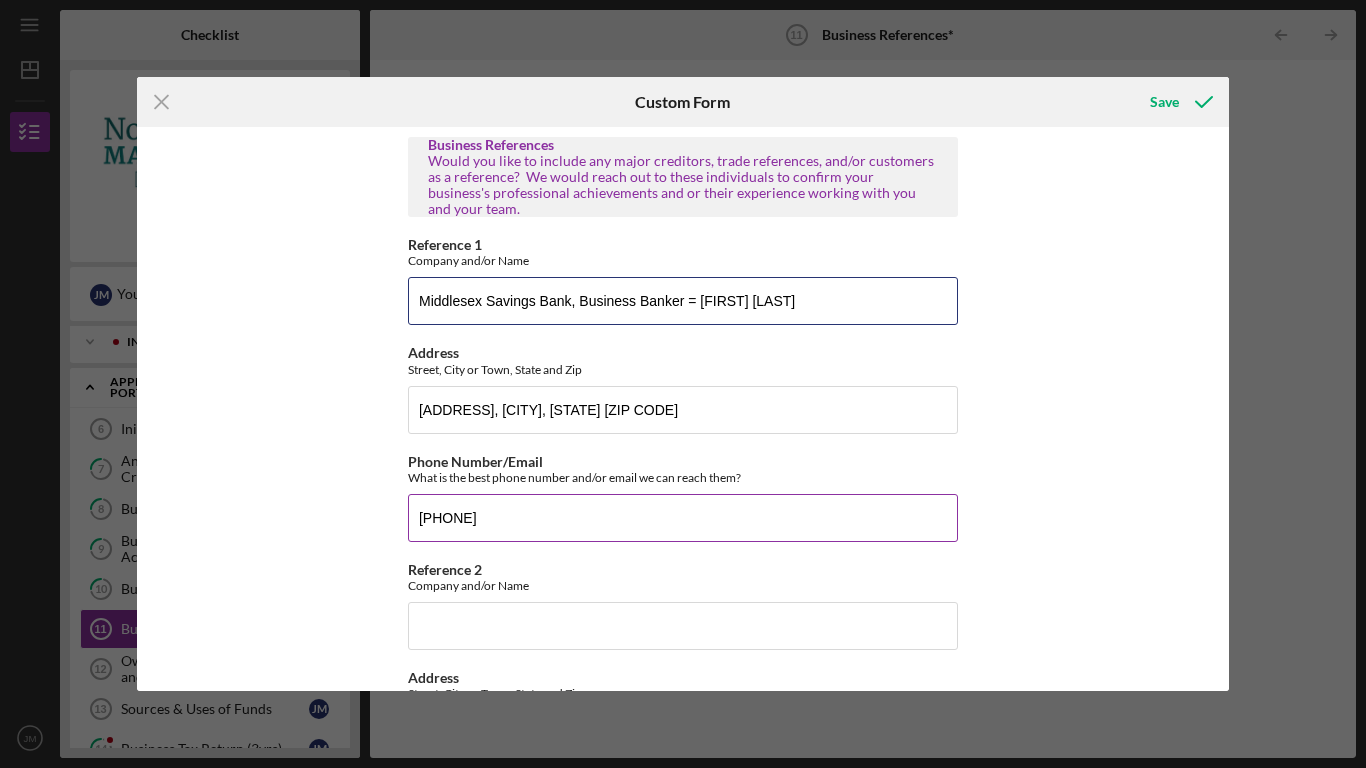 type on "Middlesex Savings Bank, Business Banker = [FIRST] [LAST]" 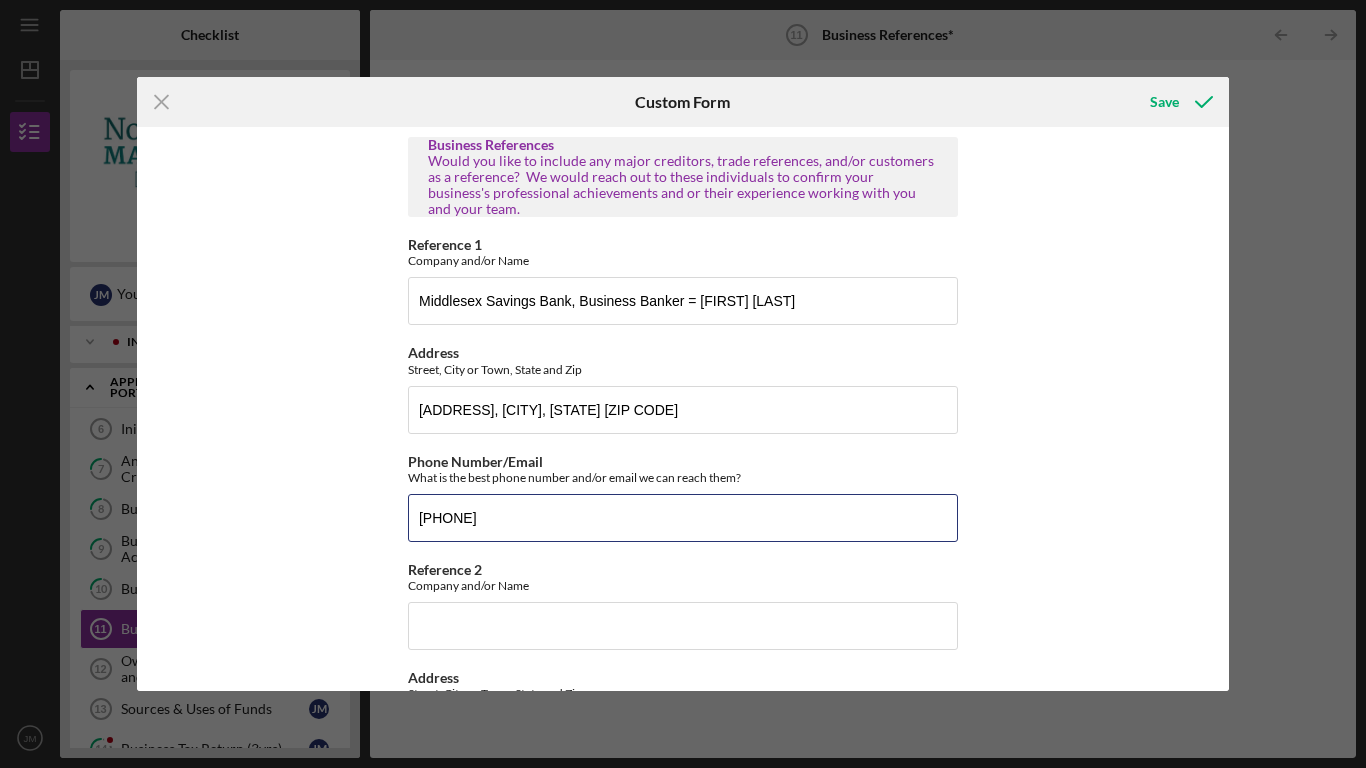 drag, startPoint x: 573, startPoint y: 497, endPoint x: 280, endPoint y: 479, distance: 293.55237 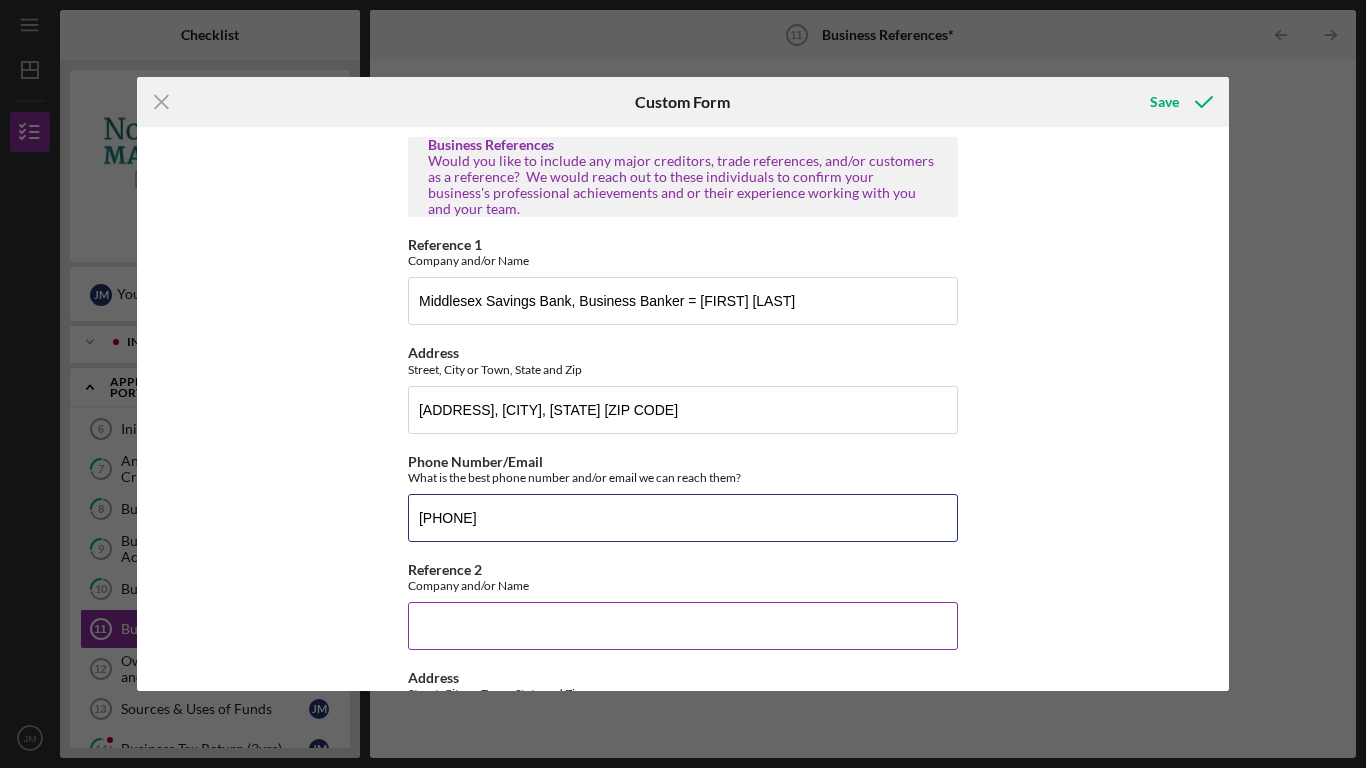 type on "[PHONE]" 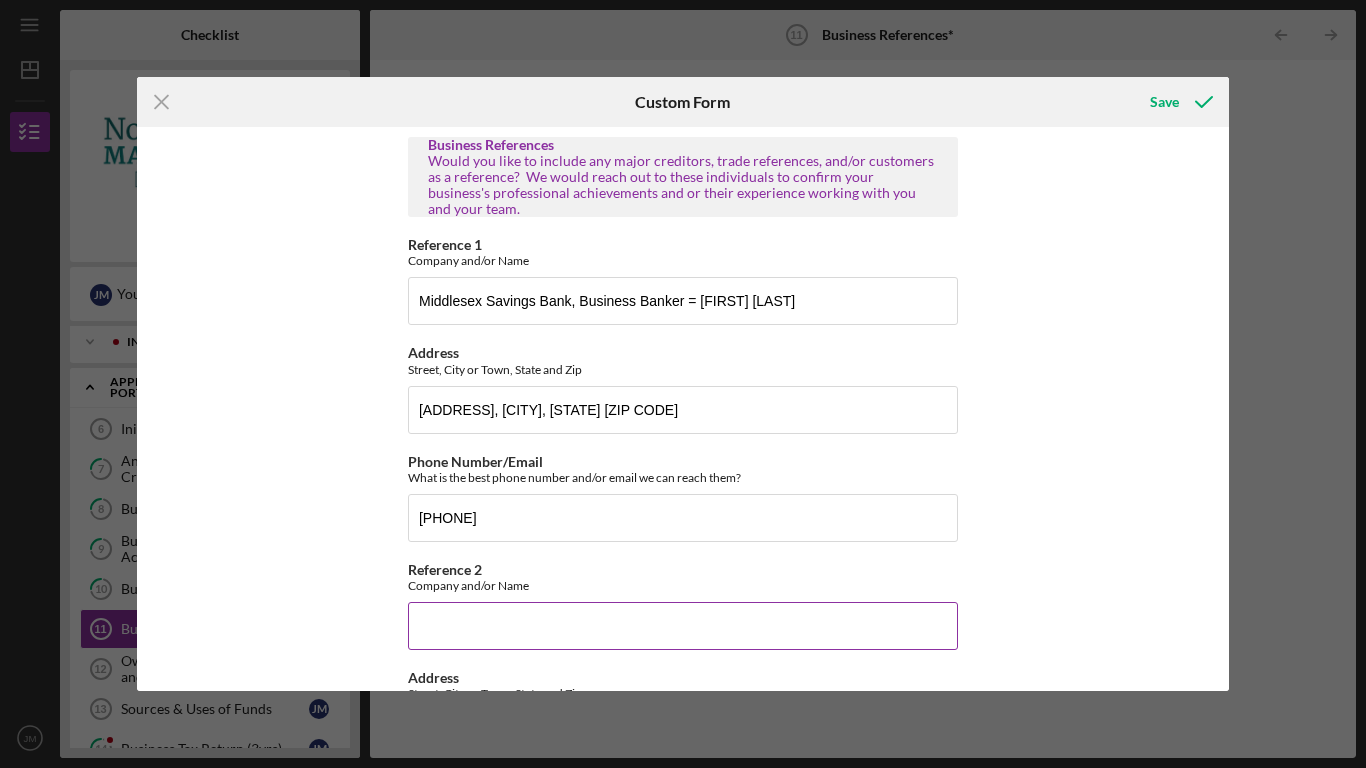 click on "Reference 2" at bounding box center (683, 626) 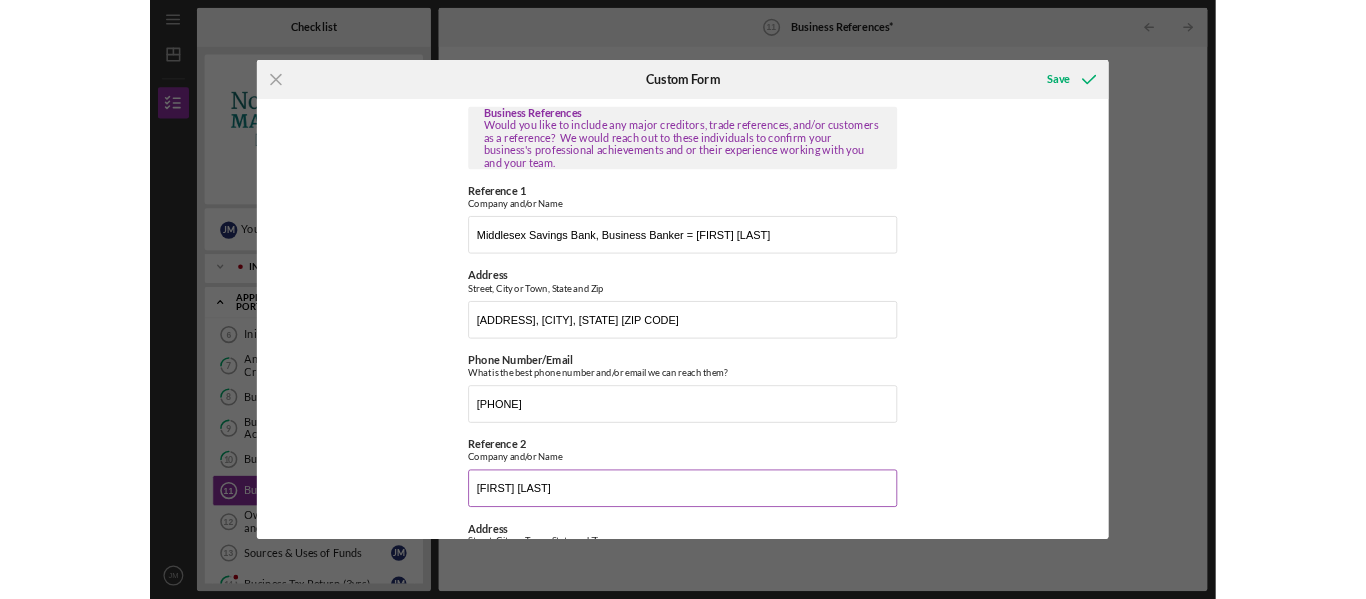 scroll, scrollTop: 190, scrollLeft: 0, axis: vertical 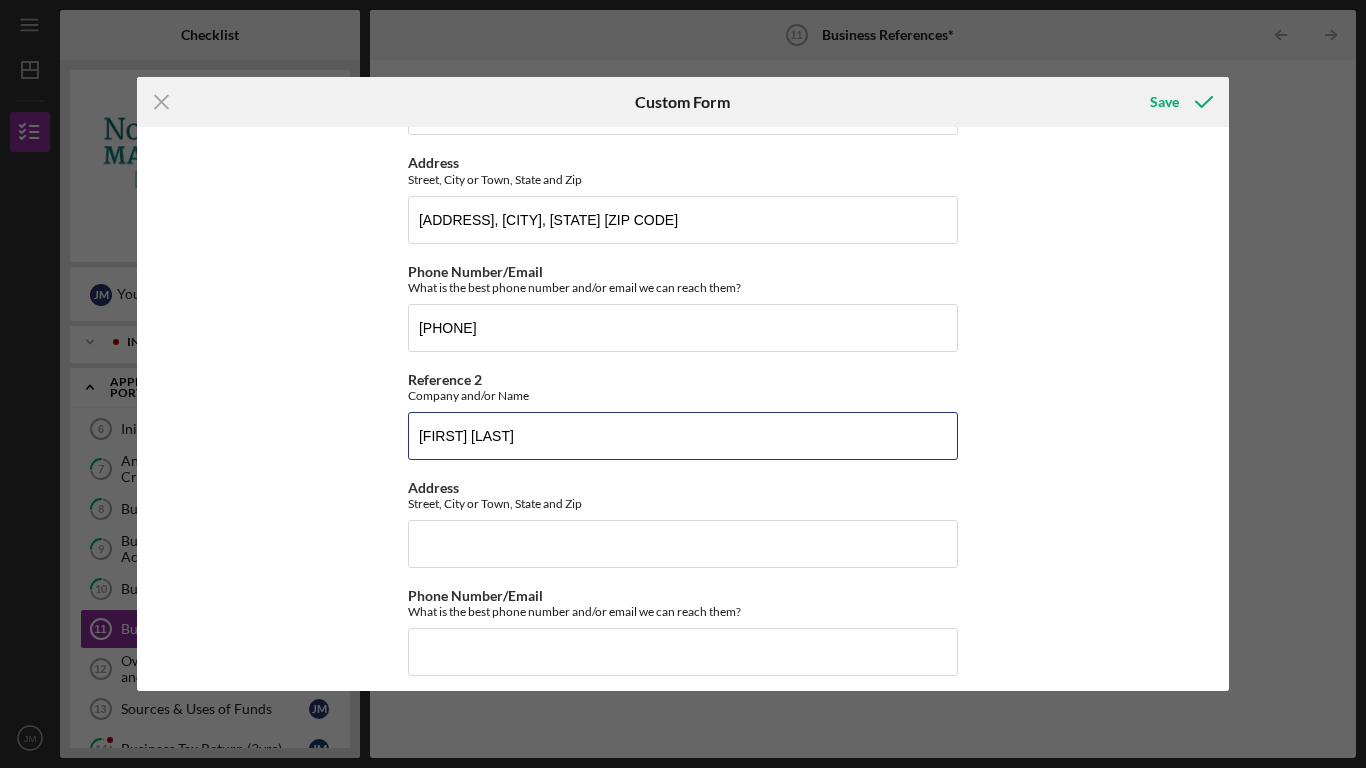 drag, startPoint x: 523, startPoint y: 423, endPoint x: 356, endPoint y: 420, distance: 167.02695 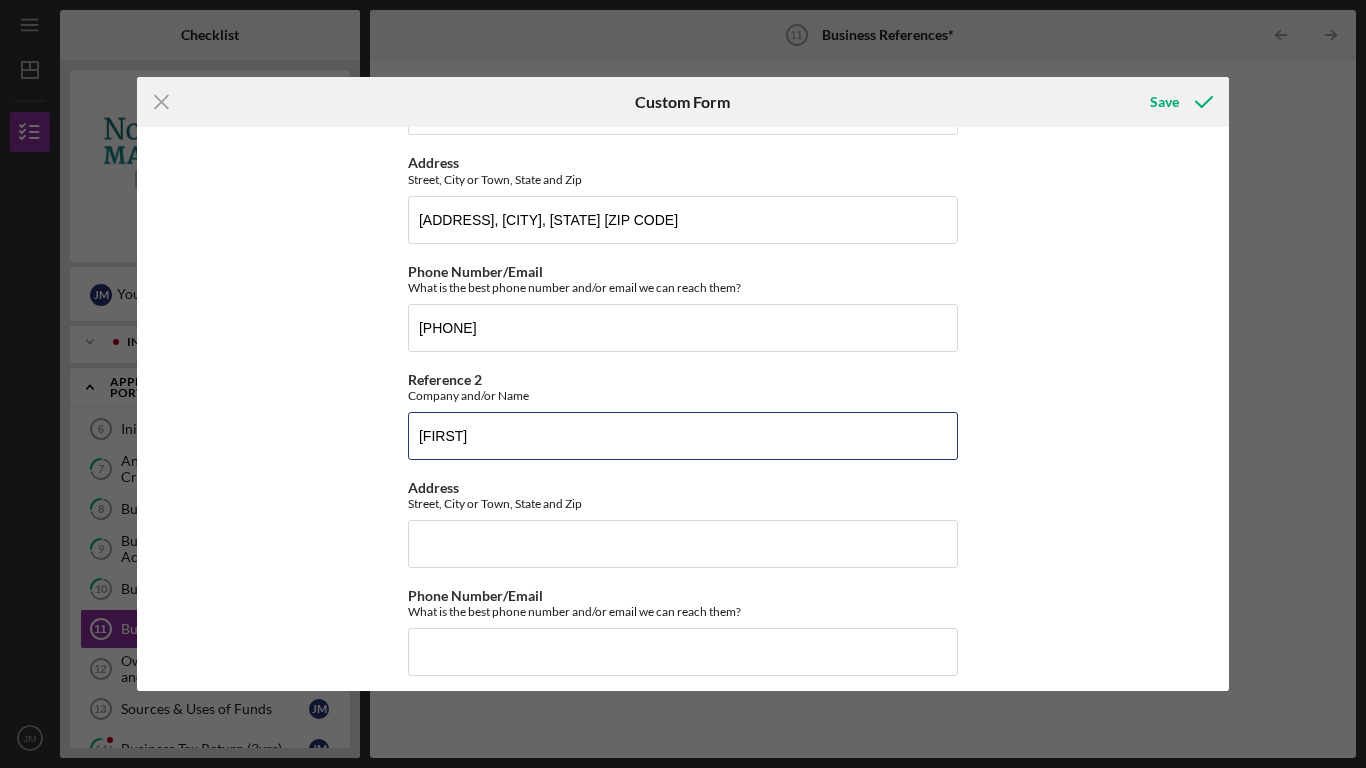 type on "K" 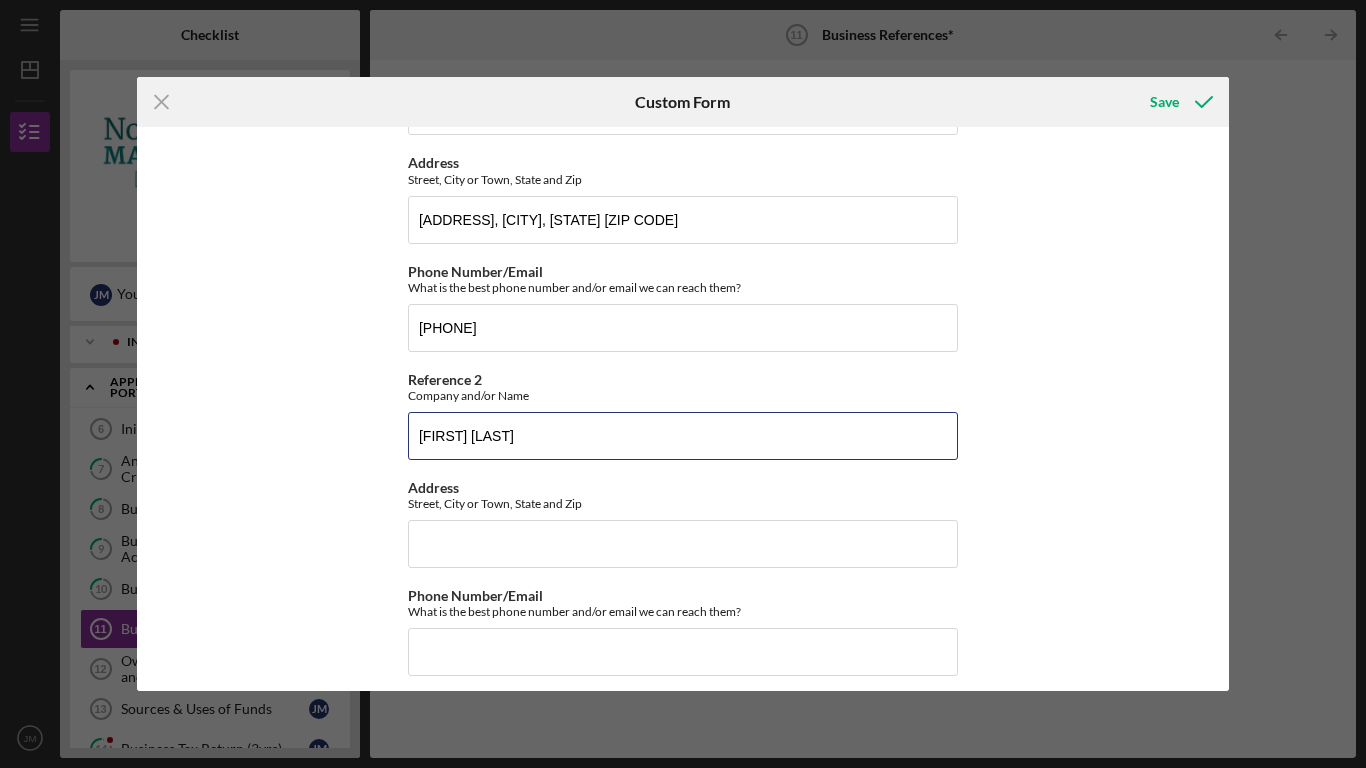type on "[FIRST] [LAST]" 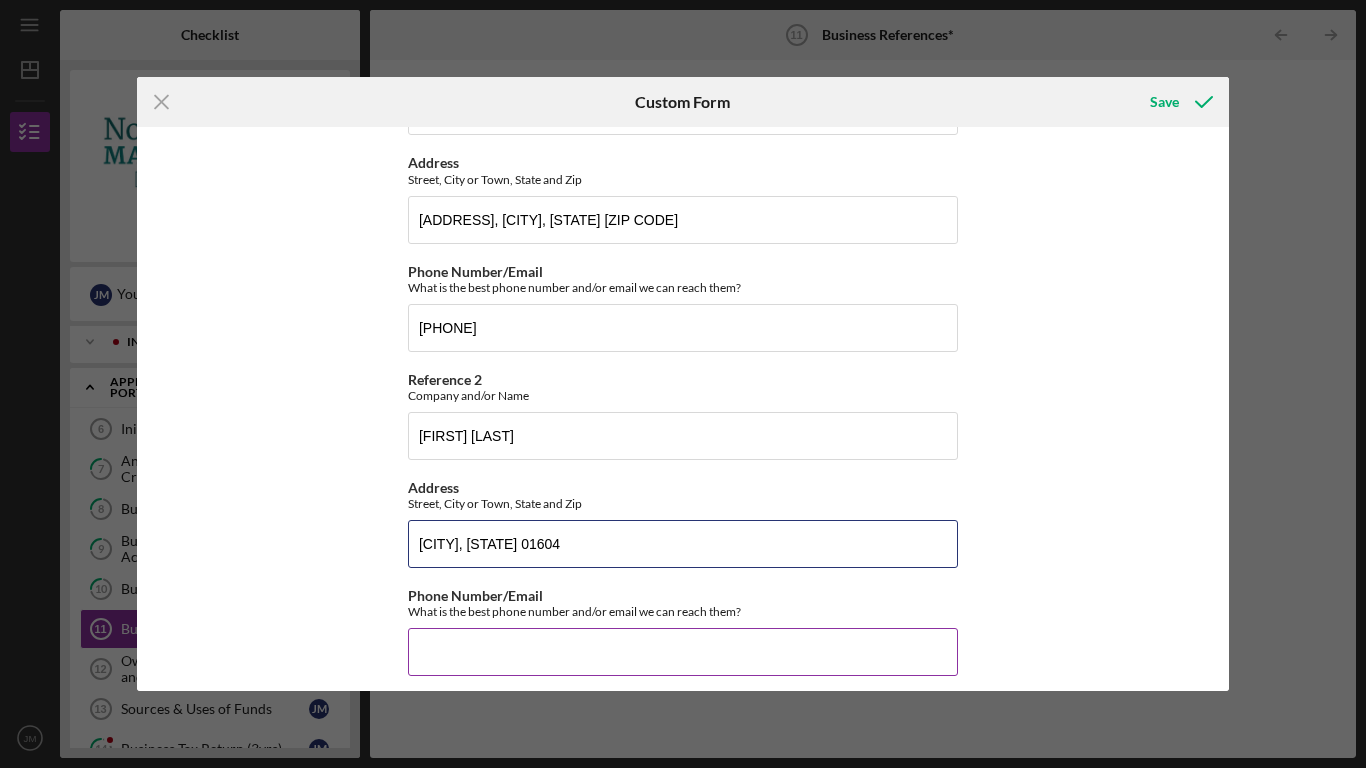 type on "[CITY], [STATE] 01604" 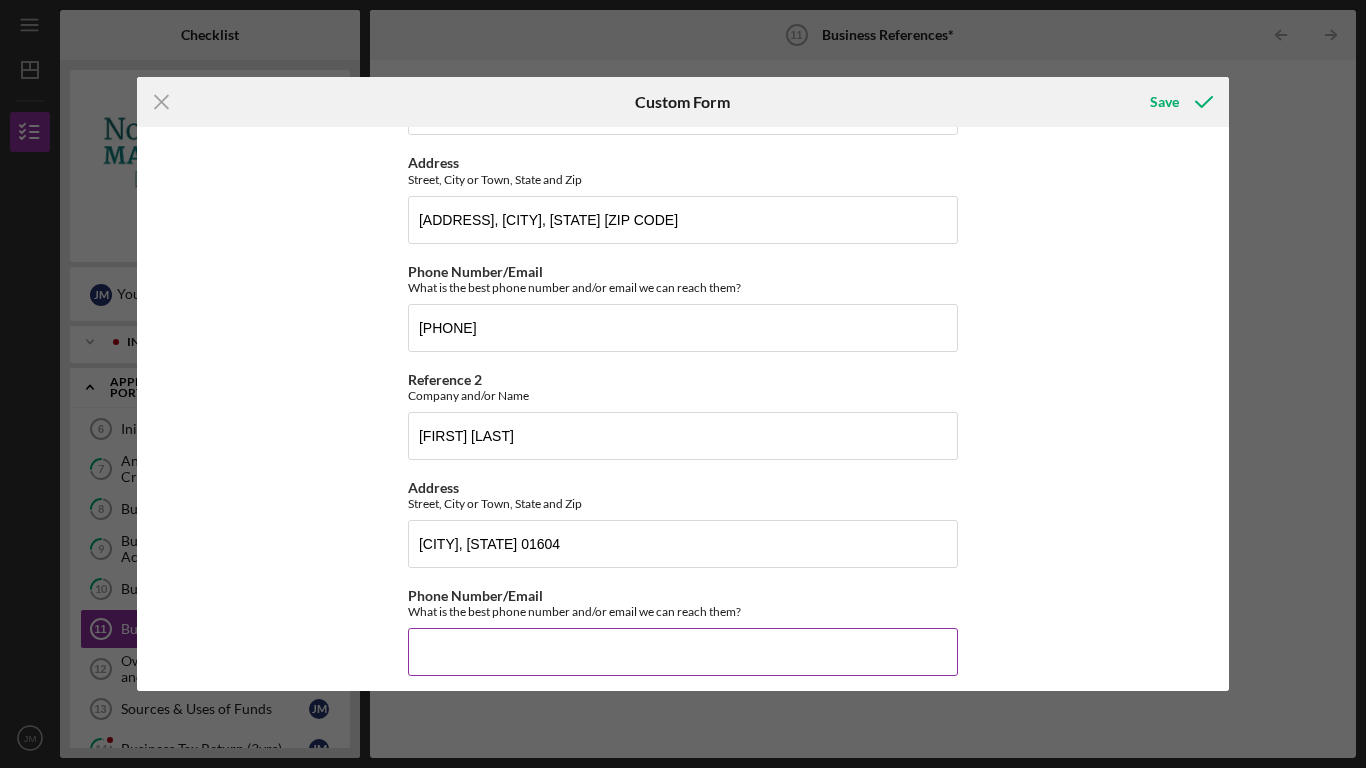 click on "Phone Number/Email" at bounding box center [683, 652] 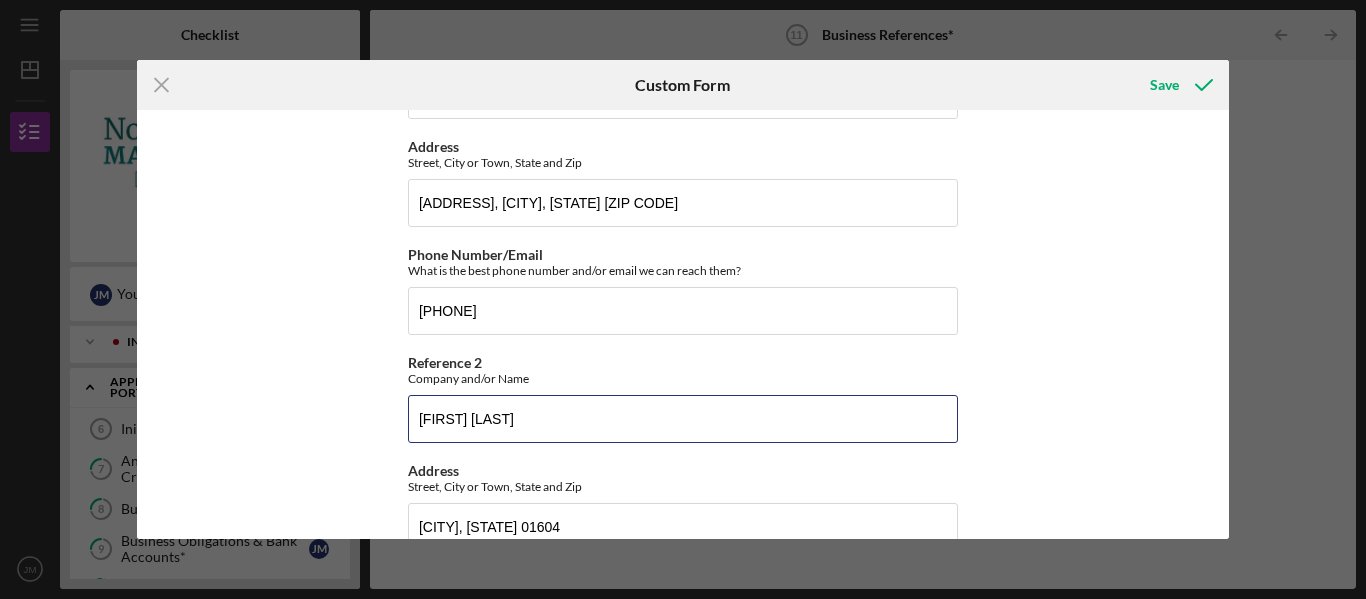 drag, startPoint x: 579, startPoint y: 404, endPoint x: 374, endPoint y: 393, distance: 205.2949 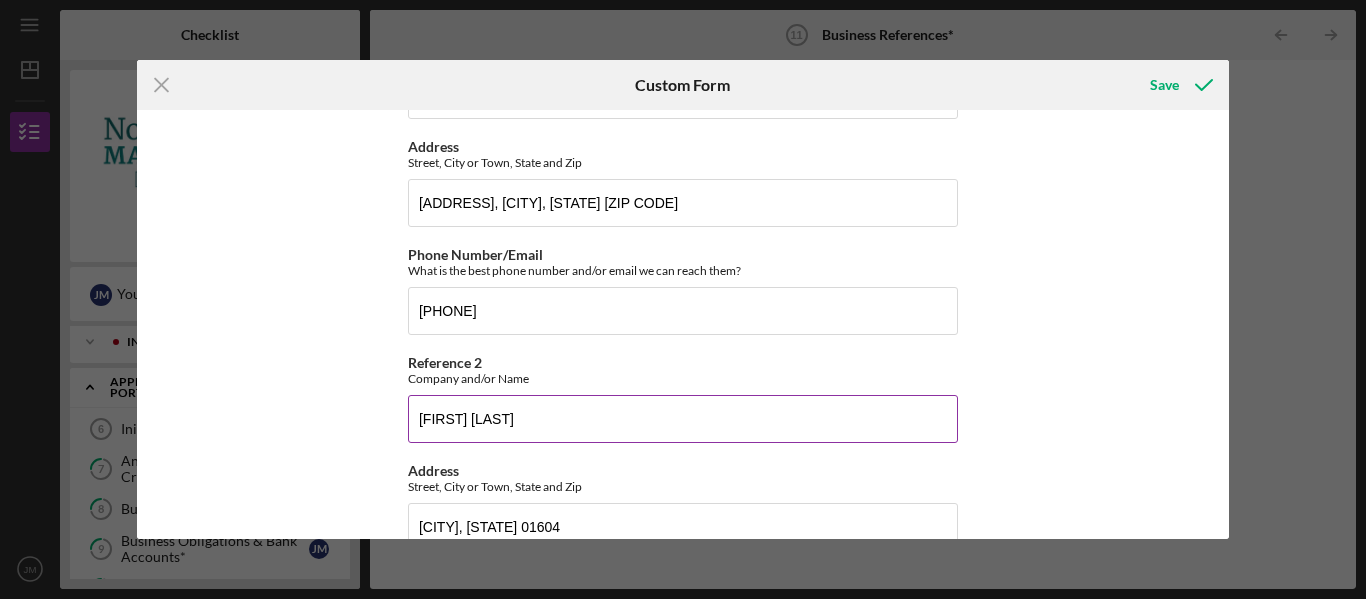 paste on "[EMAIL]" 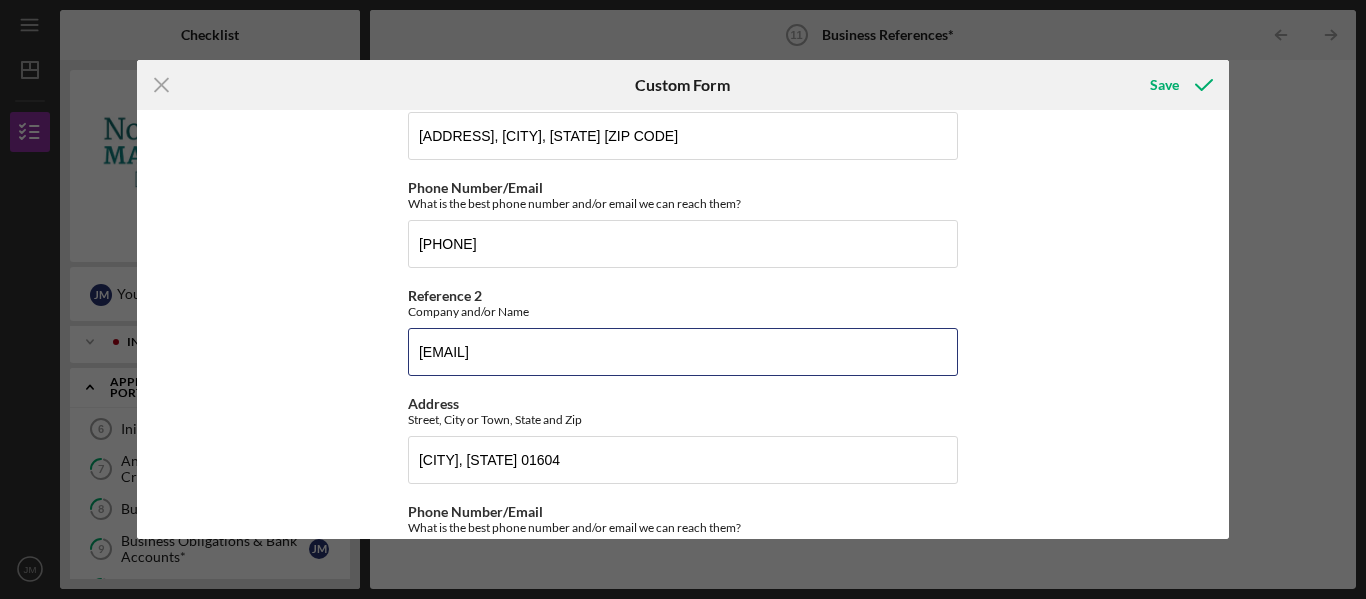 scroll, scrollTop: 324, scrollLeft: 0, axis: vertical 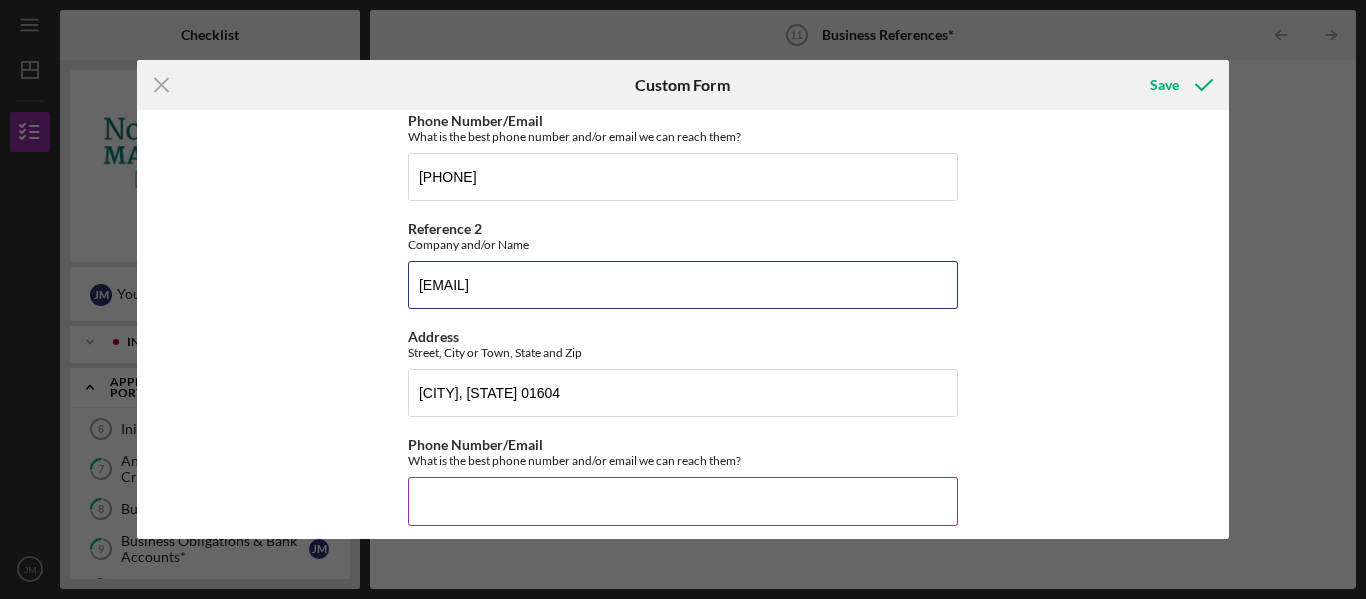 type on "[EMAIL]" 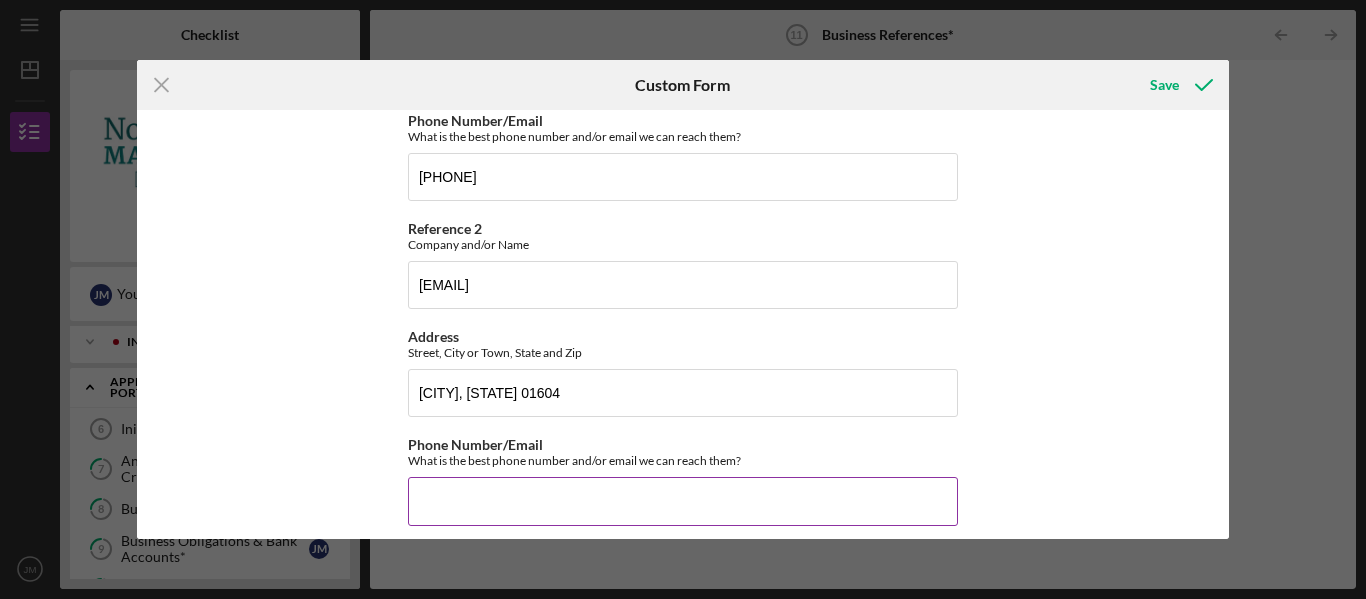 click on "Phone Number/Email" at bounding box center [683, 501] 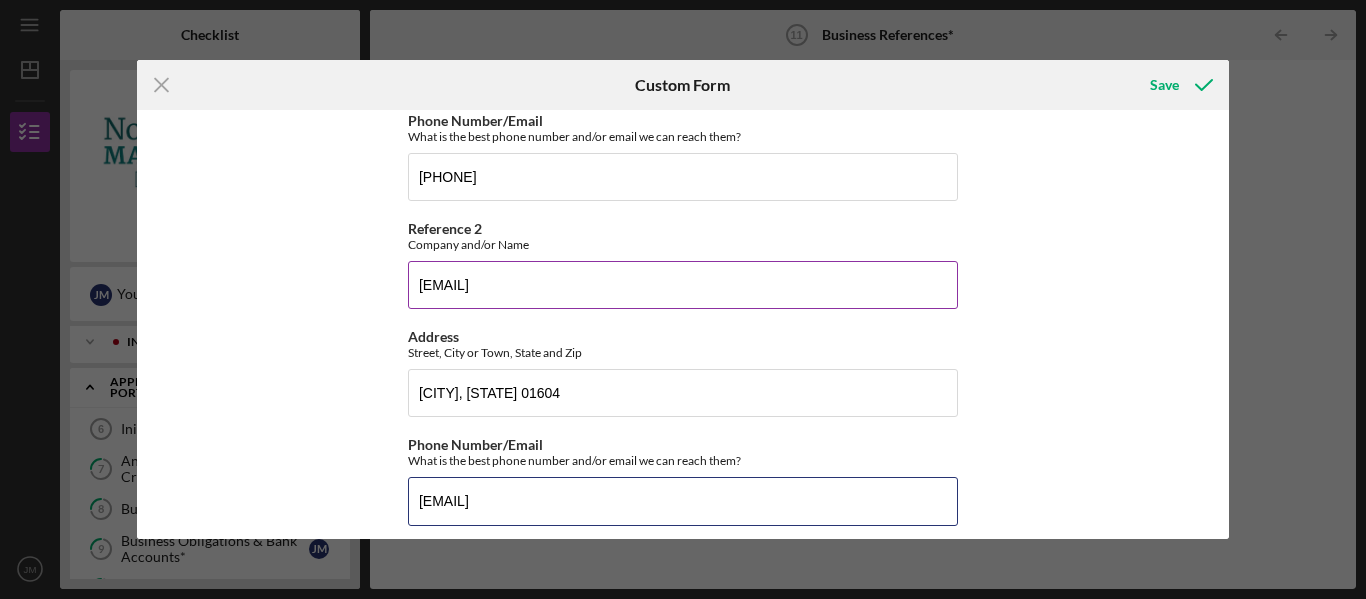 type on "[EMAIL]" 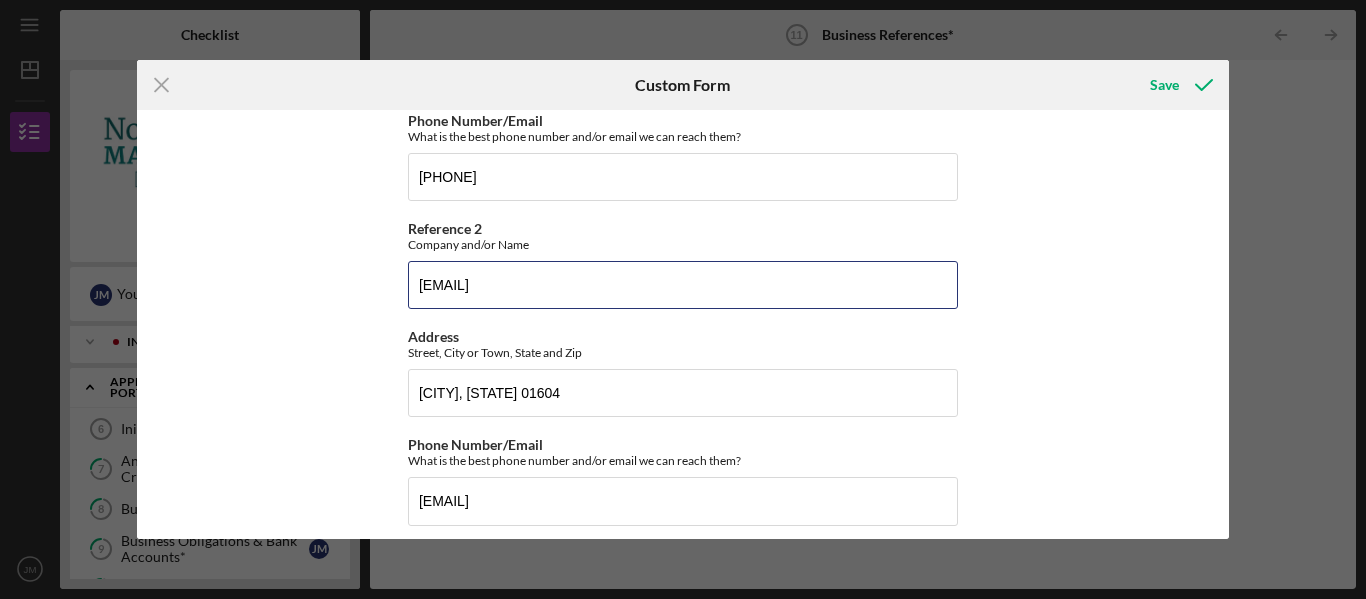 drag, startPoint x: 593, startPoint y: 264, endPoint x: 329, endPoint y: 283, distance: 264.68283 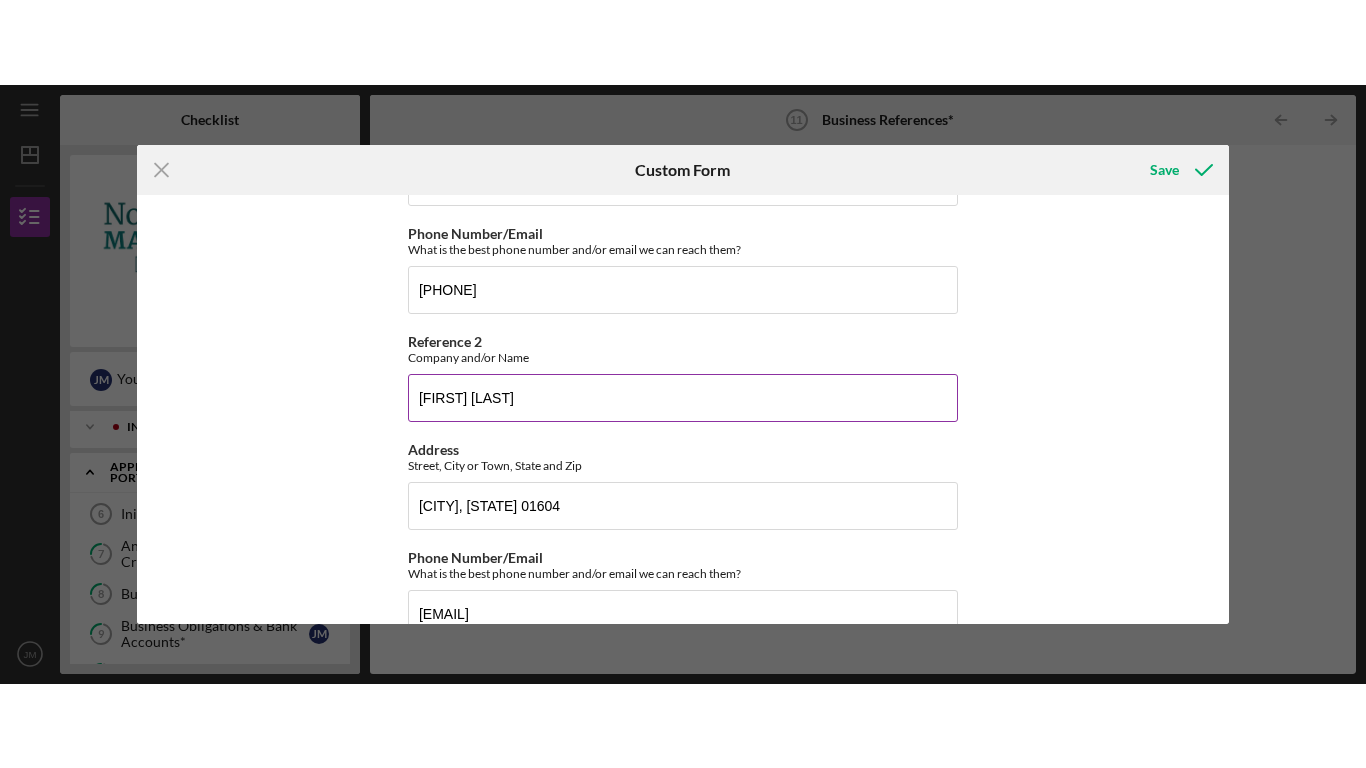 scroll, scrollTop: 324, scrollLeft: 0, axis: vertical 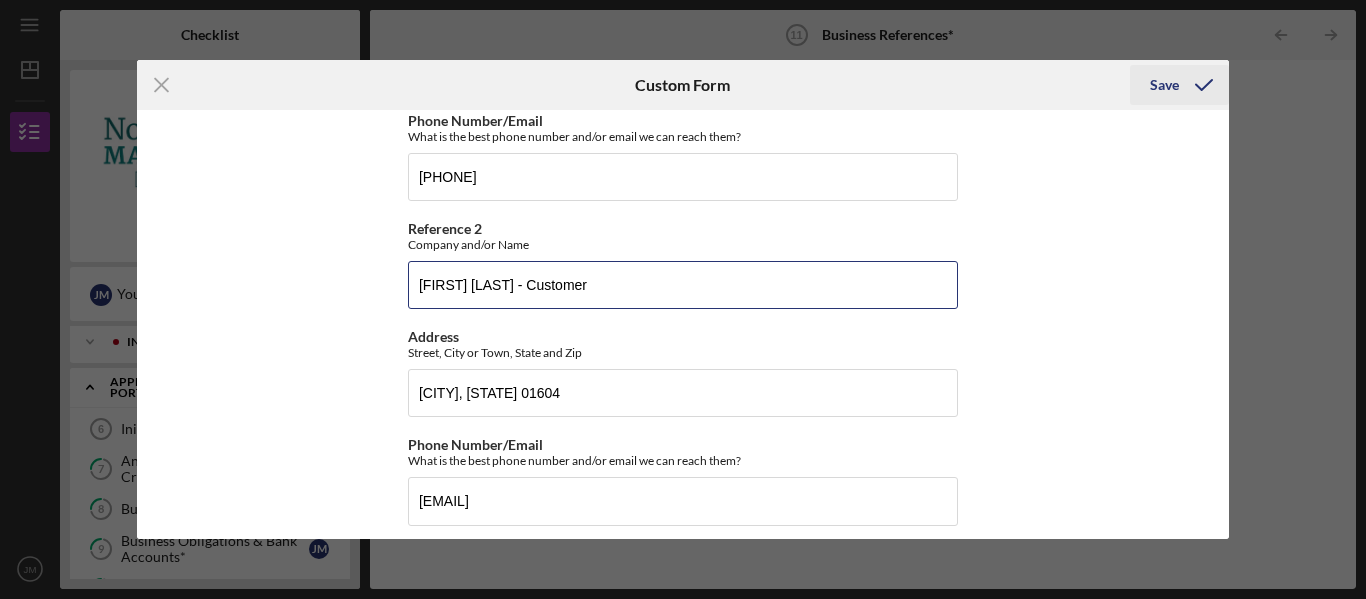 type on "[FIRST] [LAST] - Customer" 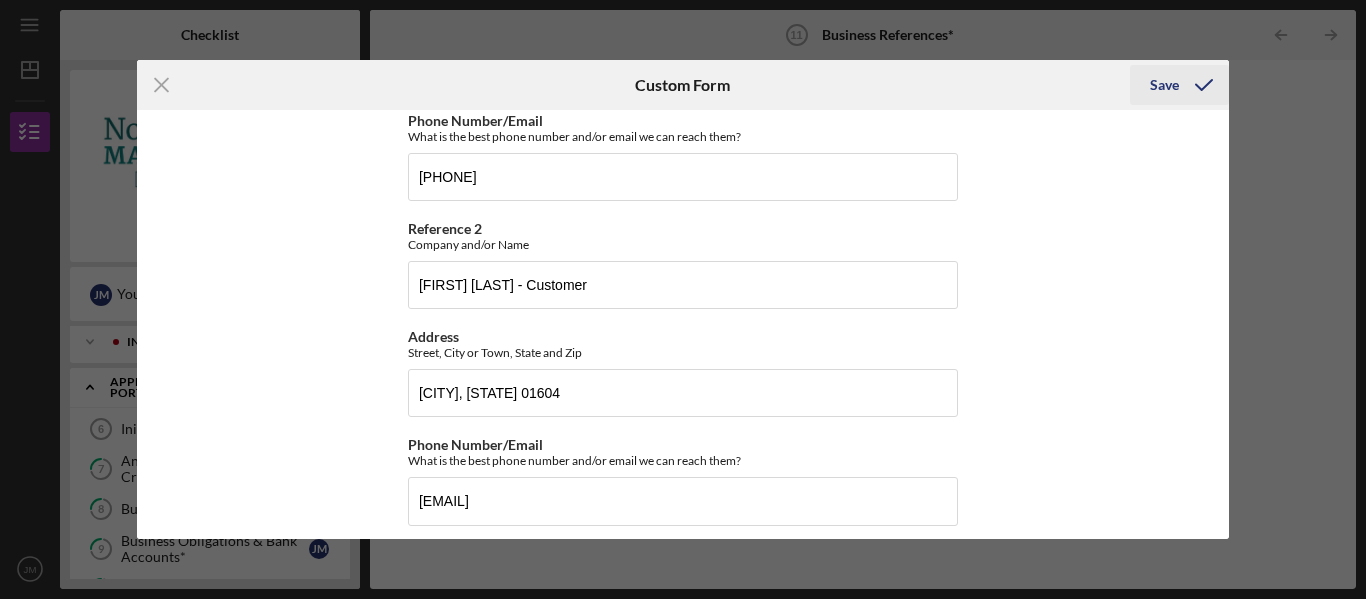 click on "Save" at bounding box center (1164, 85) 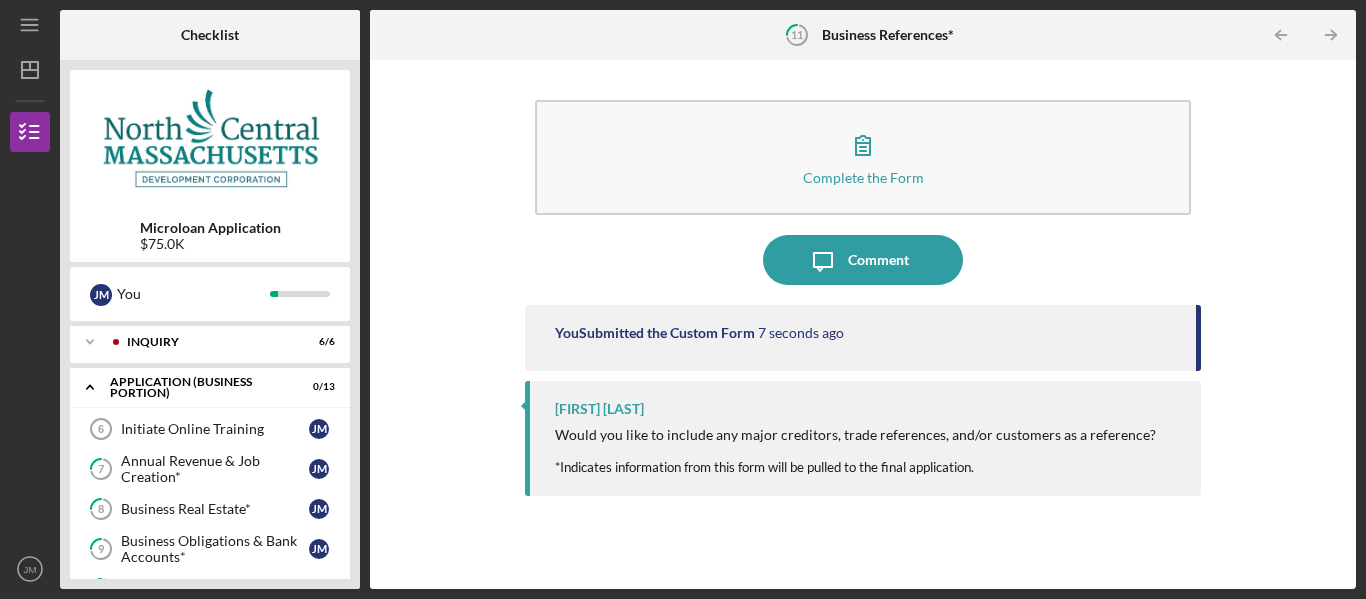 type 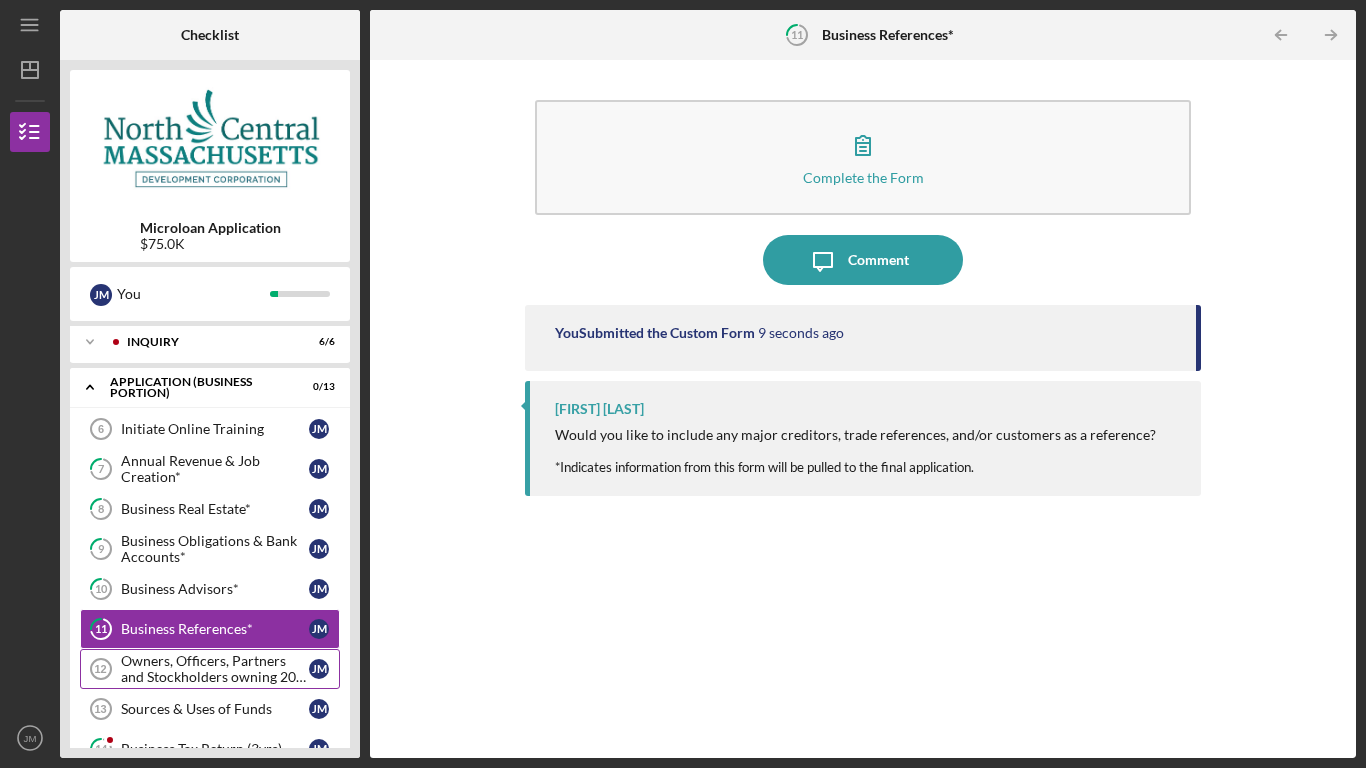 click on "Owners, Officers, Partners and Stockholders owning 20% or more* 19 Owner Information* [FIRST] [LAST]" at bounding box center [215, 669] 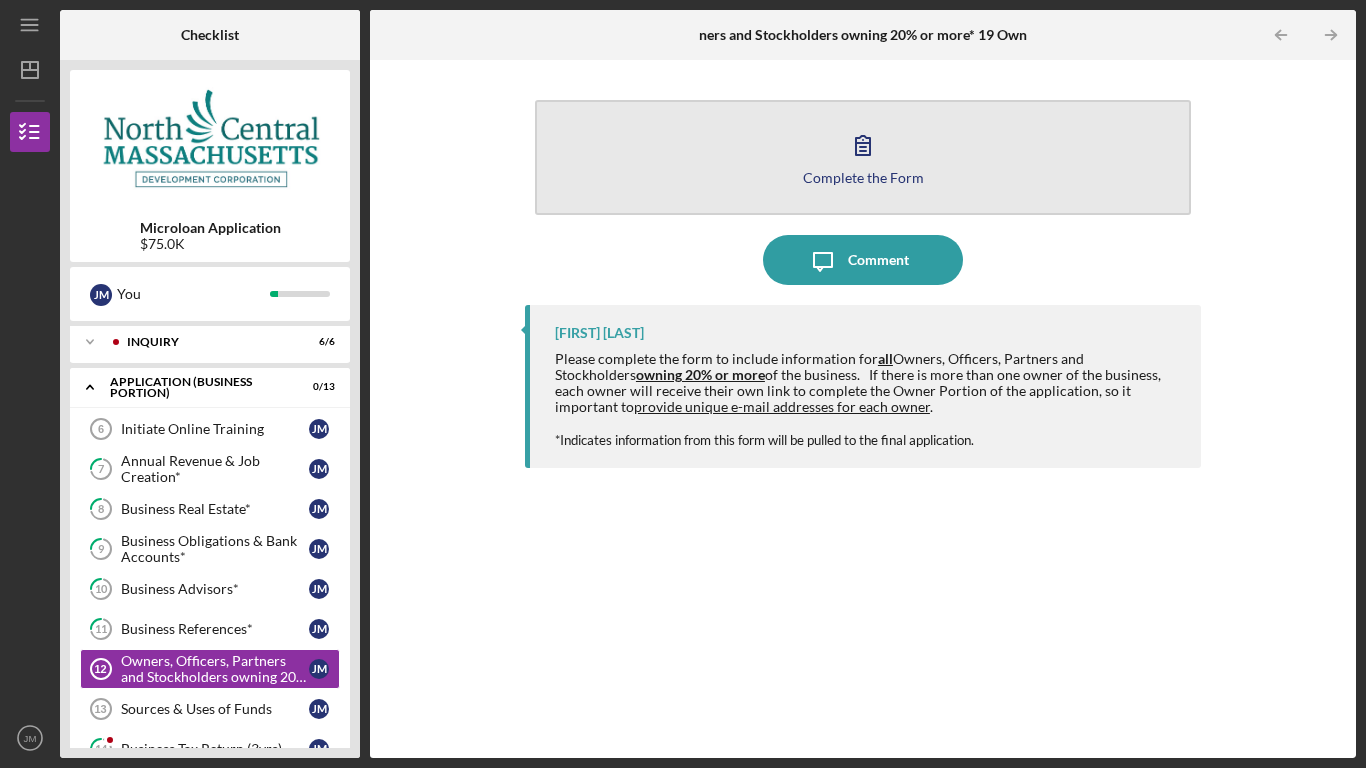 click on "Complete the Form" at bounding box center (863, 177) 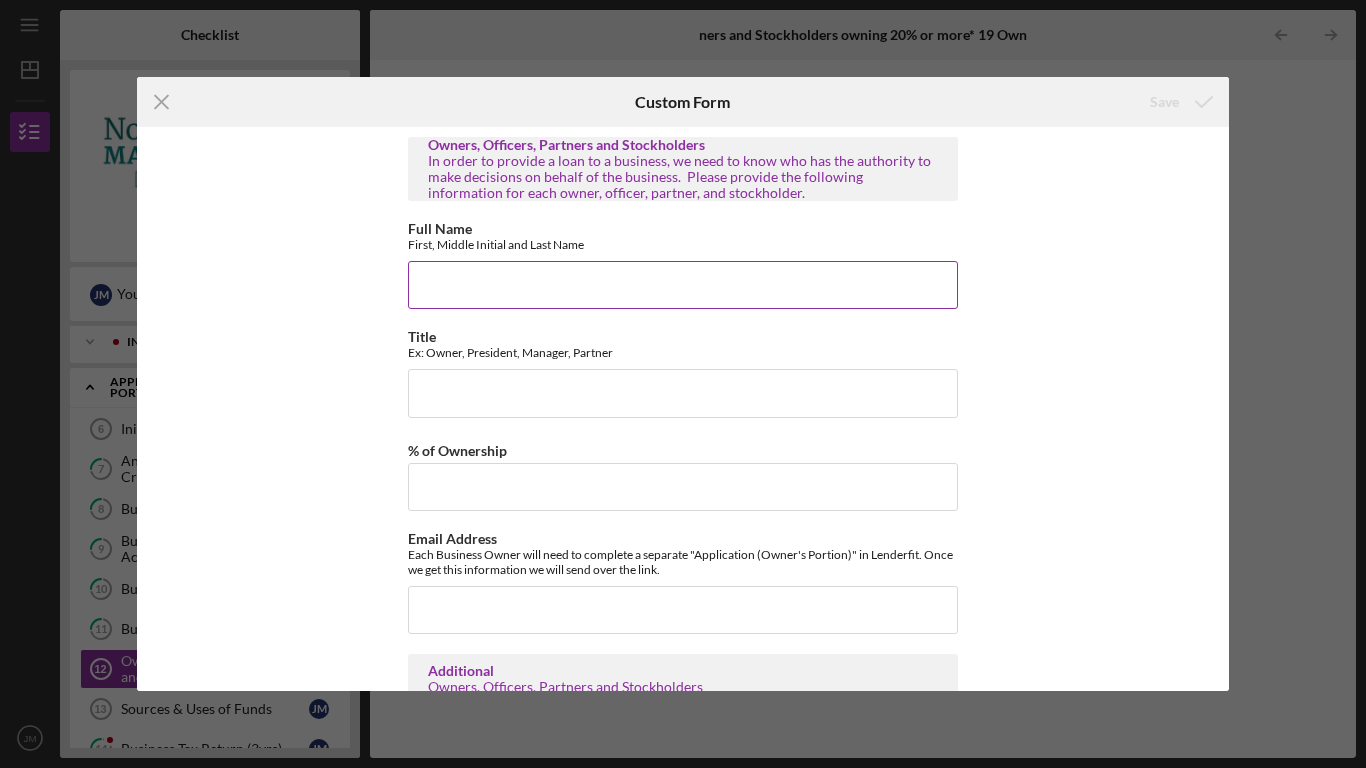 click on "Full Name" at bounding box center (683, 285) 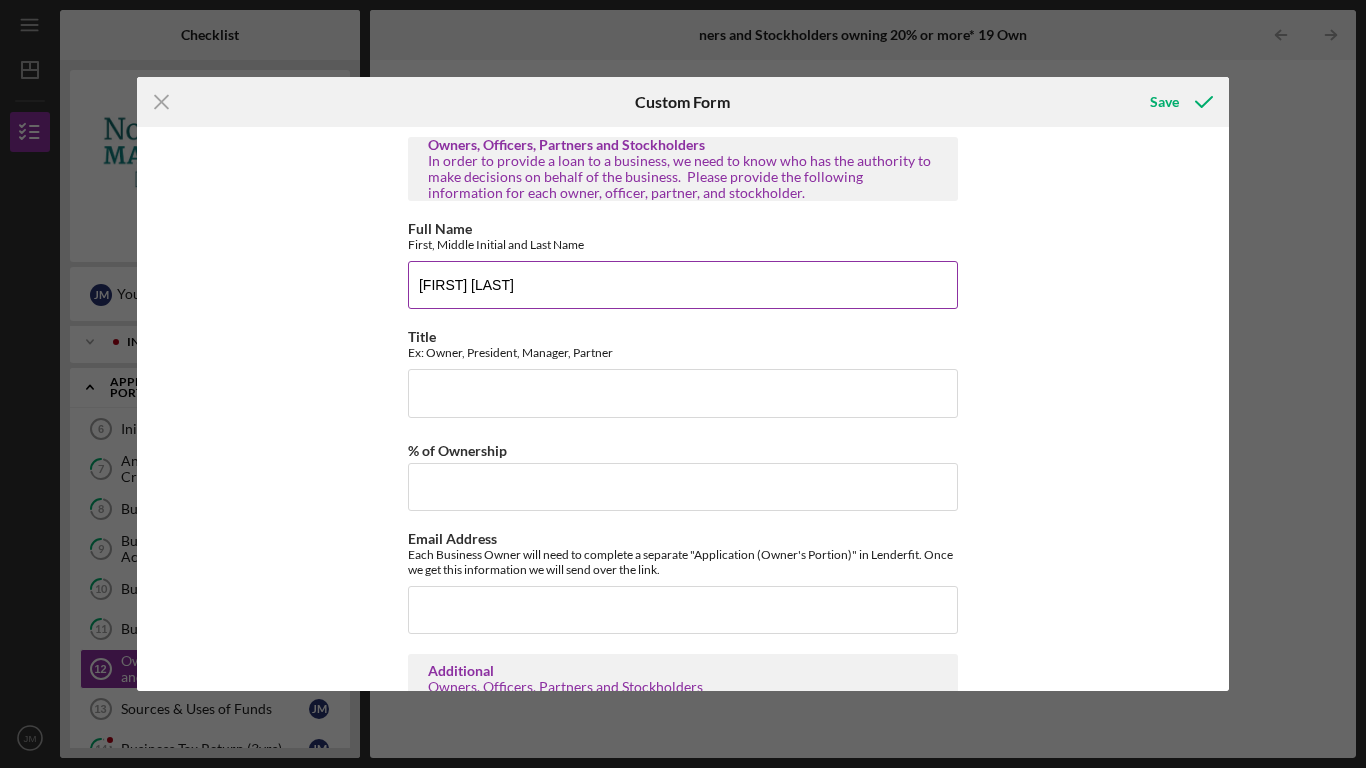 type on "[FIRST] [LAST]" 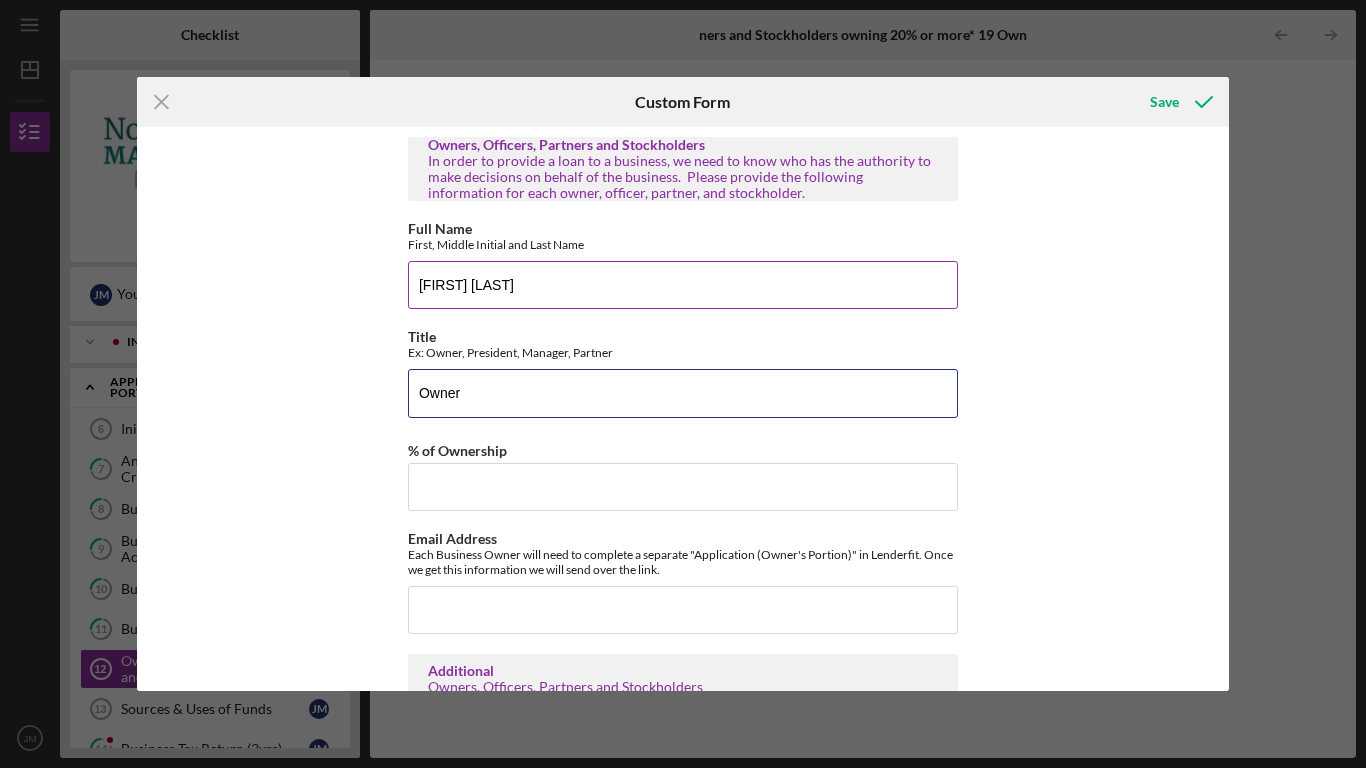 type on "Owner" 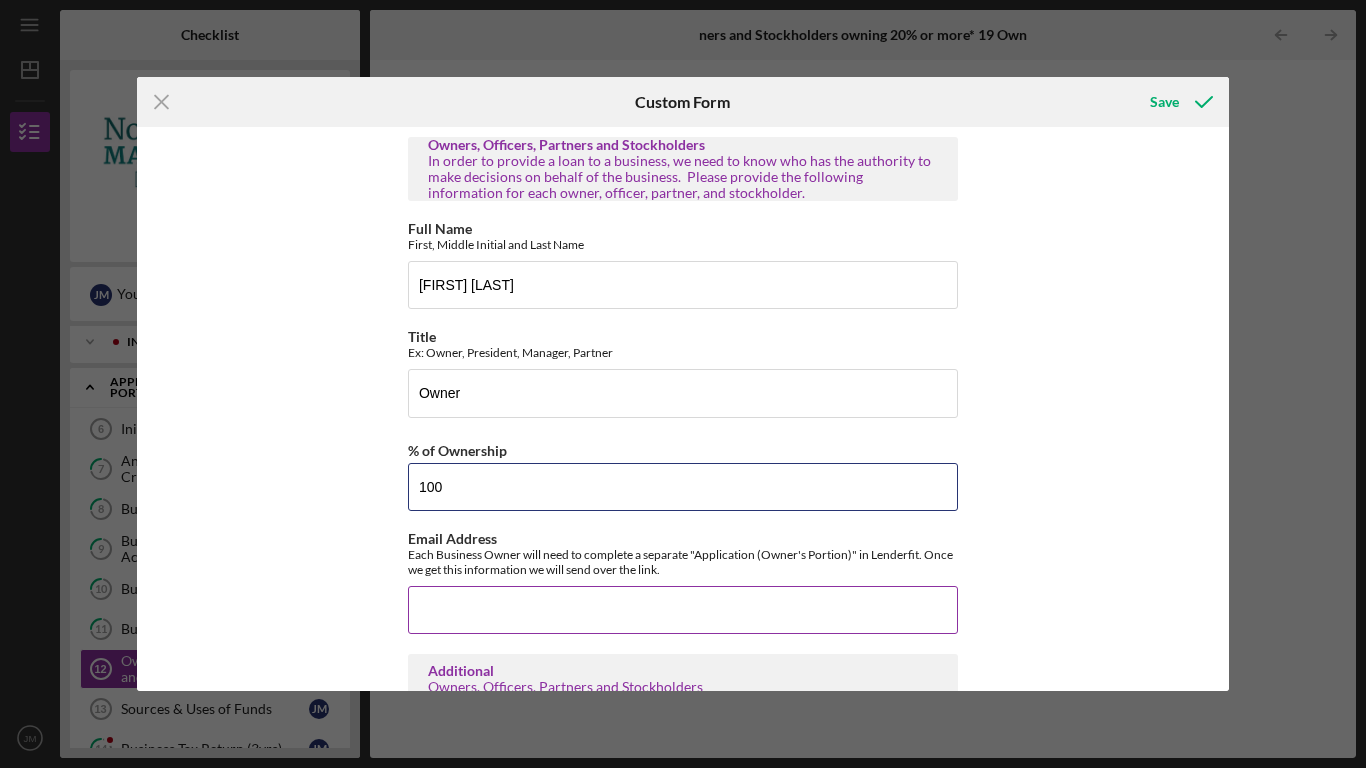 type on "100" 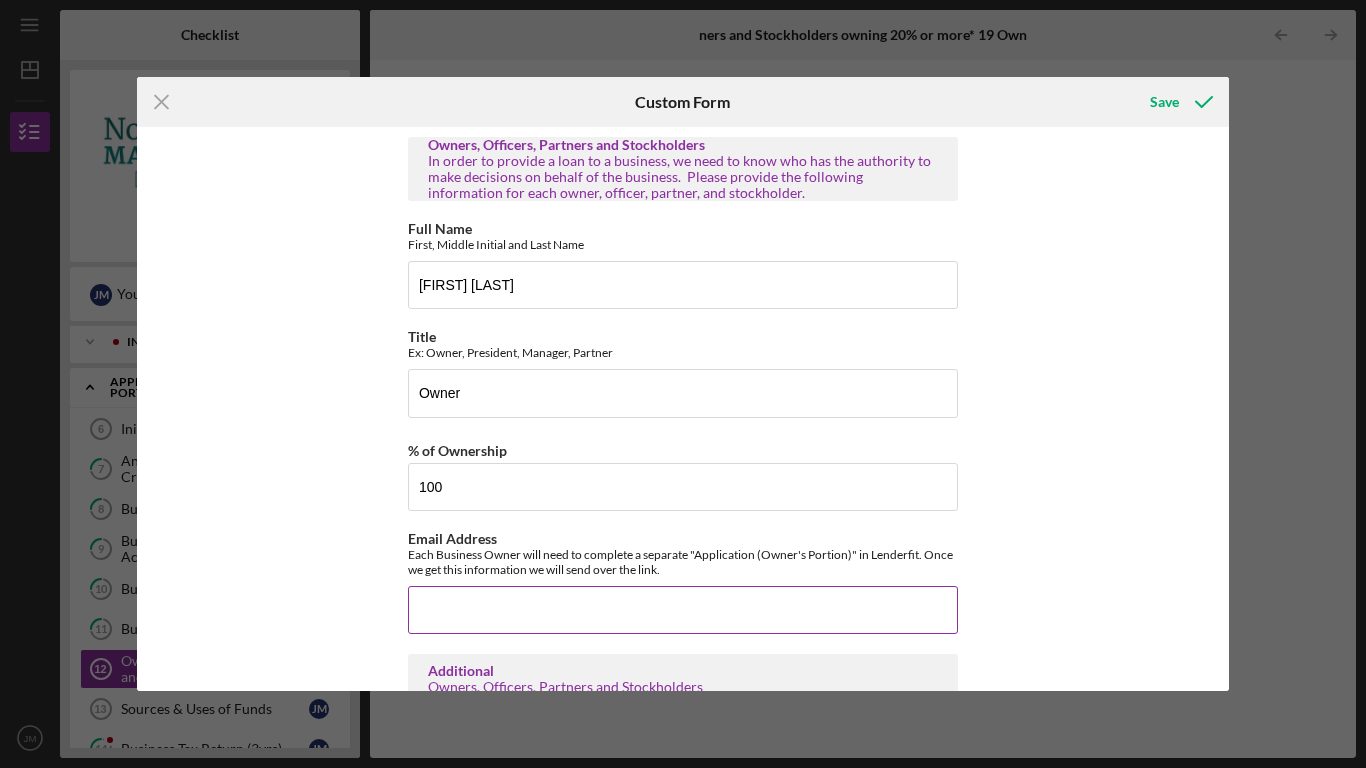 click on "Email Address" at bounding box center [683, 610] 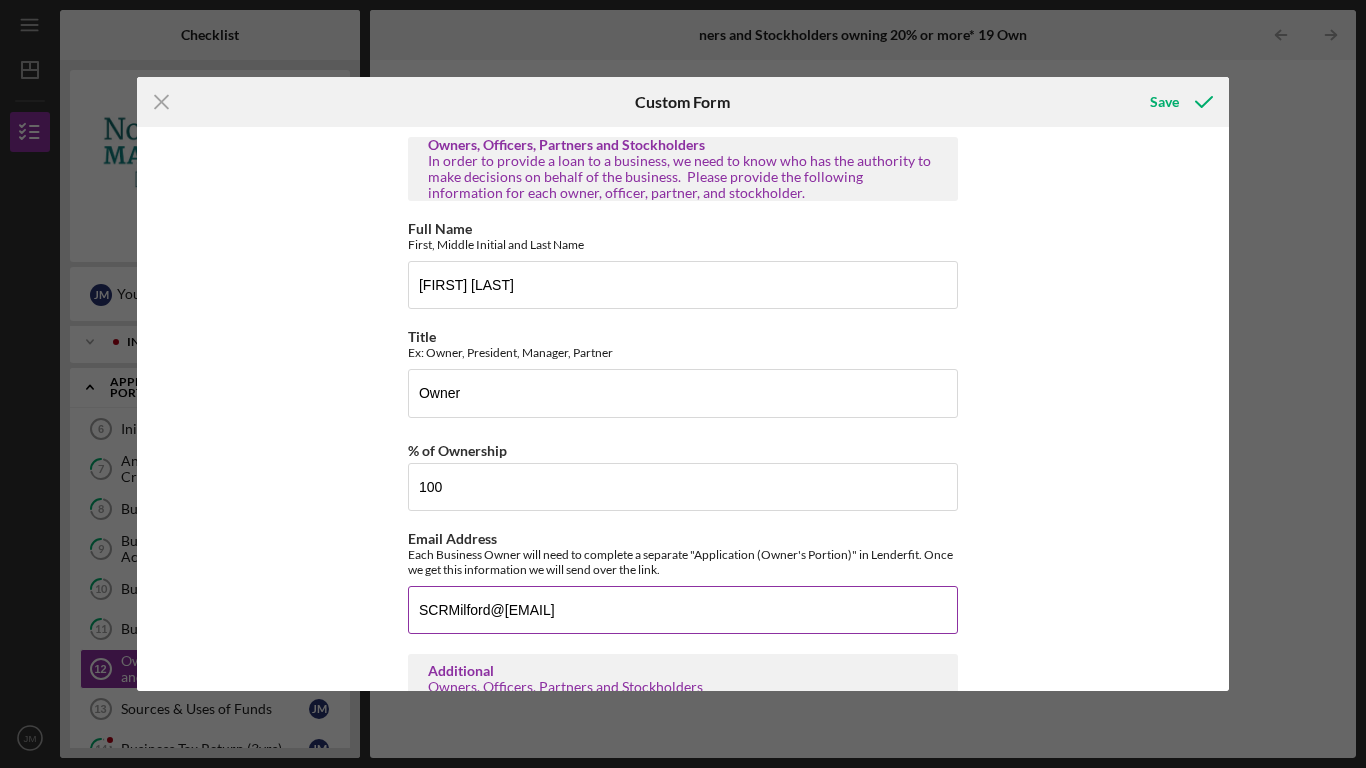 type on "SCRMilford@[EMAIL]" 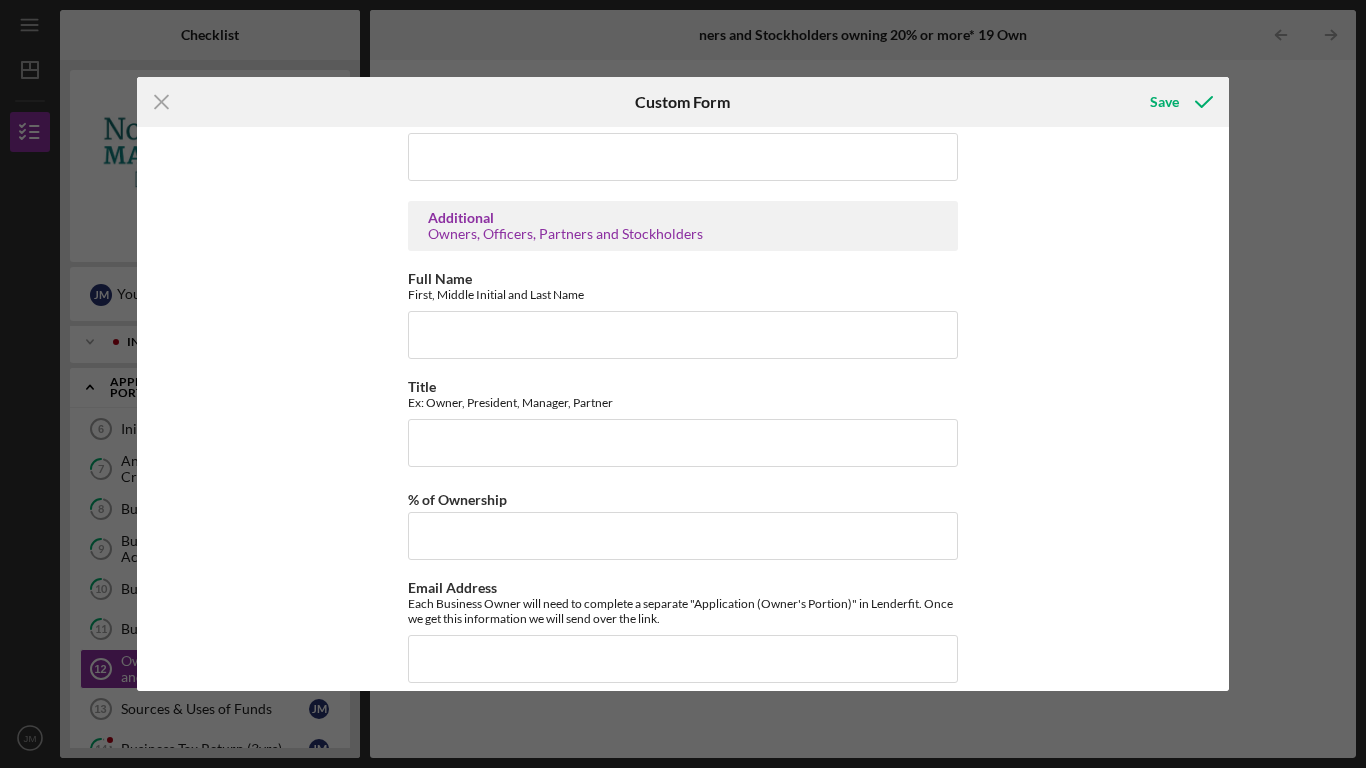 scroll, scrollTop: 1983, scrollLeft: 0, axis: vertical 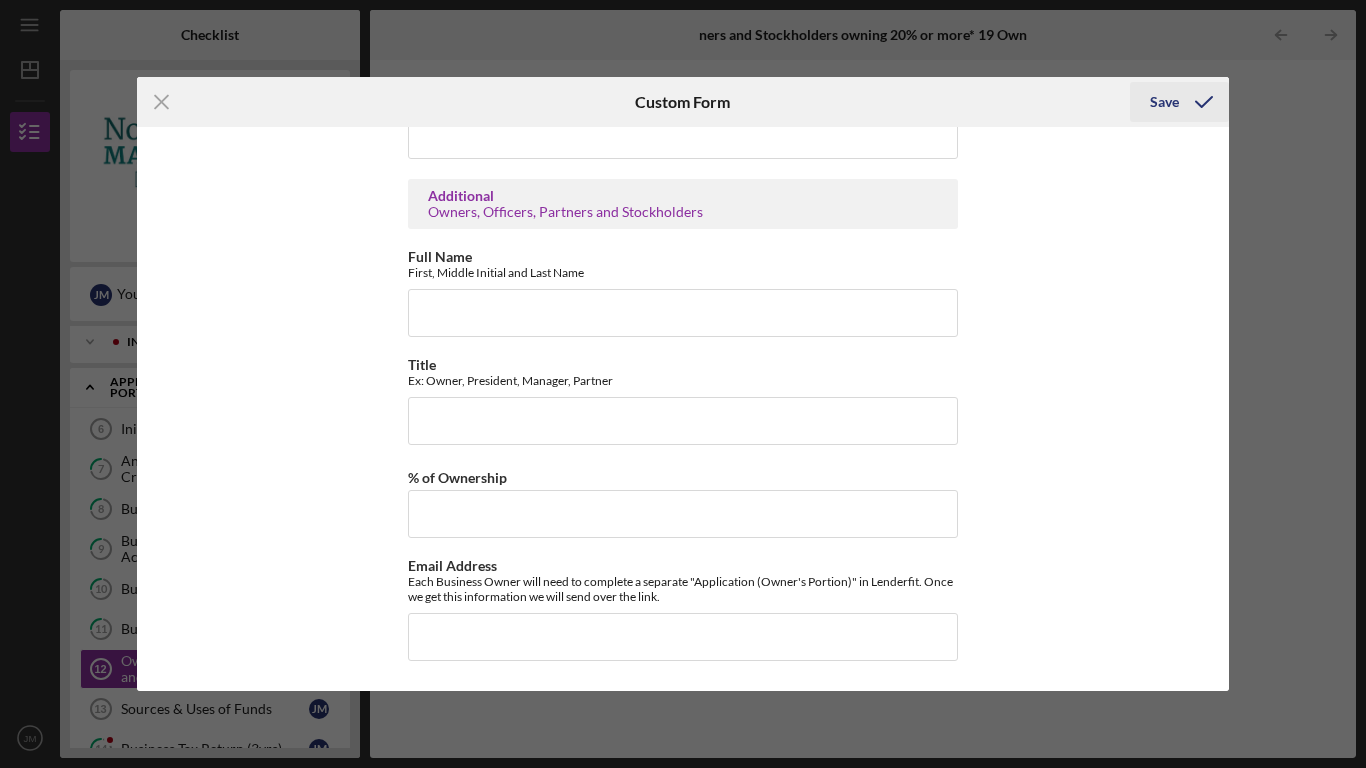 click on "Save" at bounding box center (1164, 102) 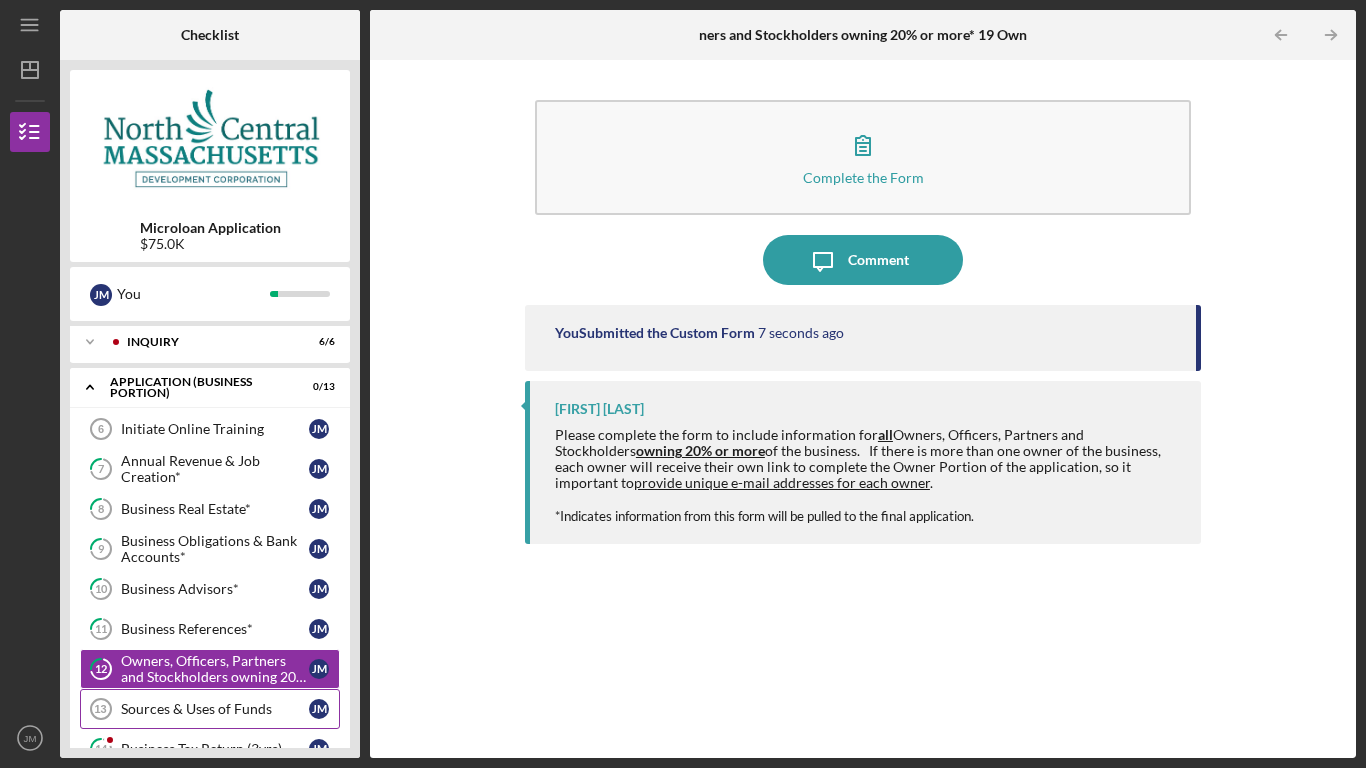 click on "Sources & Uses of Funds" at bounding box center [215, 709] 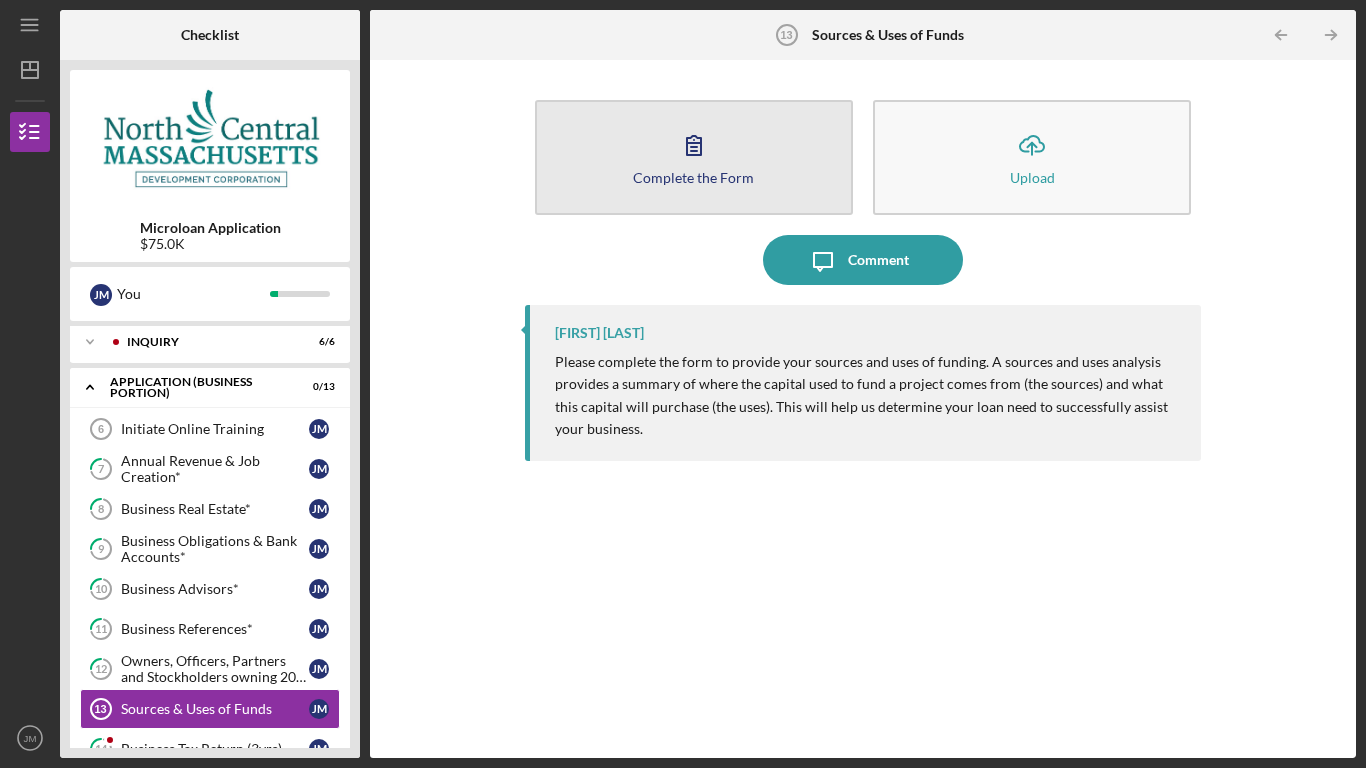 click on "Complete the Form" at bounding box center (693, 177) 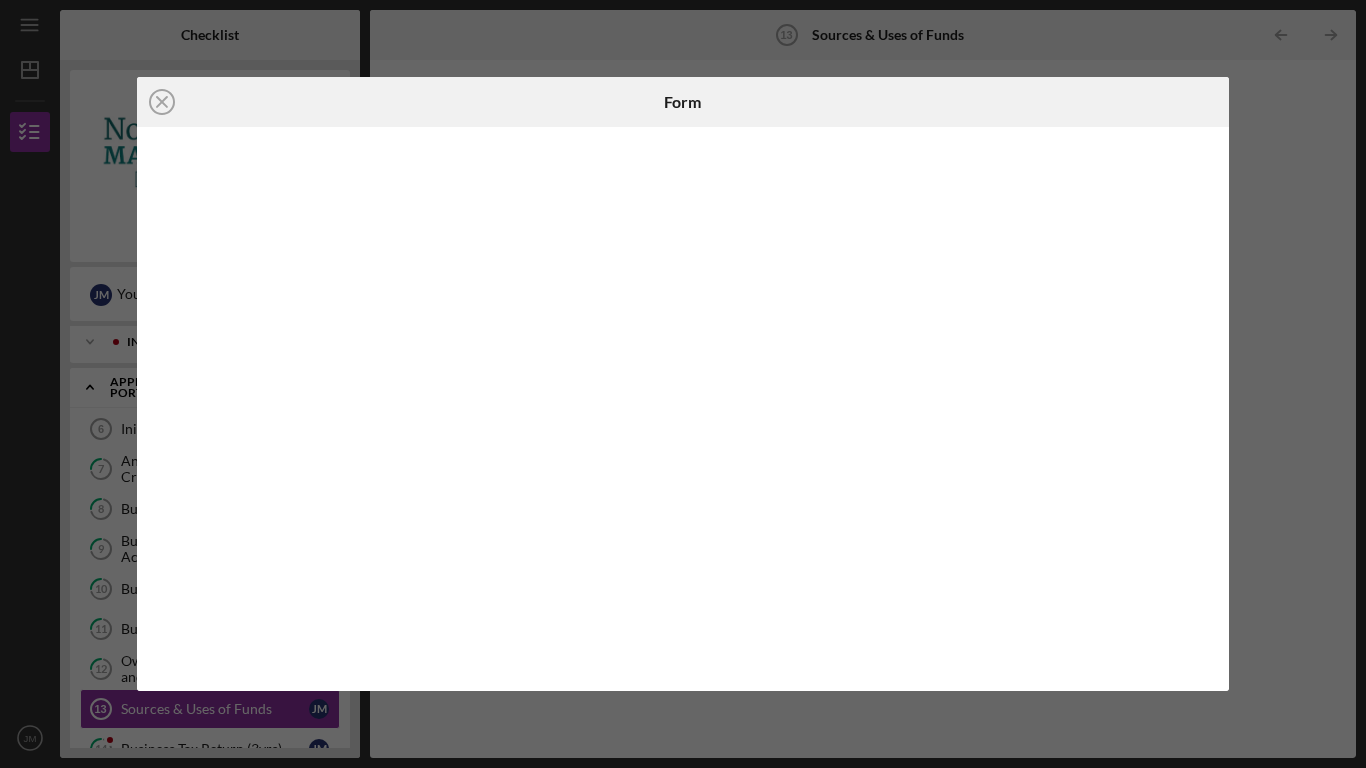 drag, startPoint x: 1225, startPoint y: 313, endPoint x: 1223, endPoint y: 290, distance: 23.086792 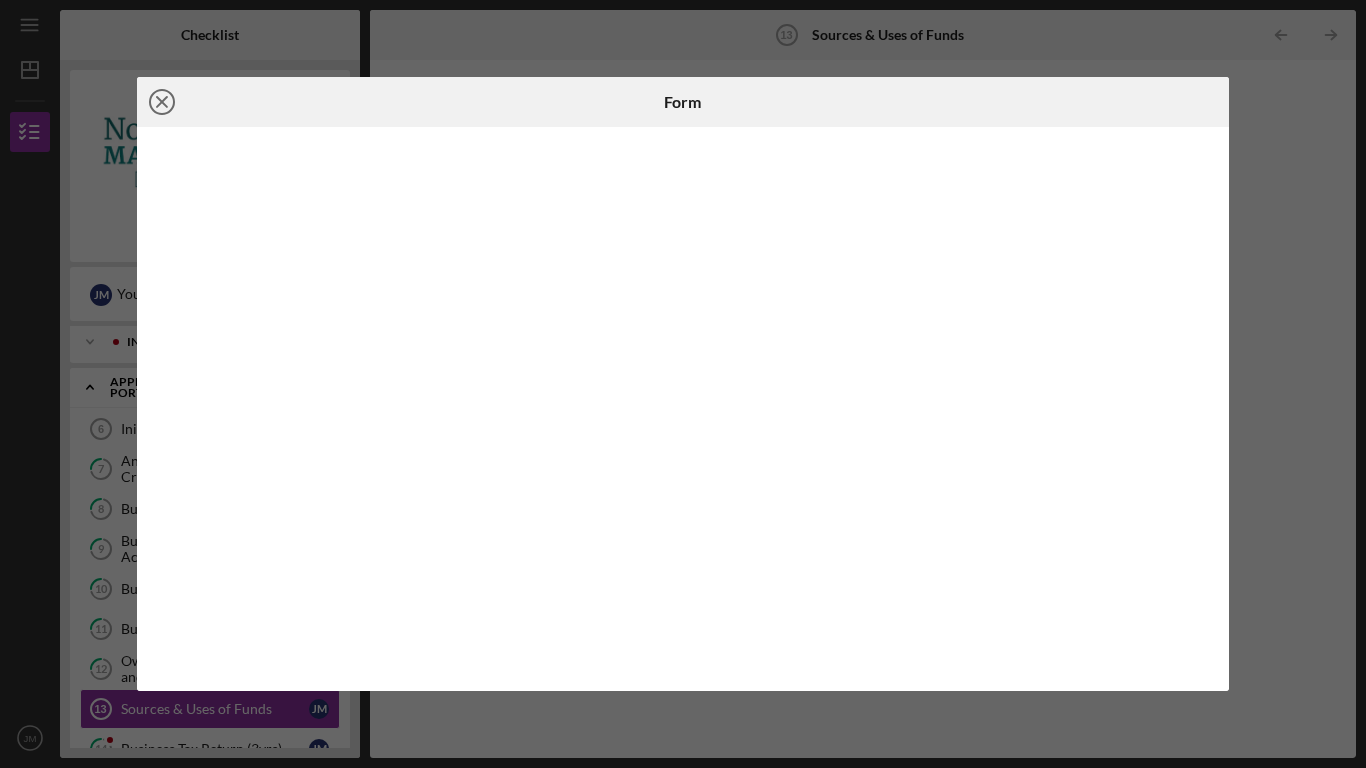 click on "Icon/Close" 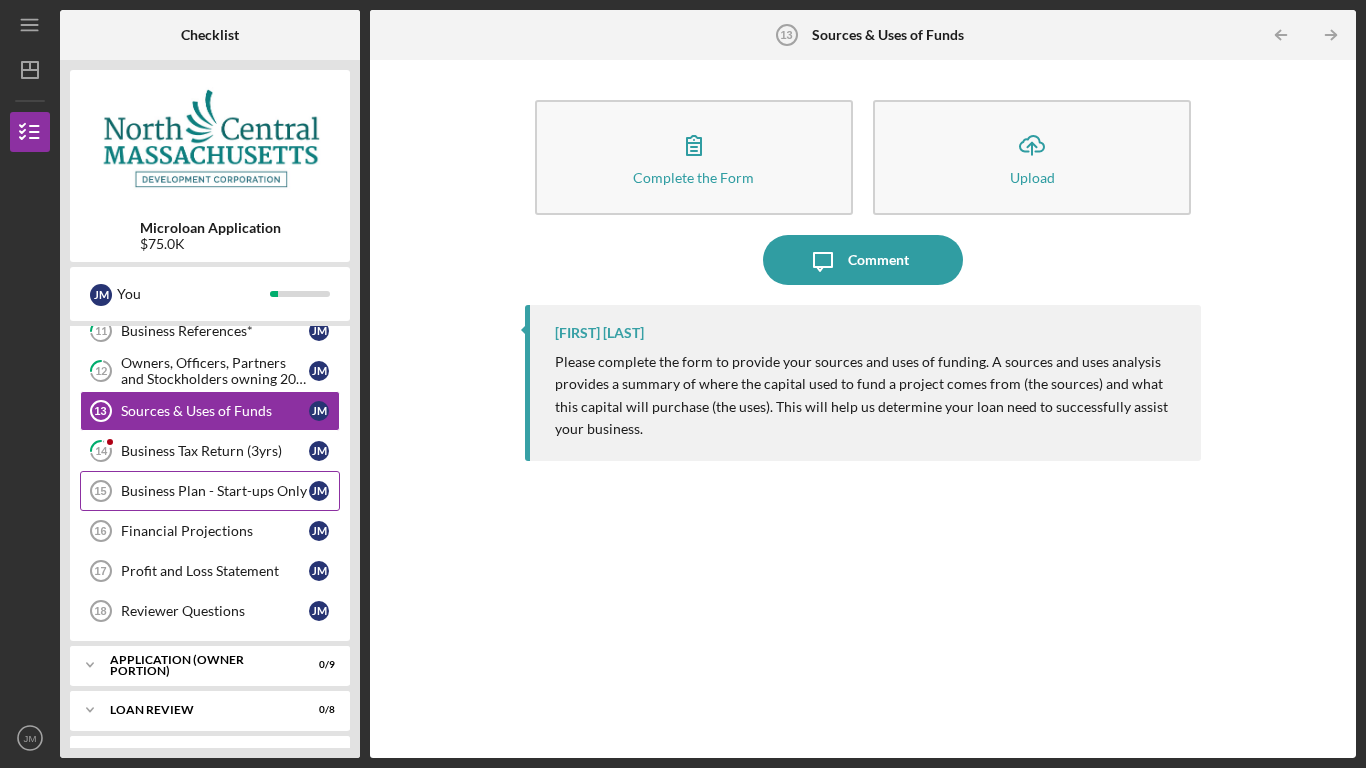 scroll, scrollTop: 303, scrollLeft: 0, axis: vertical 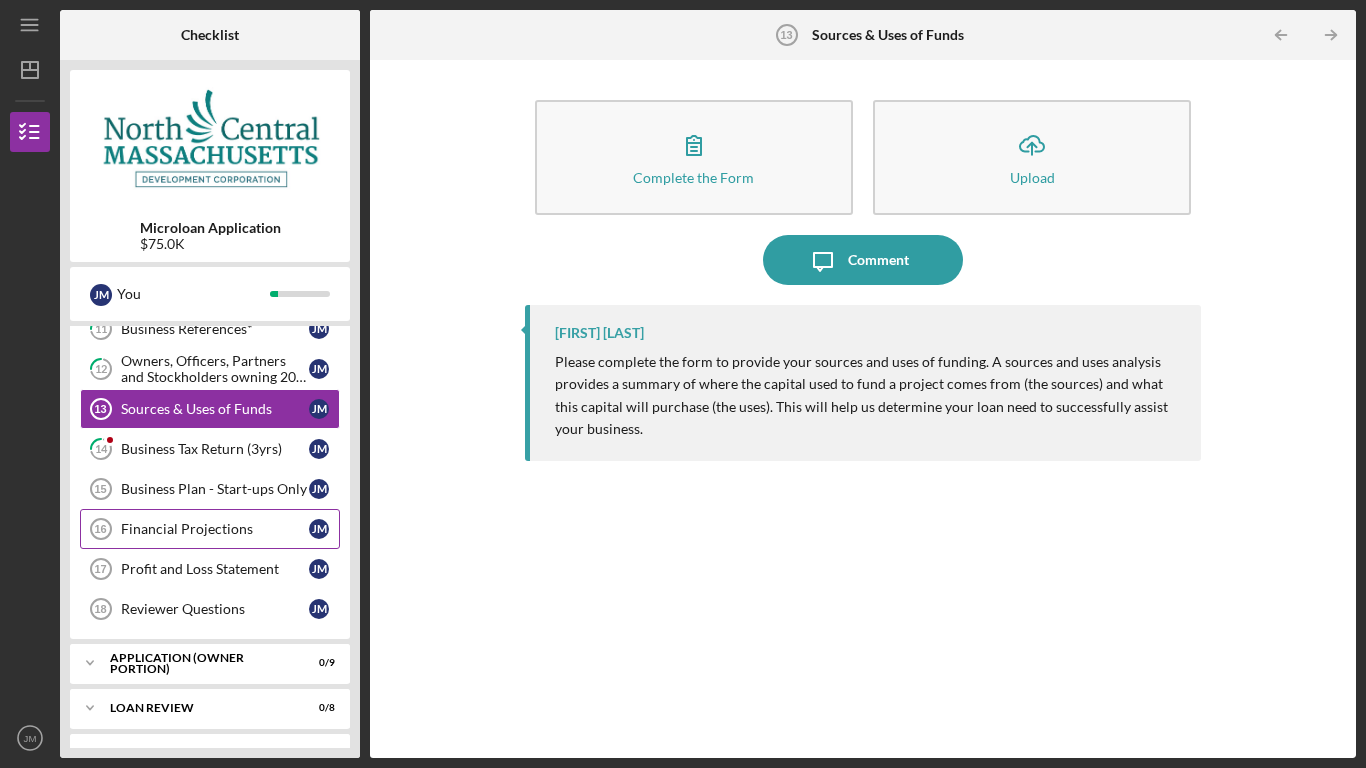 click on "Financial Projections" at bounding box center (215, 529) 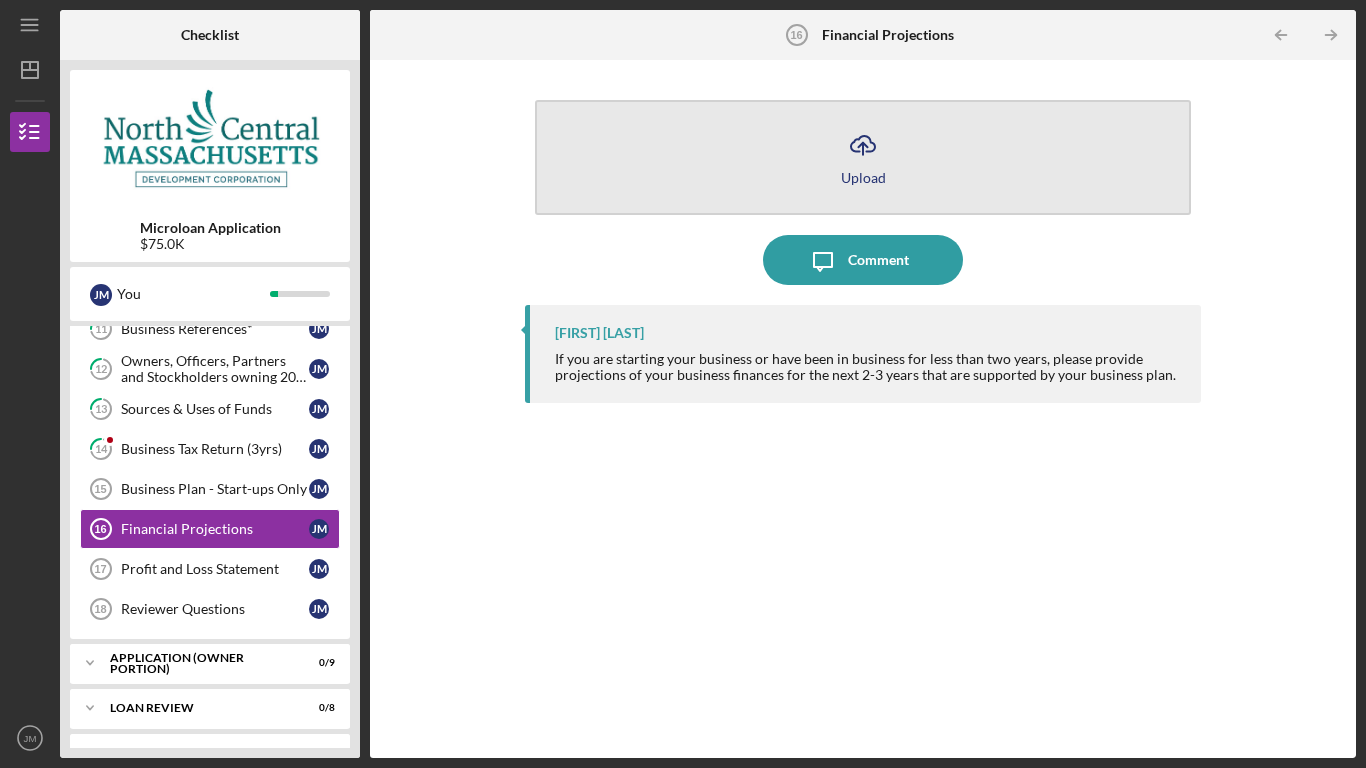 click on "Icon/Upload" 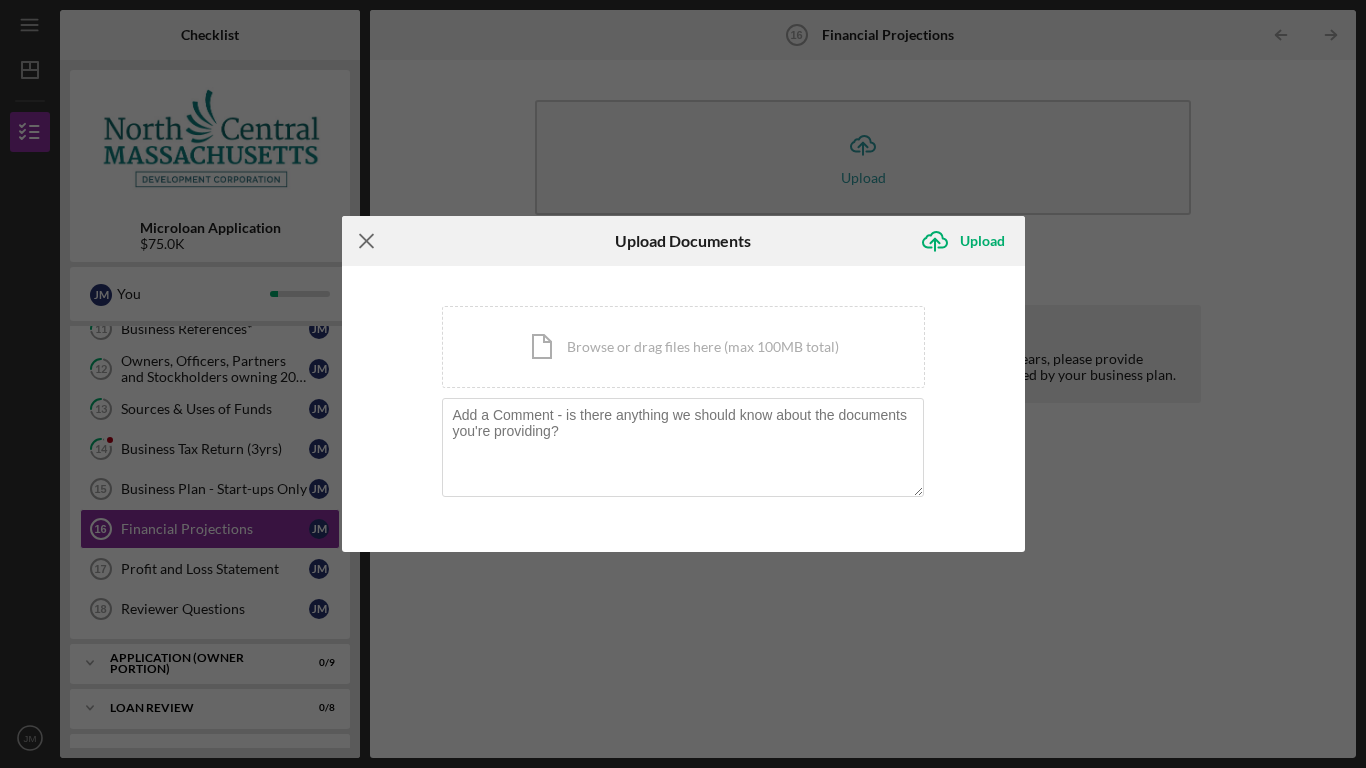 click on "Icon/Menu Close" 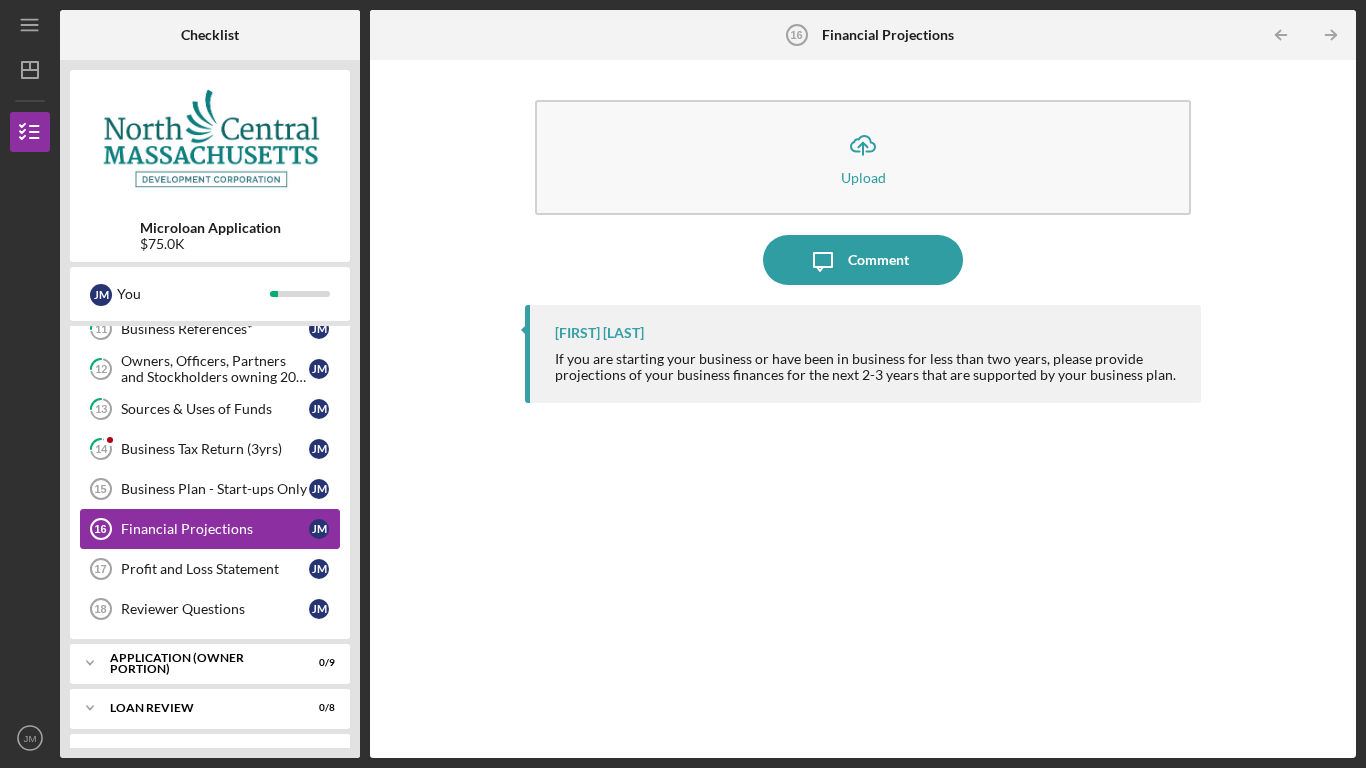 click on "Financial Projections" at bounding box center [215, 529] 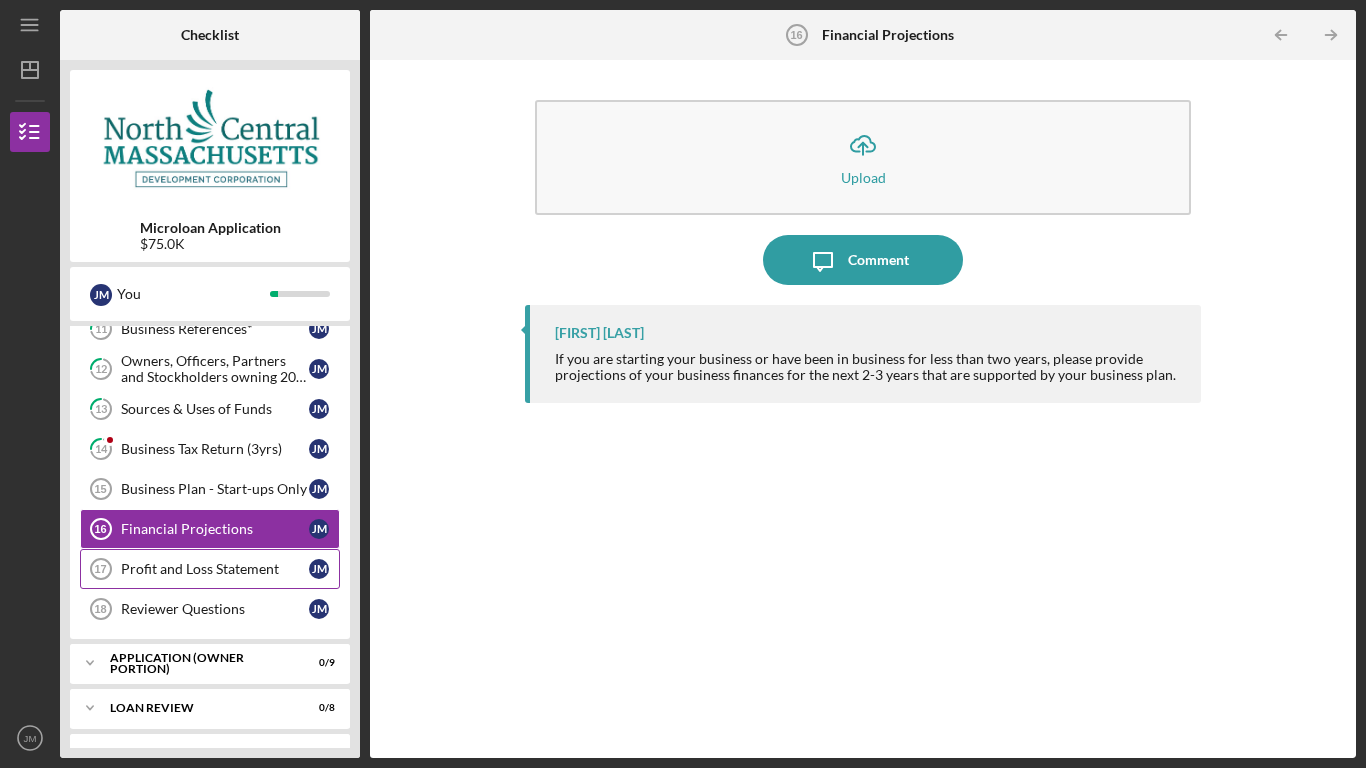 click on "Profit and Loss Statement" at bounding box center (215, 569) 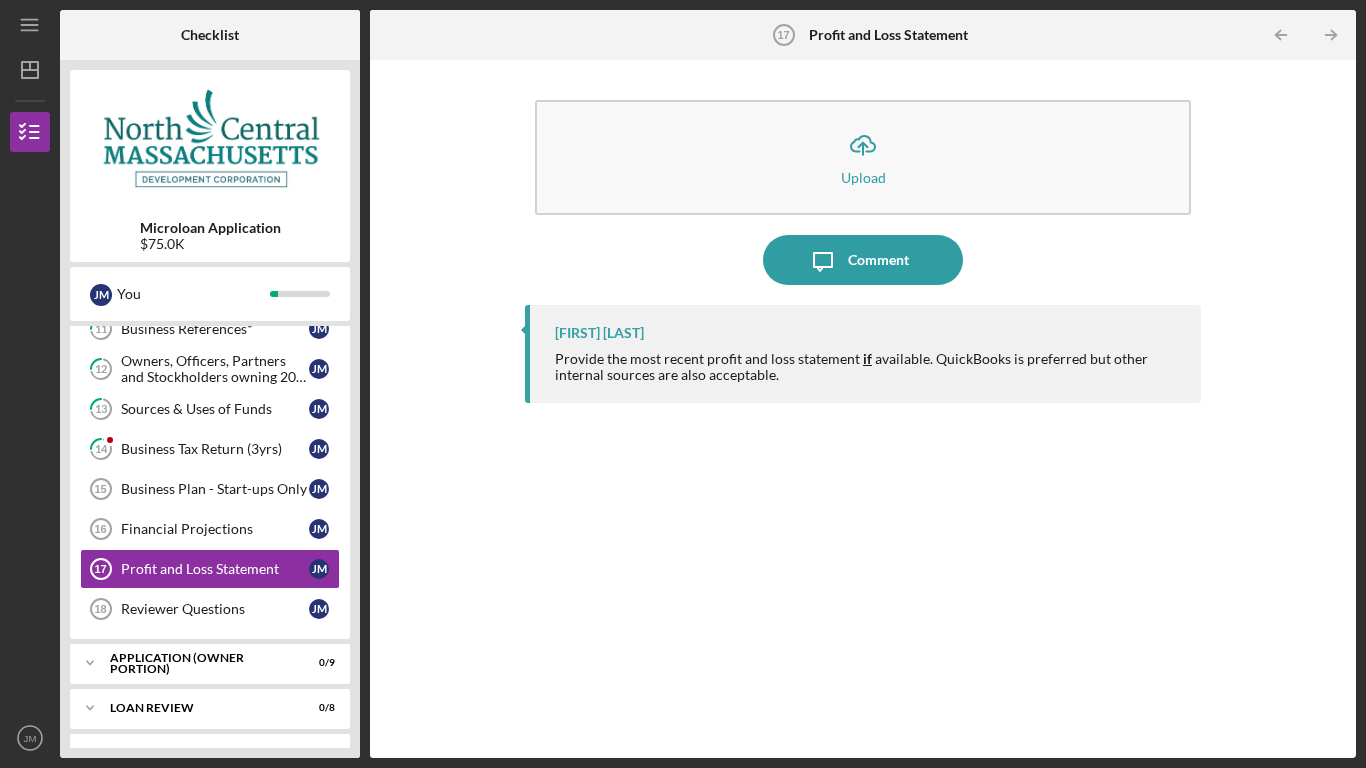 drag, startPoint x: 352, startPoint y: 536, endPoint x: 352, endPoint y: 558, distance: 22 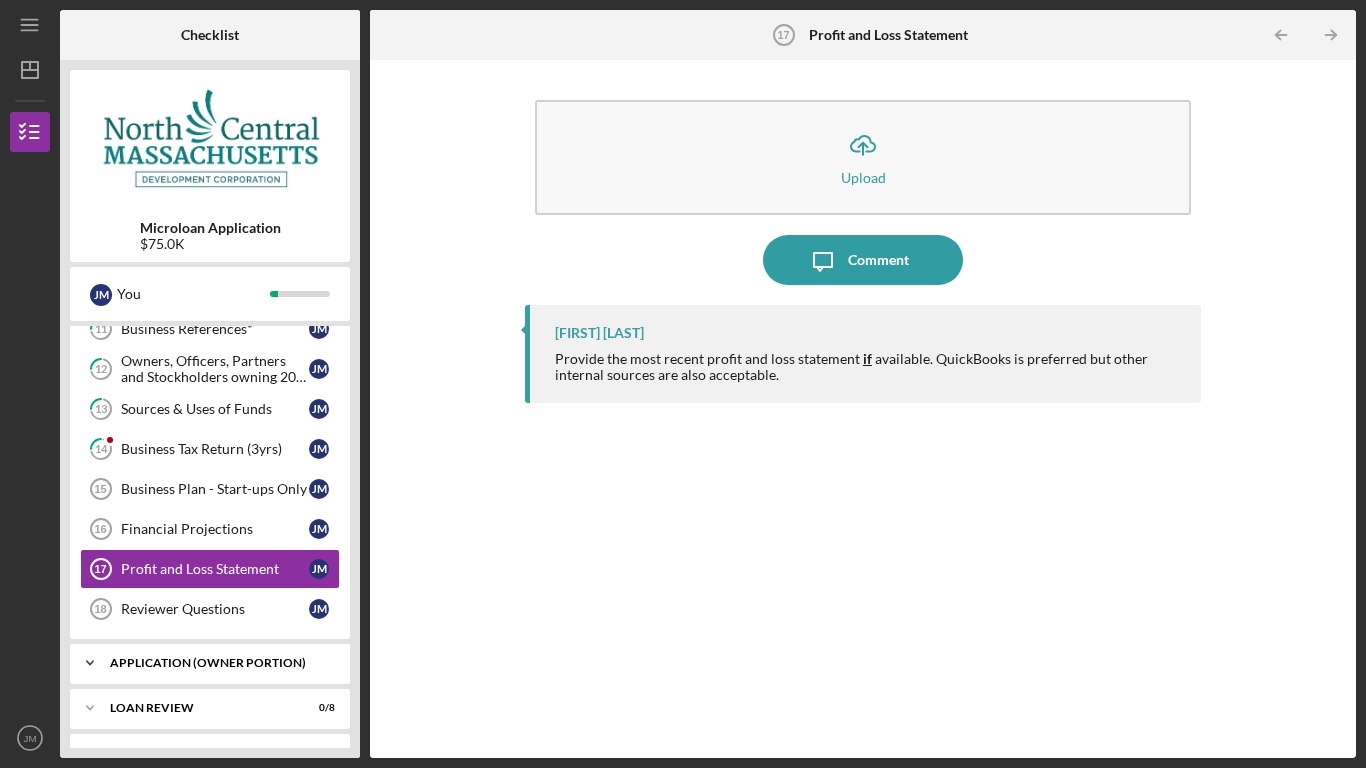 click on "APPLICATION (OWNER PORTION)" at bounding box center (217, 663) 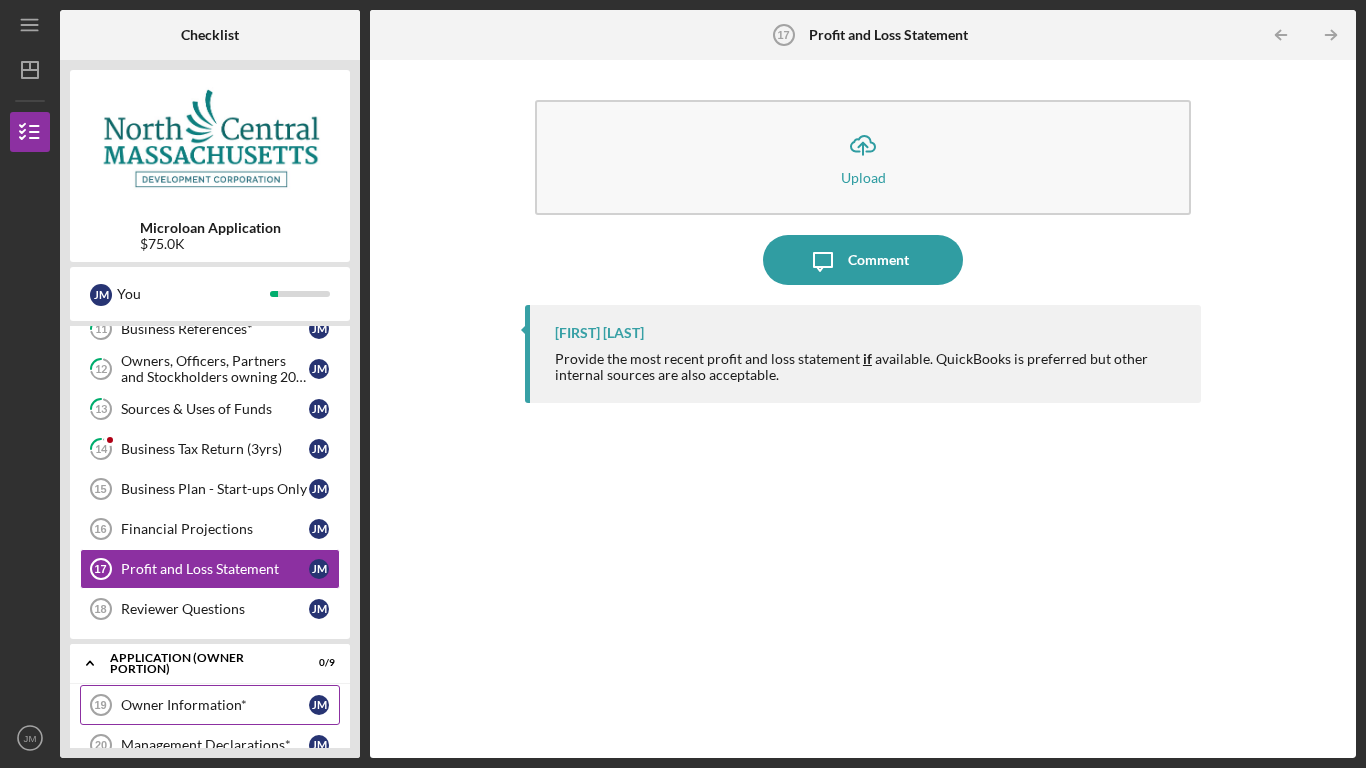 click on "Owner Information*" at bounding box center [215, 705] 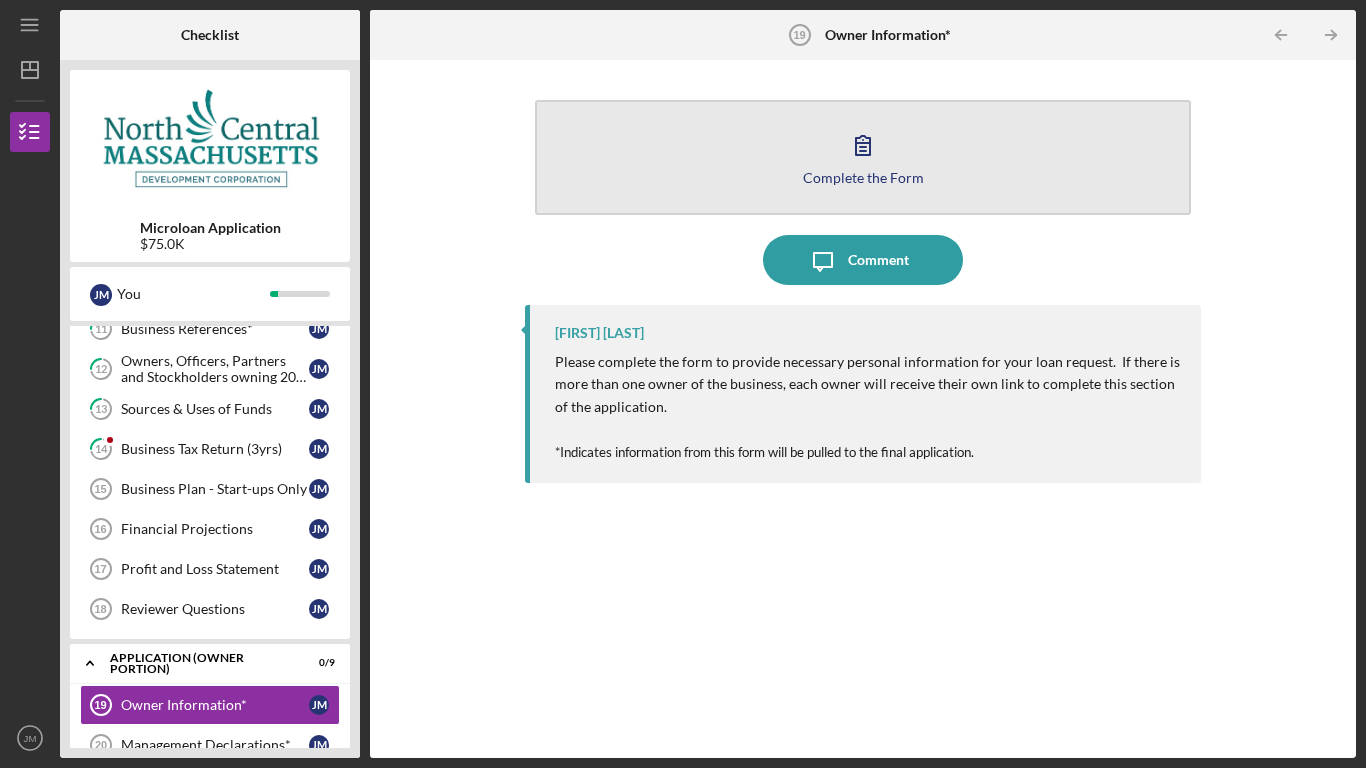 click on "Complete the Form Form" at bounding box center [863, 157] 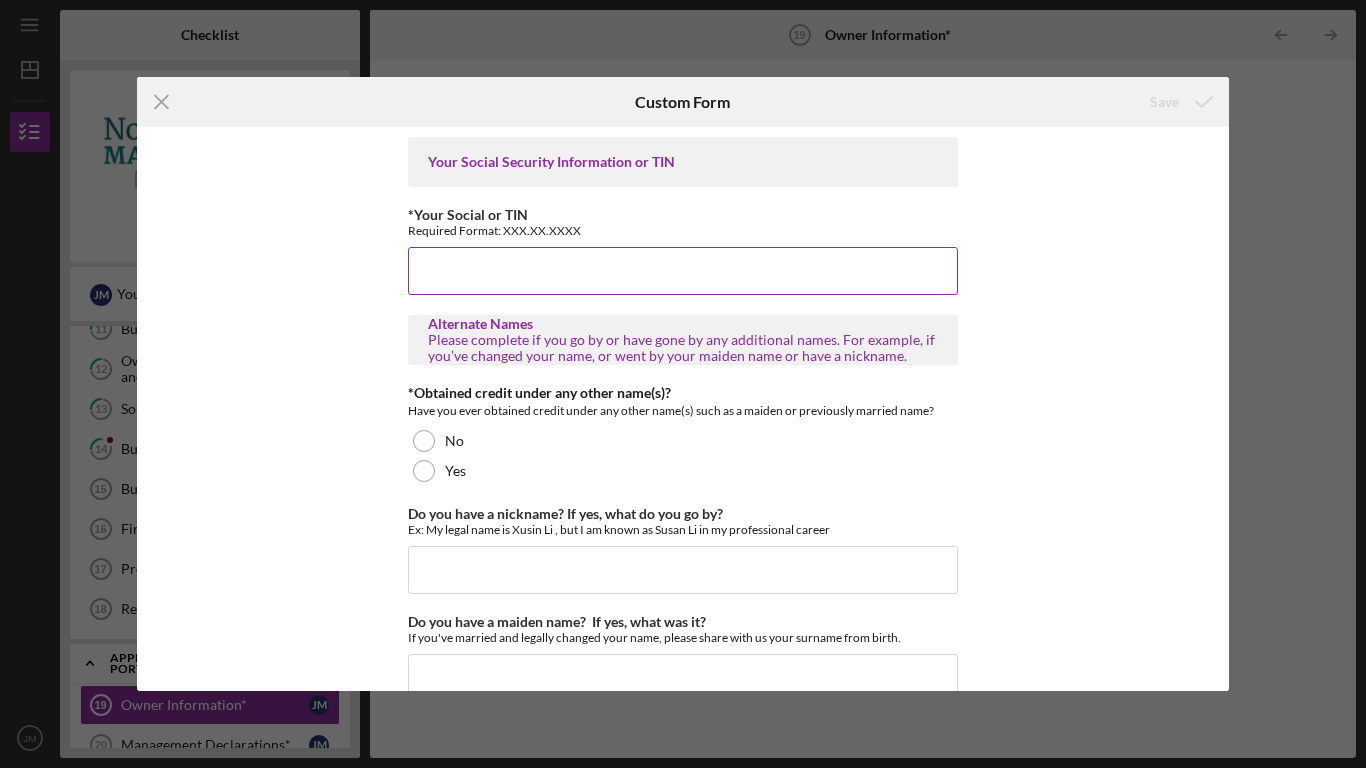 click on "*Your Social or TIN" at bounding box center (683, 271) 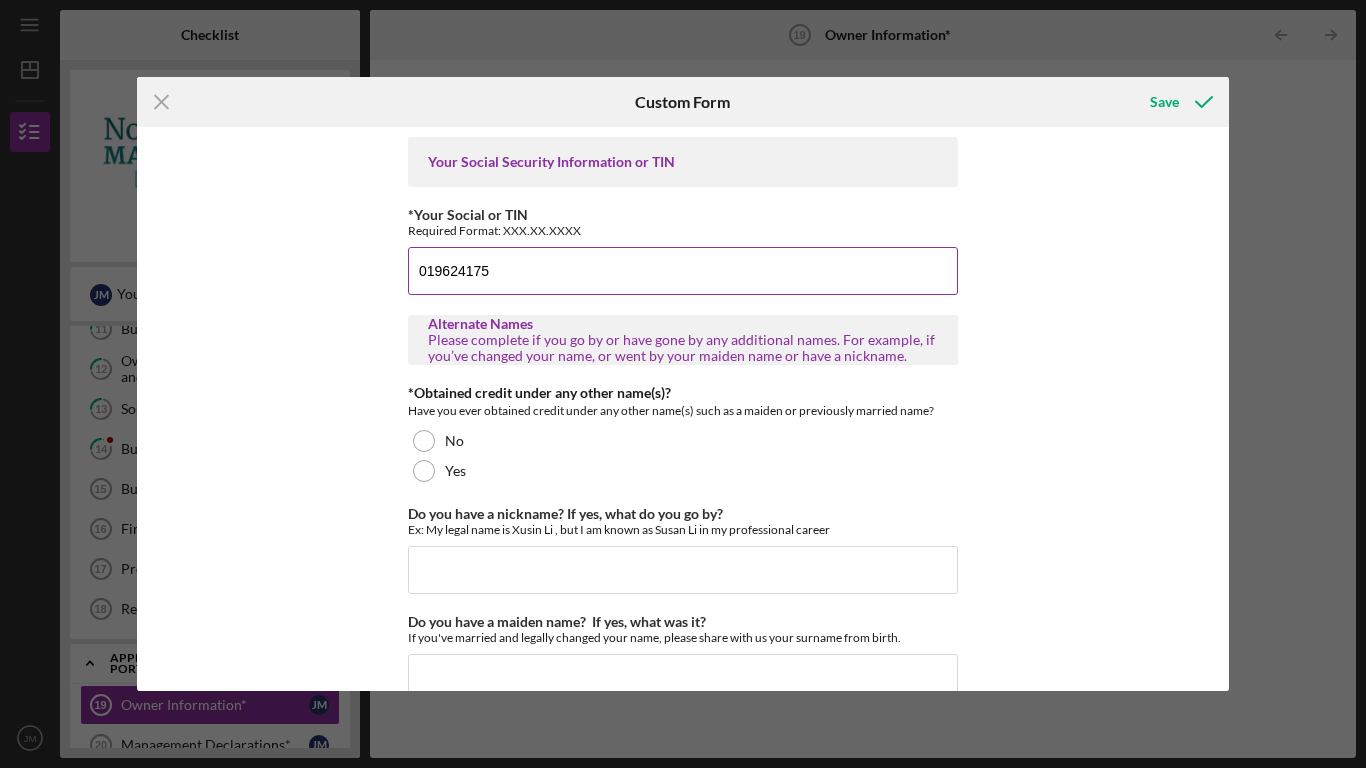 type on "019624175" 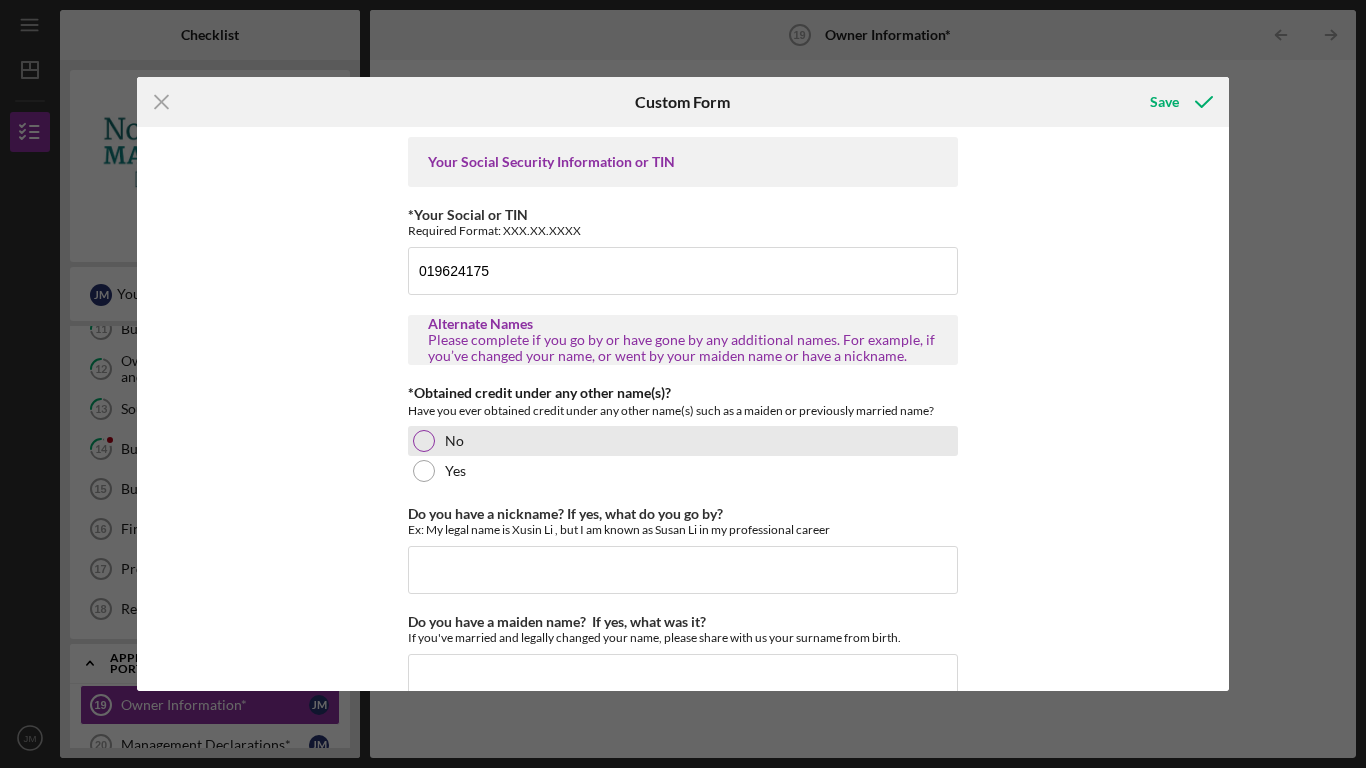 click at bounding box center (424, 441) 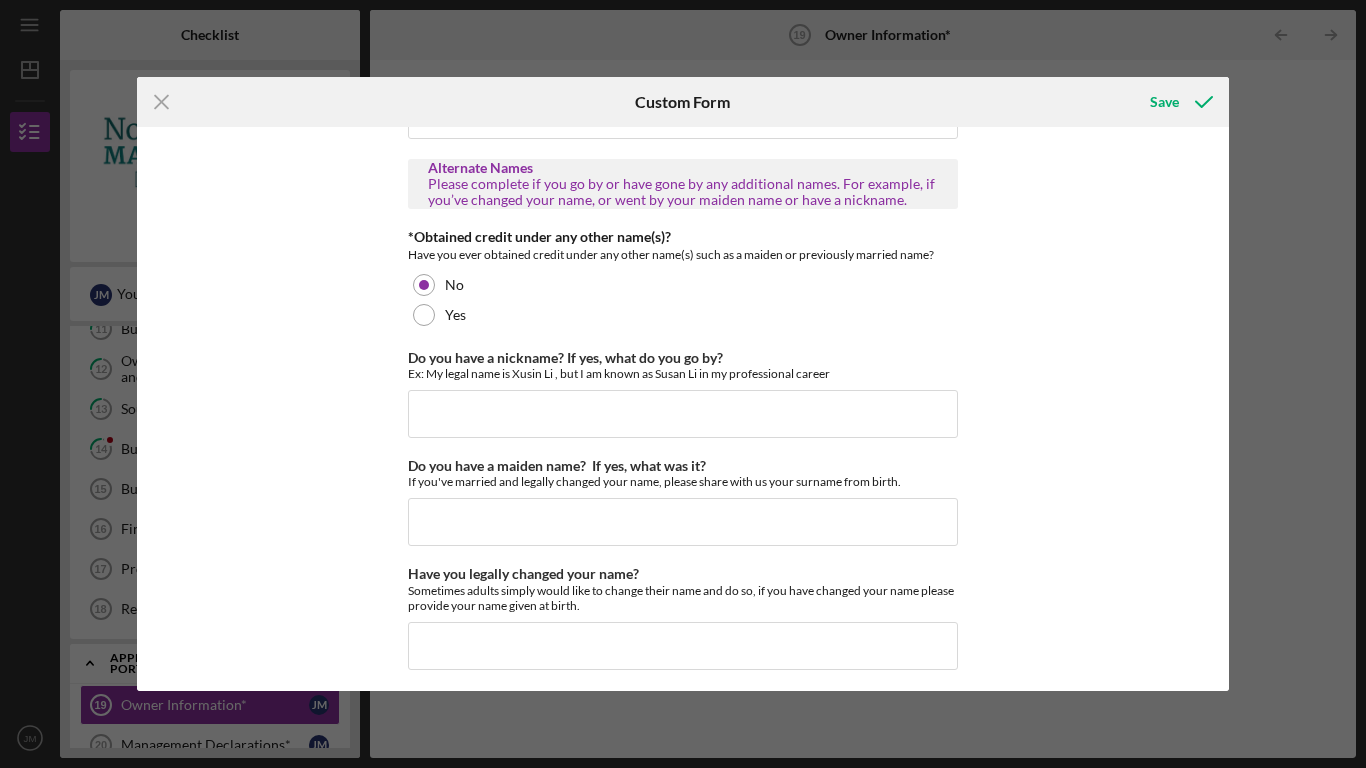 scroll, scrollTop: 165, scrollLeft: 0, axis: vertical 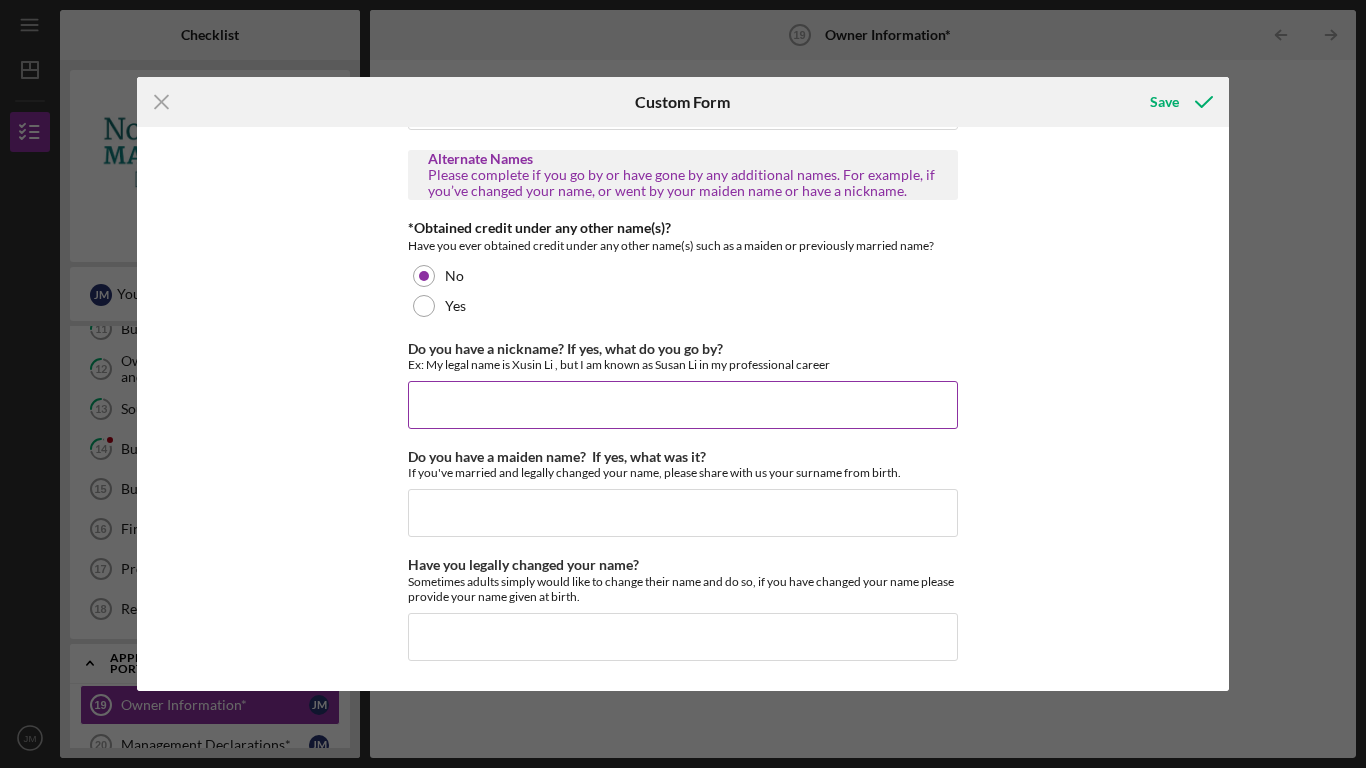 click on "Do you have a nickname? If yes, what do you go by?" at bounding box center (683, 405) 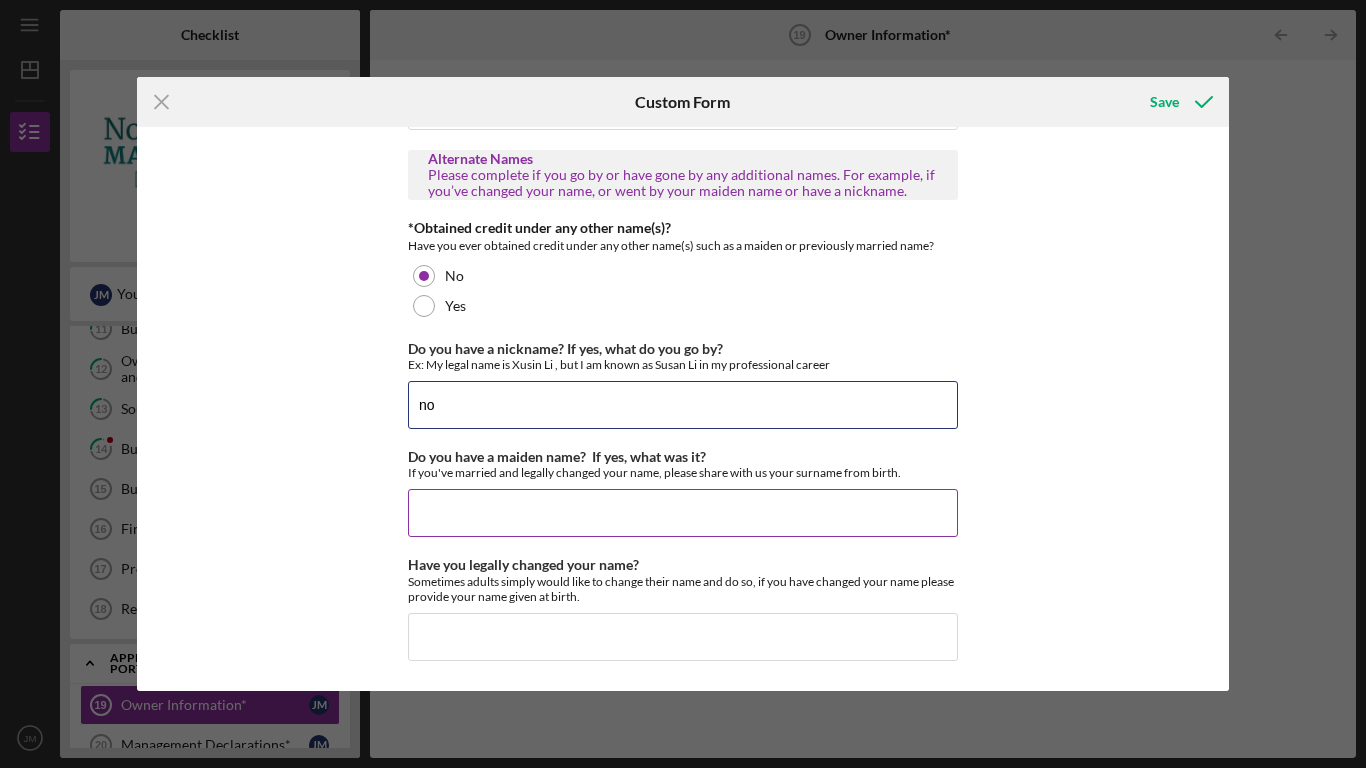 type on "no" 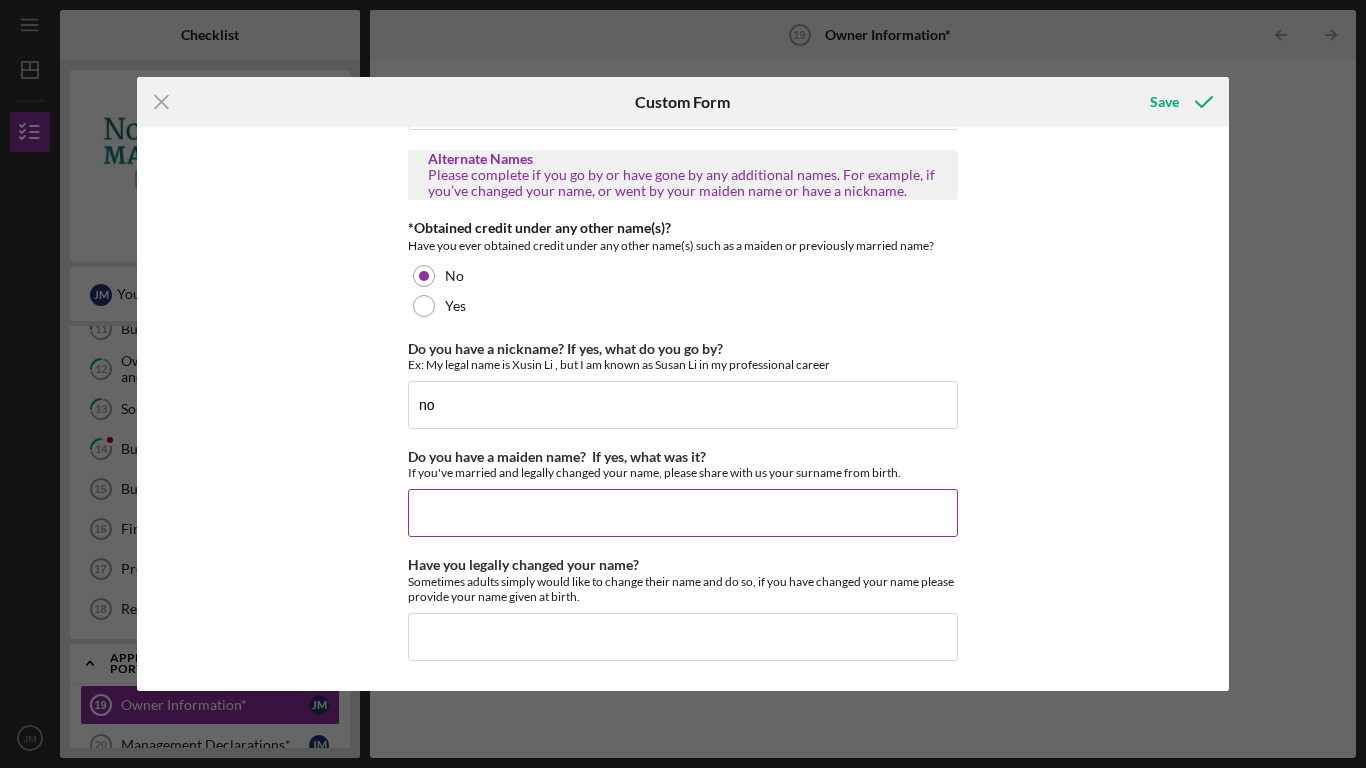 click on "Do you have a maiden name?  If yes, what was it?" at bounding box center [683, 513] 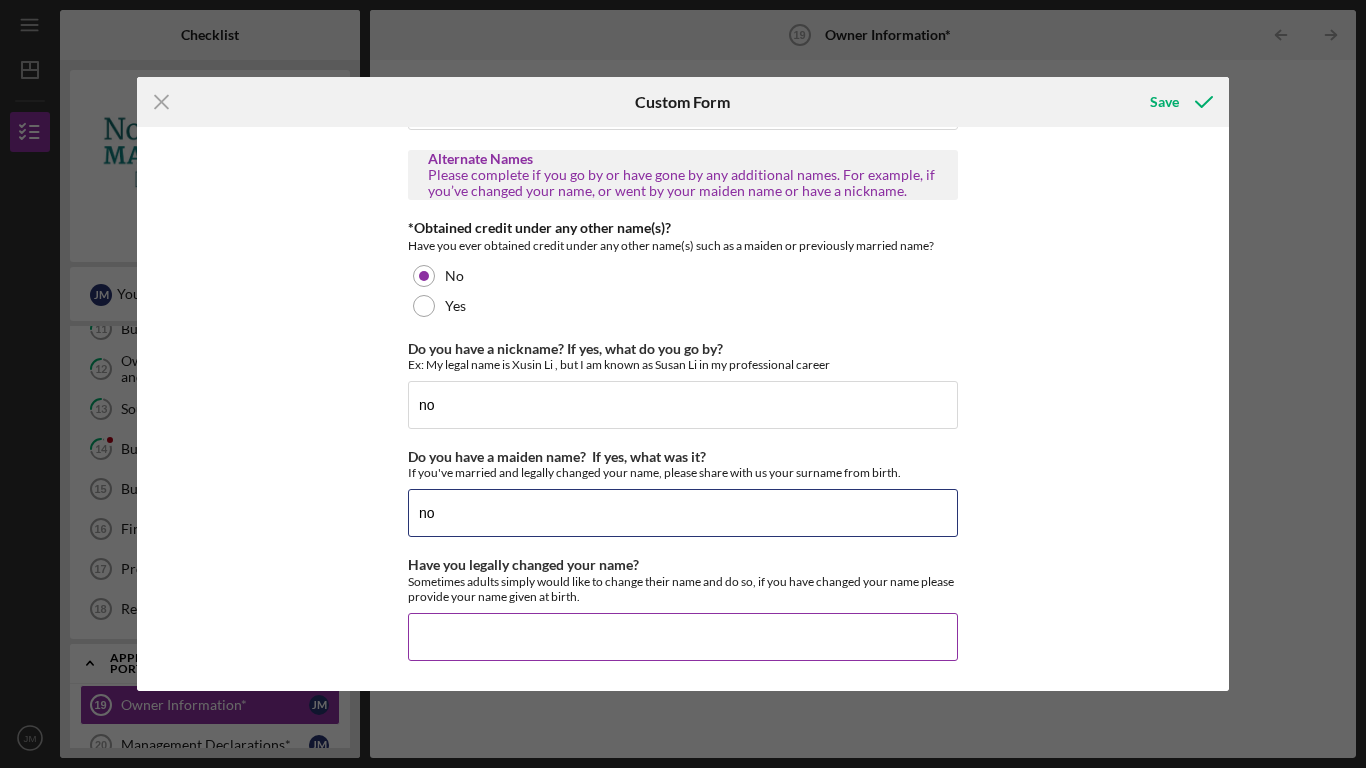type on "no" 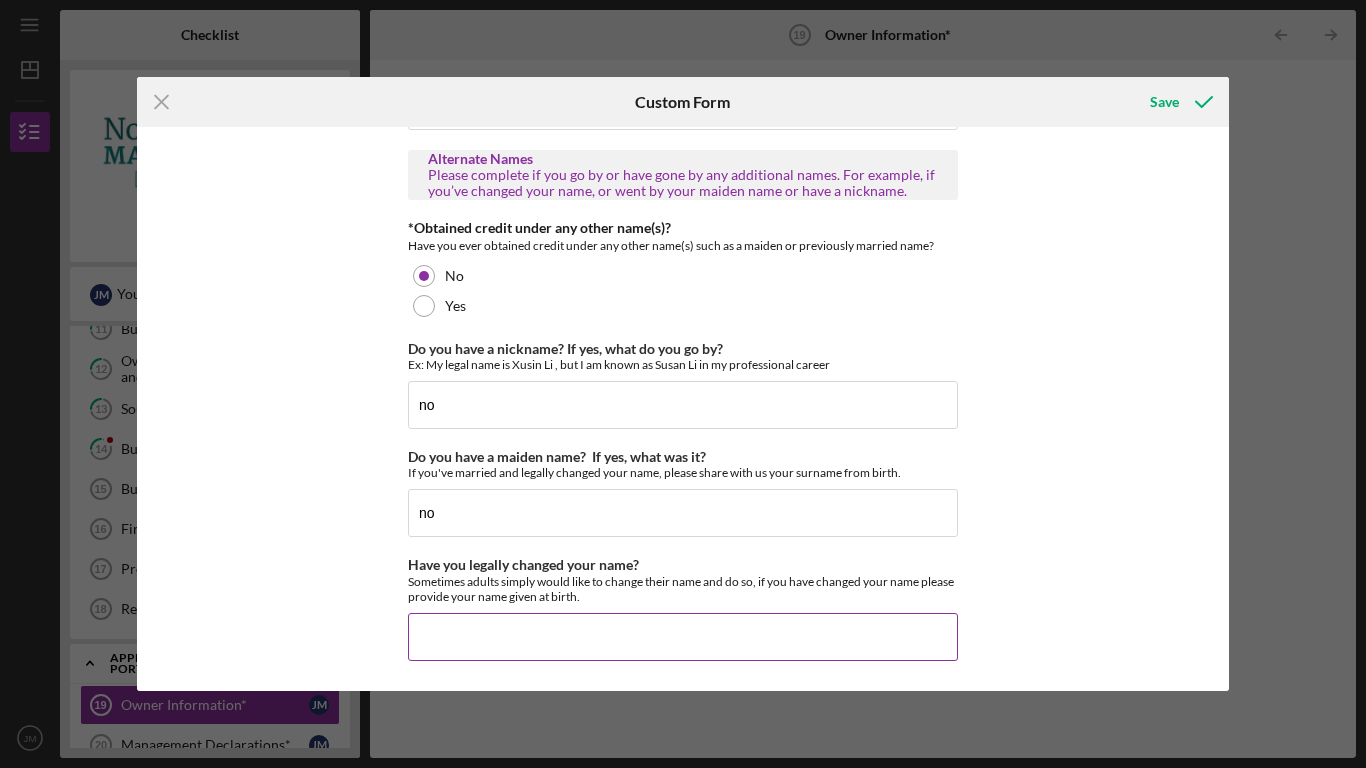 click on "Have you legally changed your name?" at bounding box center [683, 637] 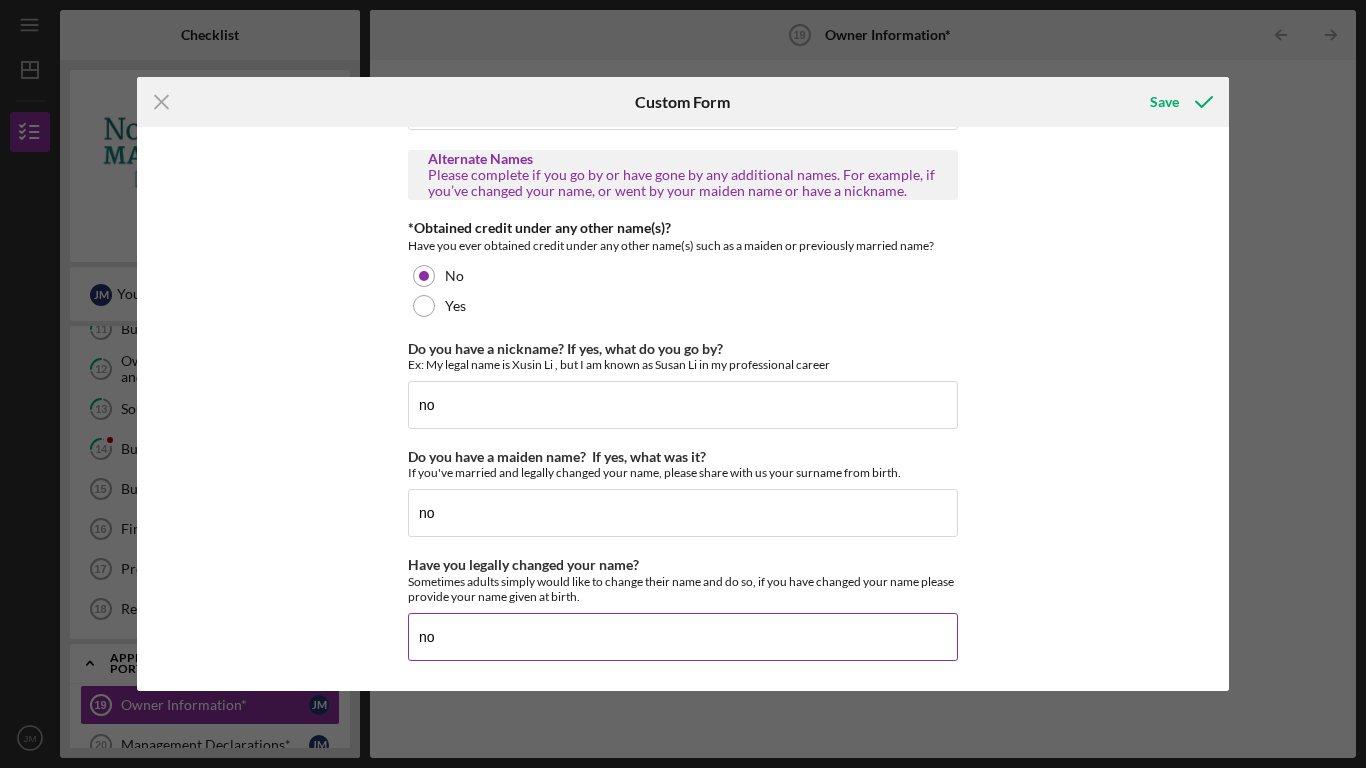 type on "no" 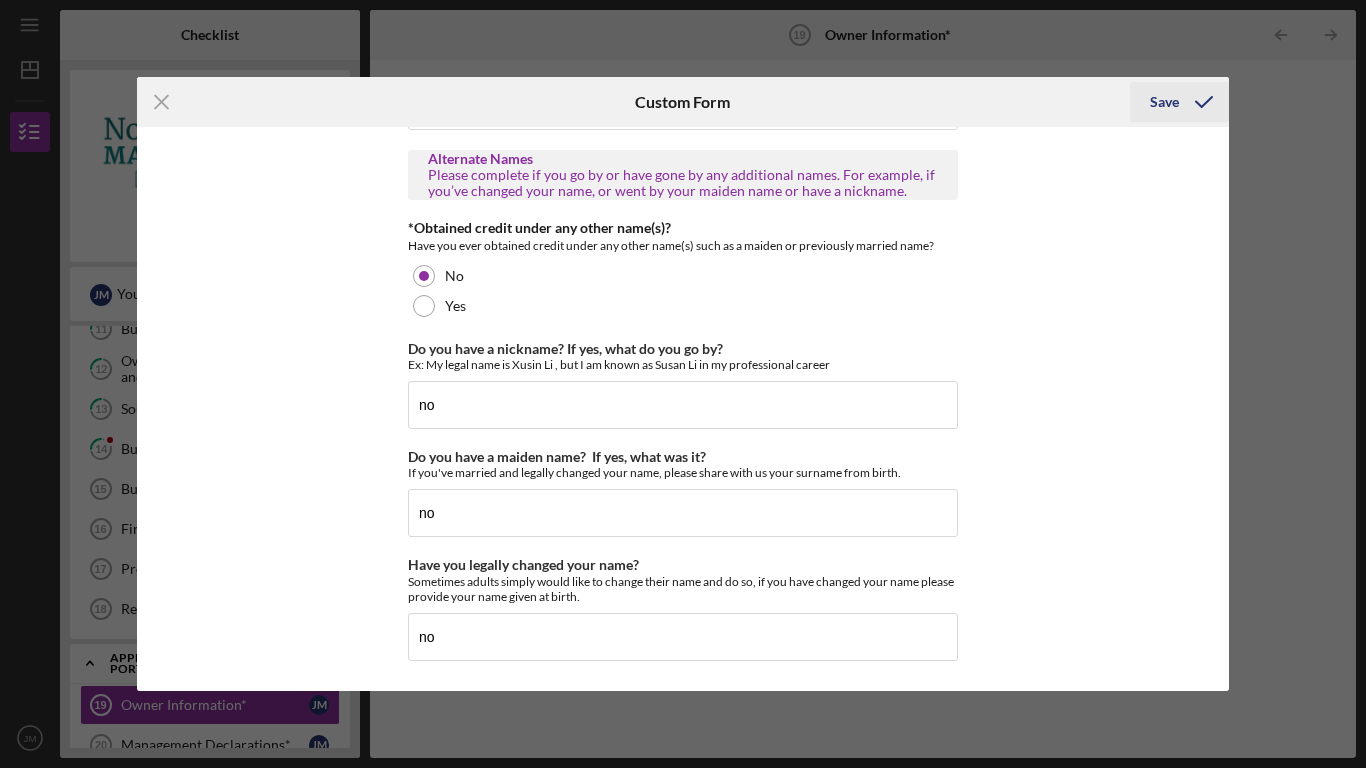 click on "Save" at bounding box center (1164, 102) 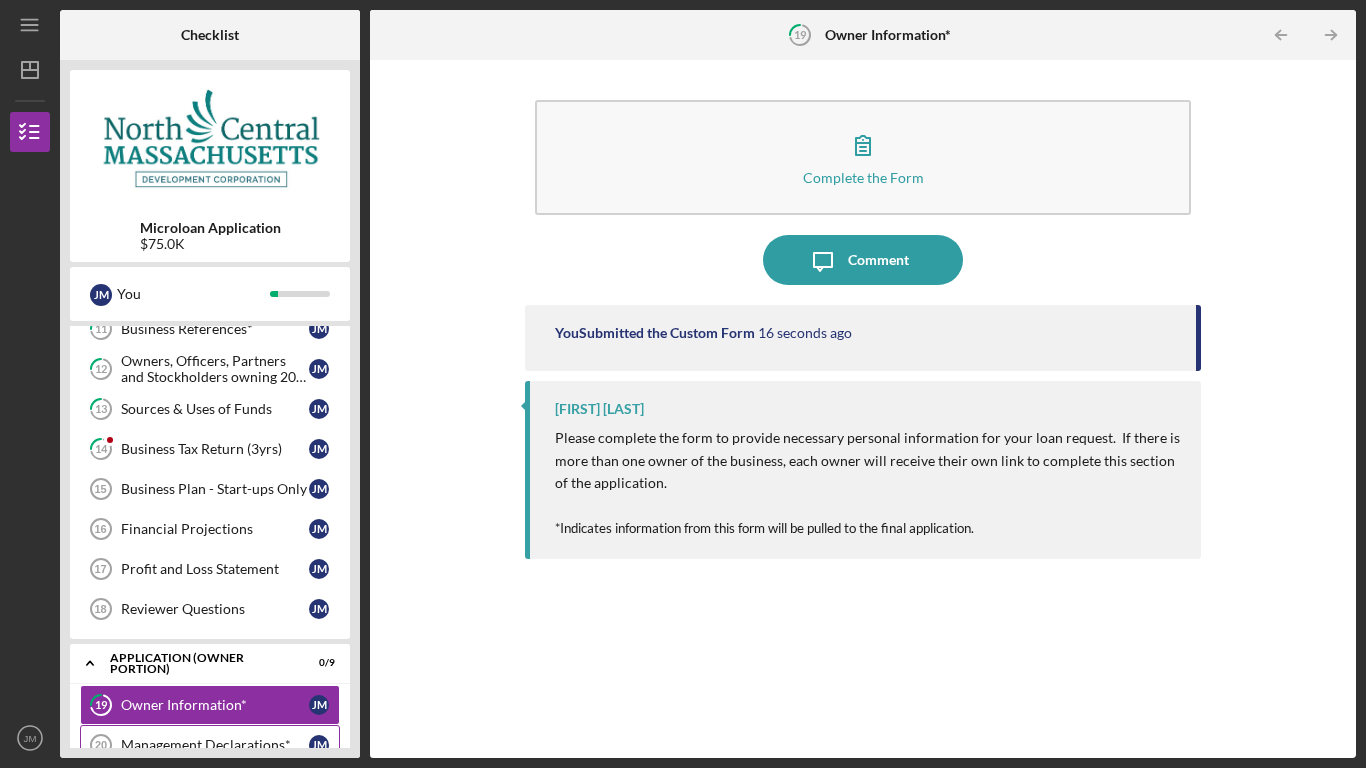 click on "Management Declarations* J M" at bounding box center (210, 745) 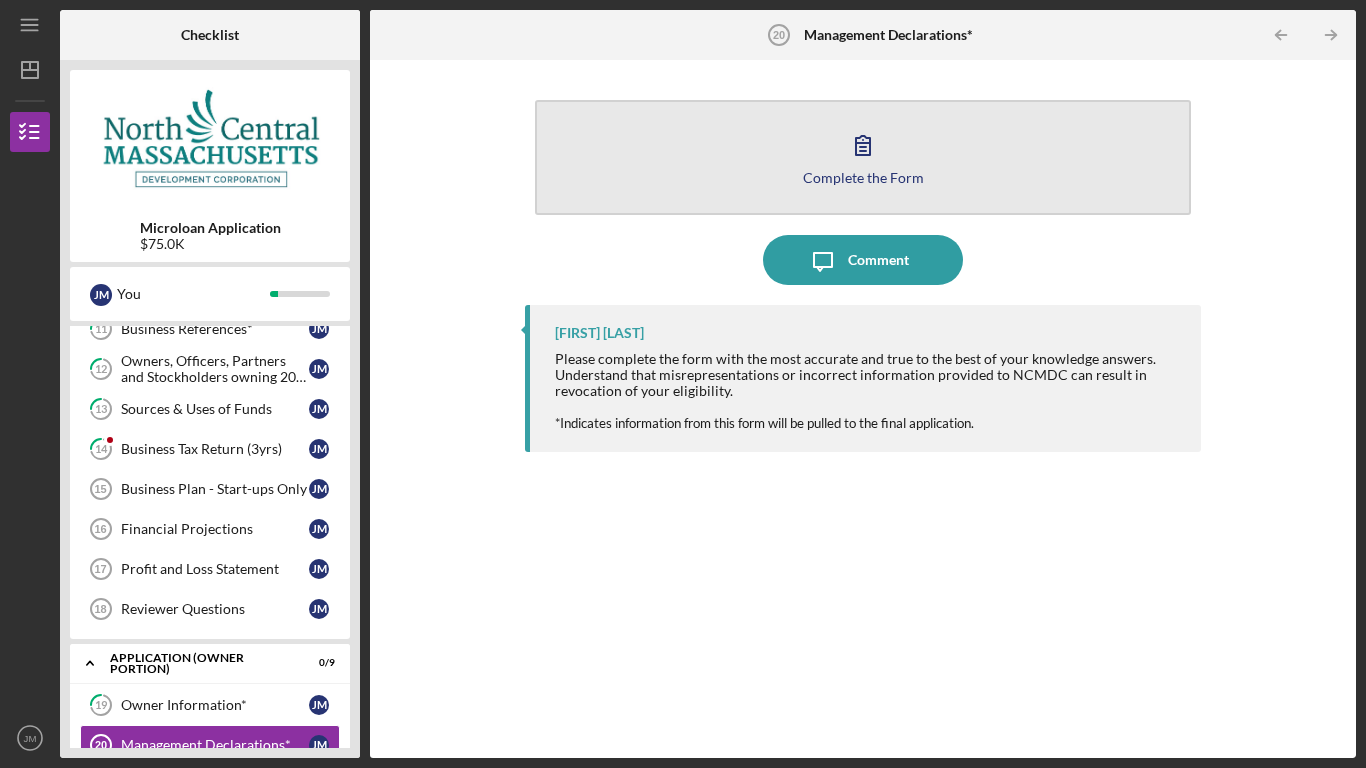 click on "Complete the Form" at bounding box center (863, 177) 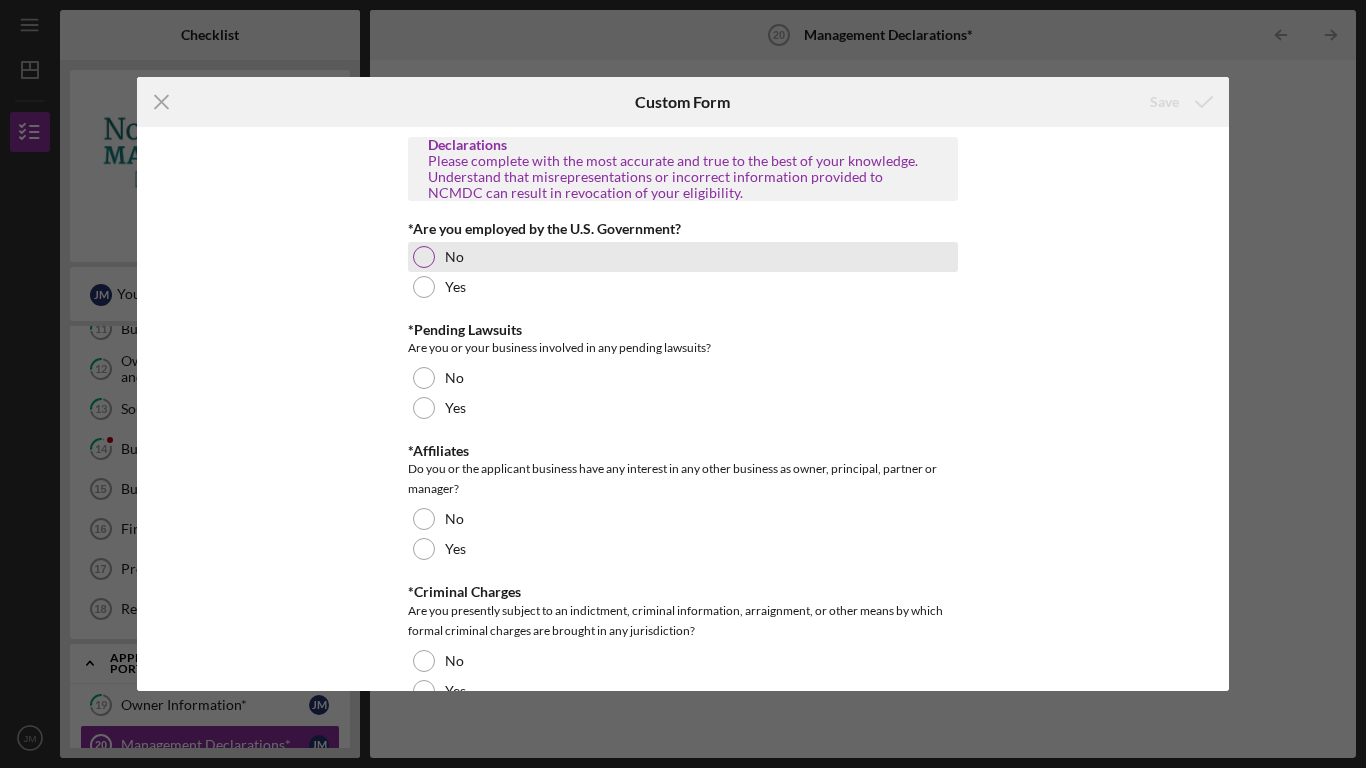 click at bounding box center [424, 257] 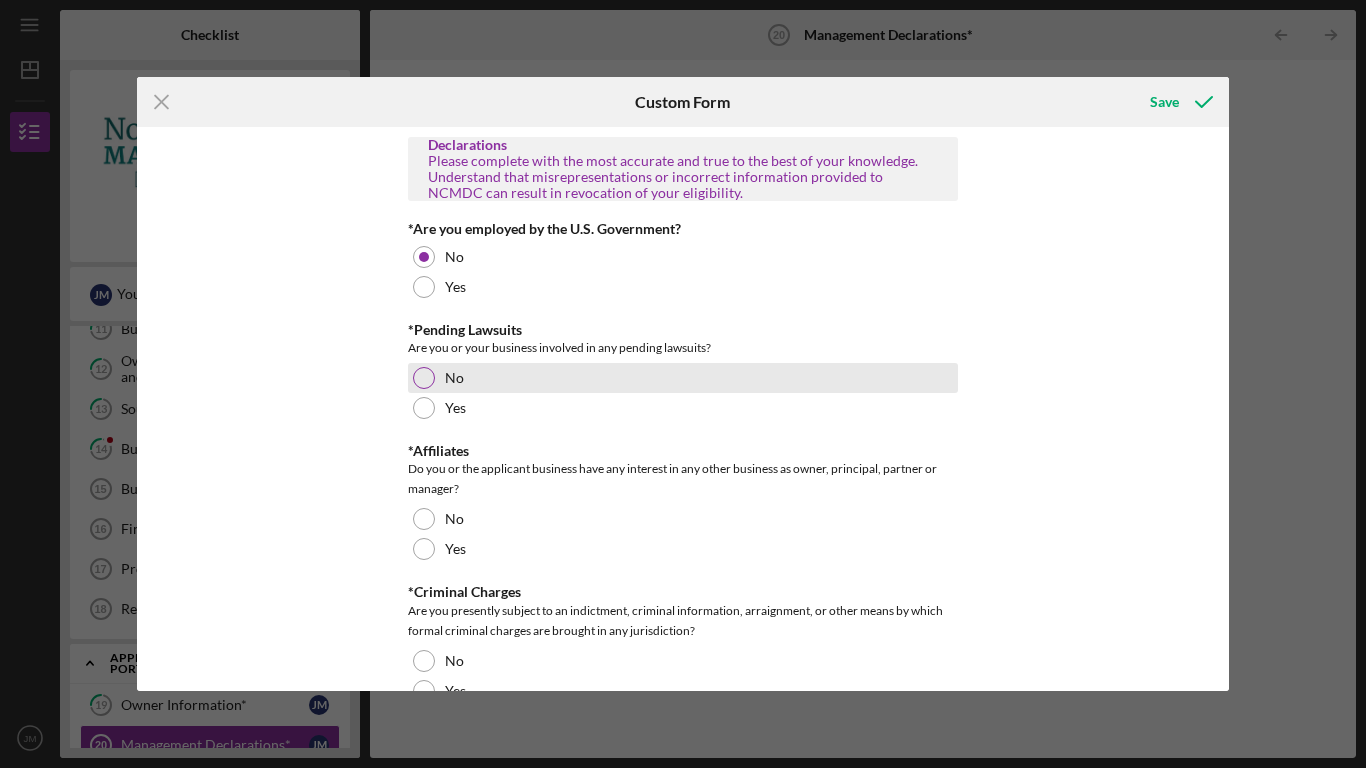 click at bounding box center (424, 378) 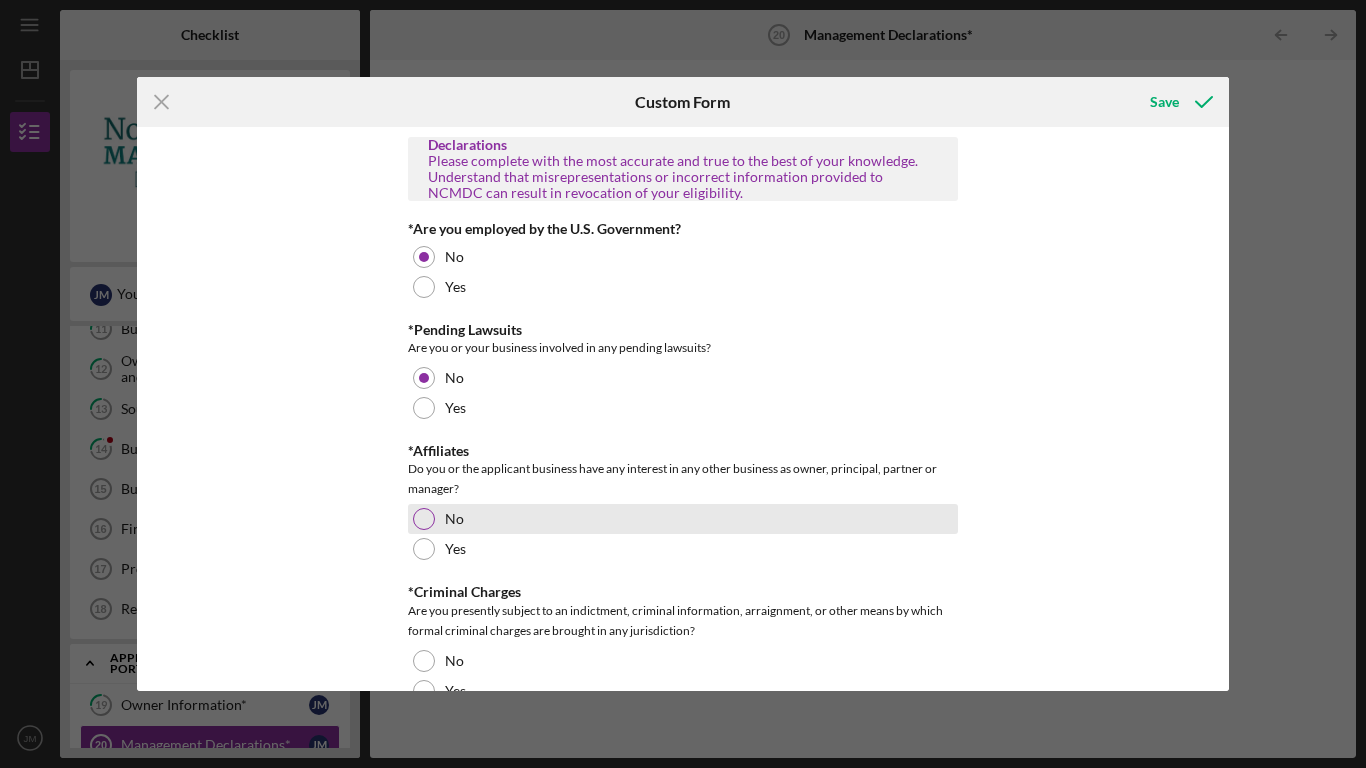 click at bounding box center (424, 519) 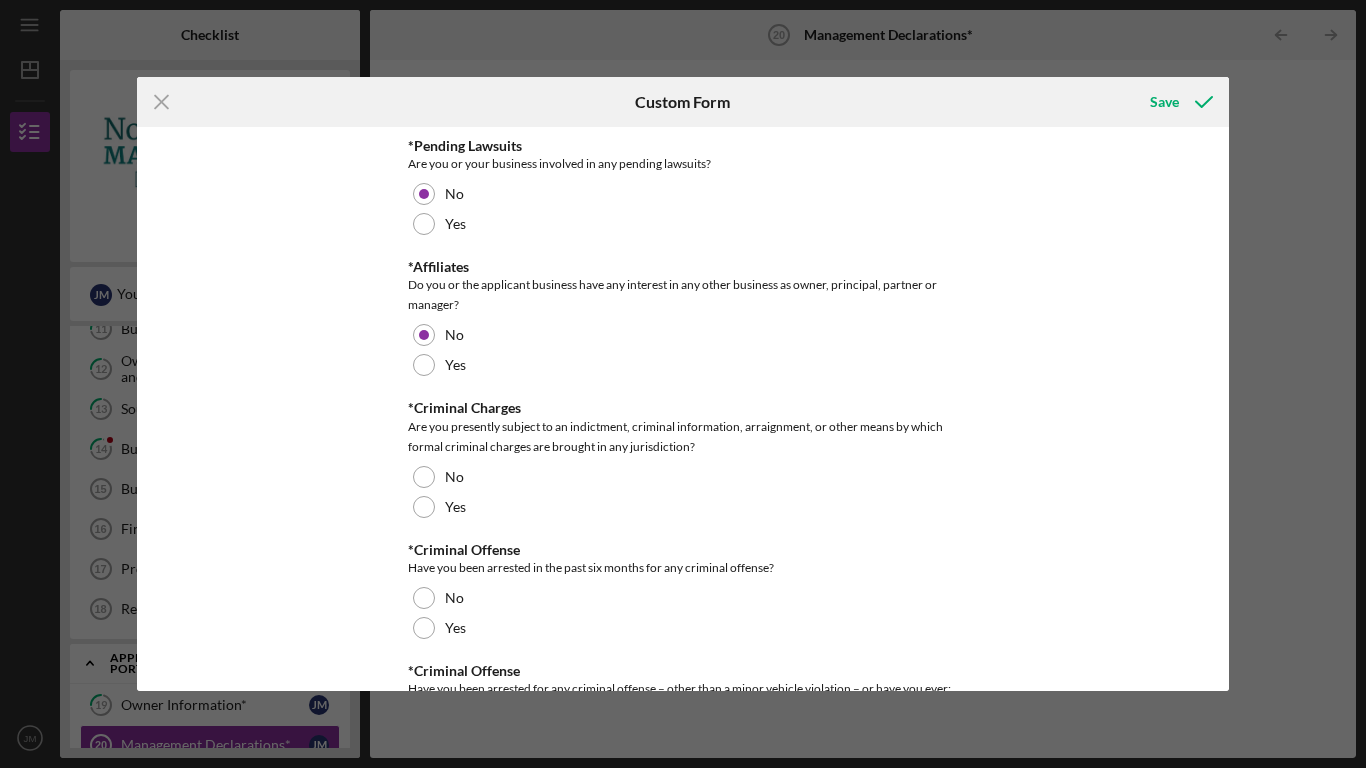 scroll, scrollTop: 200, scrollLeft: 0, axis: vertical 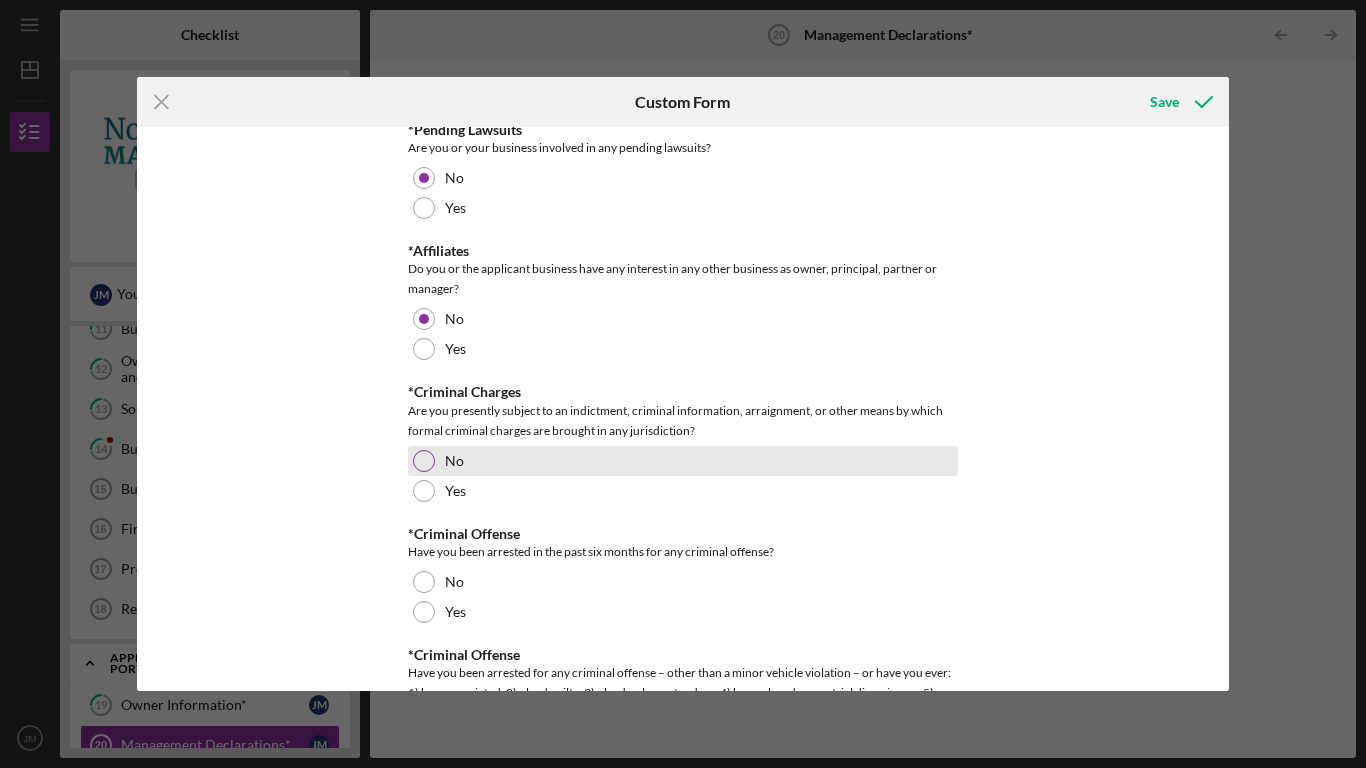 click at bounding box center (424, 461) 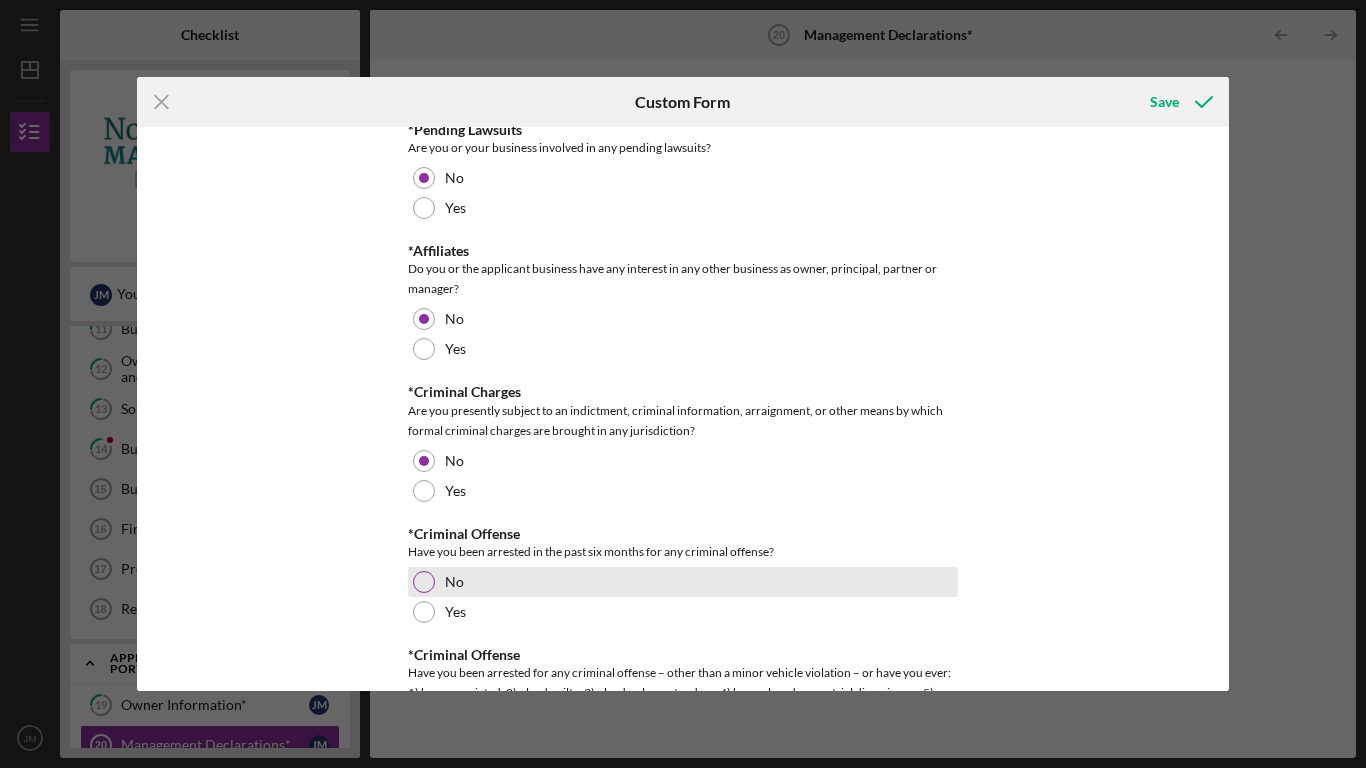 click at bounding box center [424, 582] 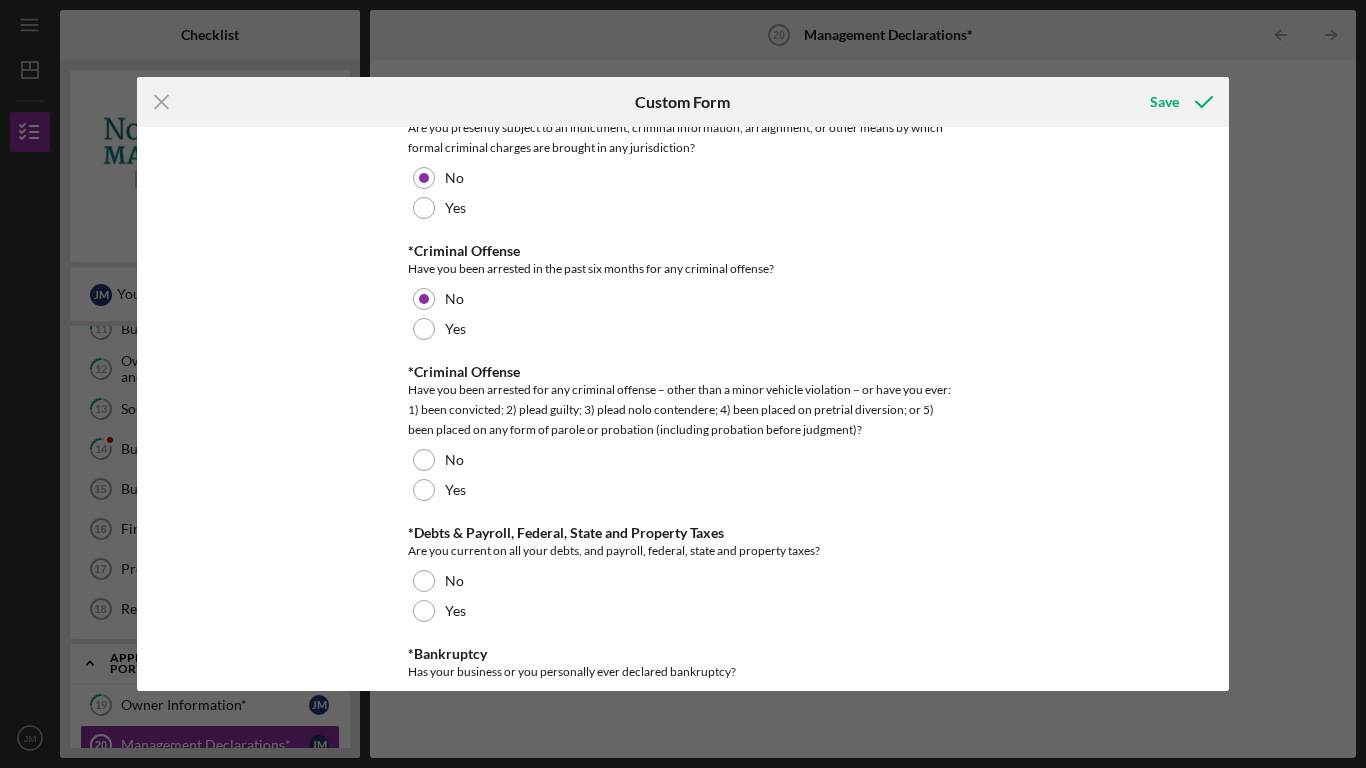 scroll, scrollTop: 500, scrollLeft: 0, axis: vertical 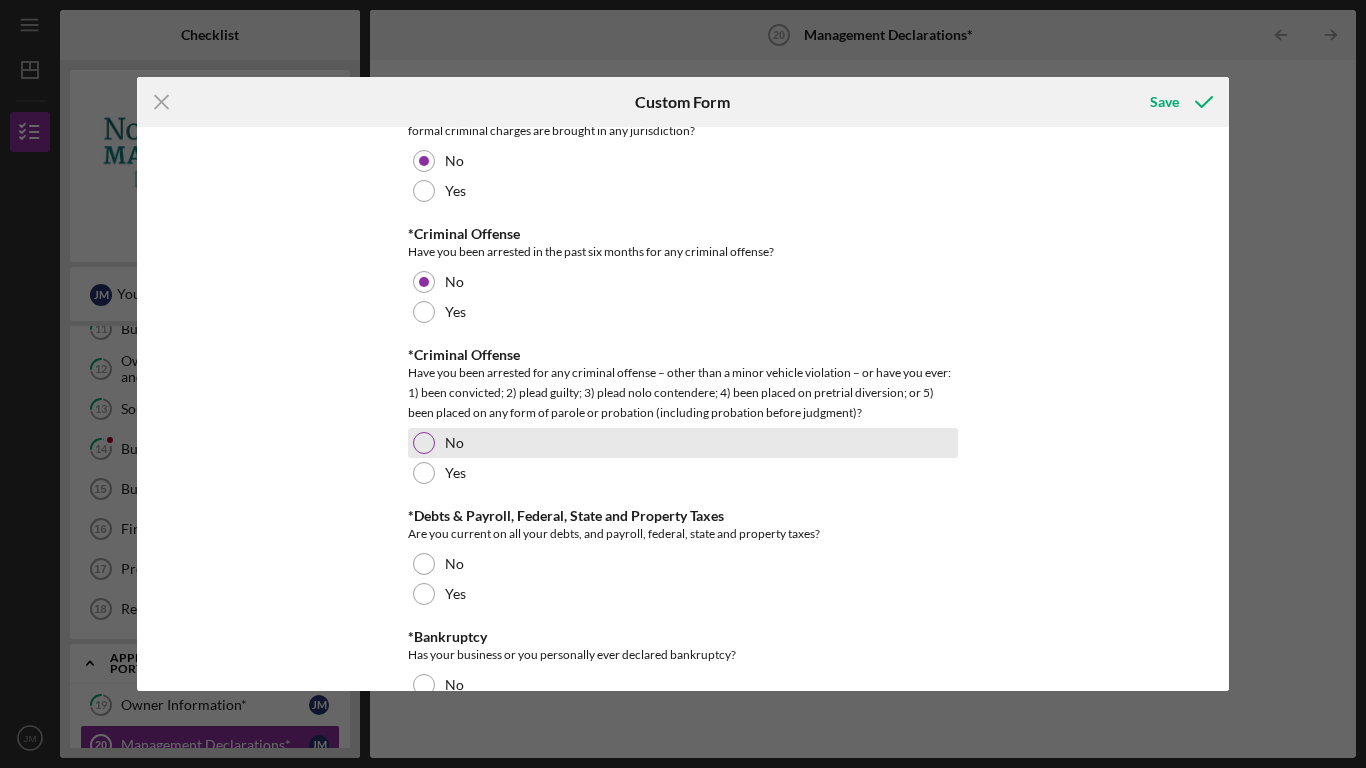 click at bounding box center (424, 443) 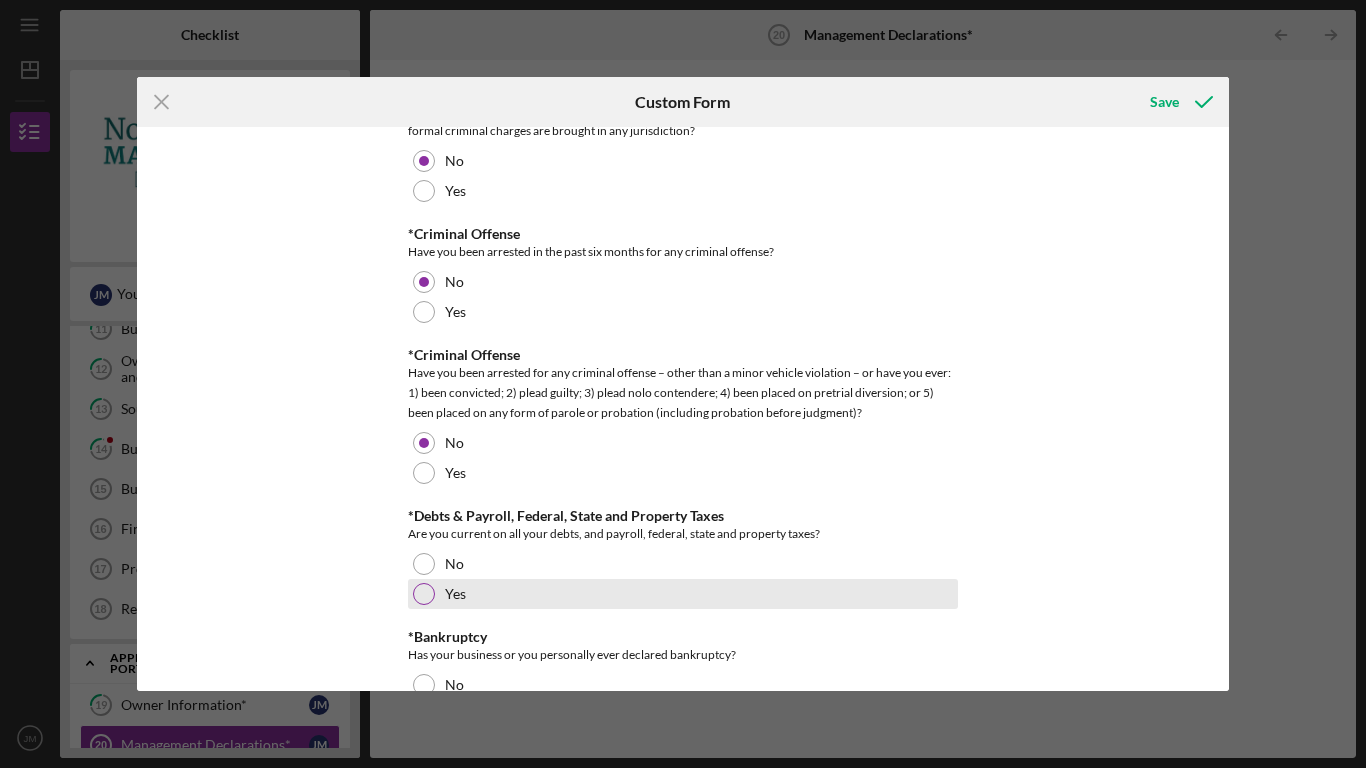 click at bounding box center (424, 594) 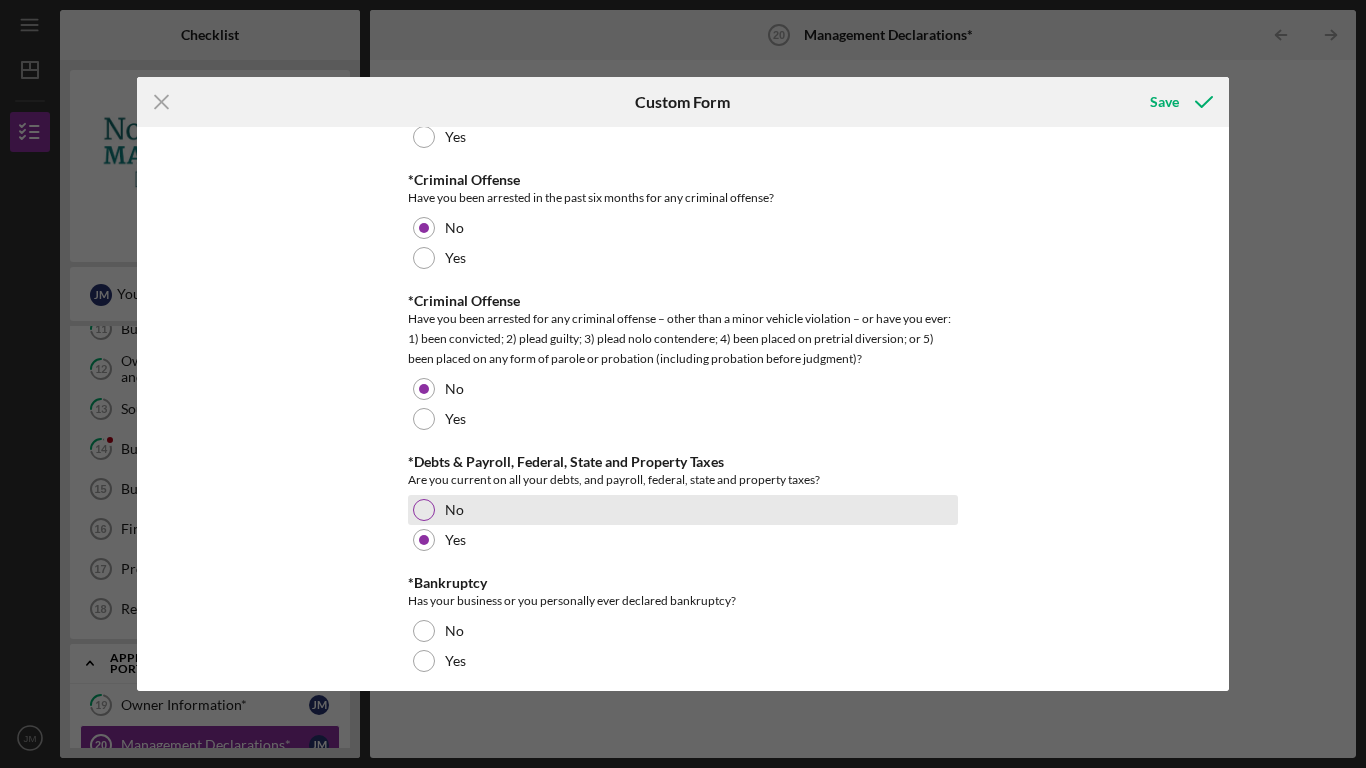scroll, scrollTop: 600, scrollLeft: 0, axis: vertical 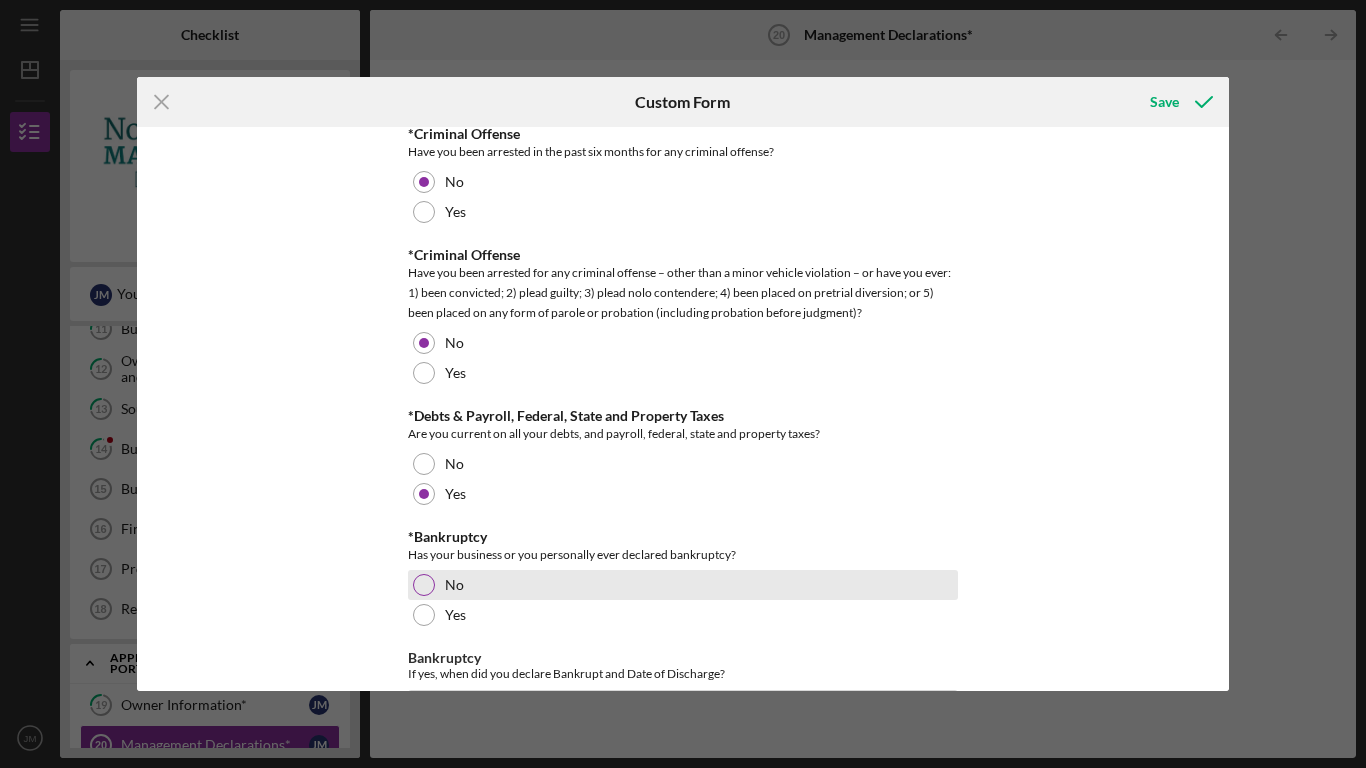 click at bounding box center [424, 585] 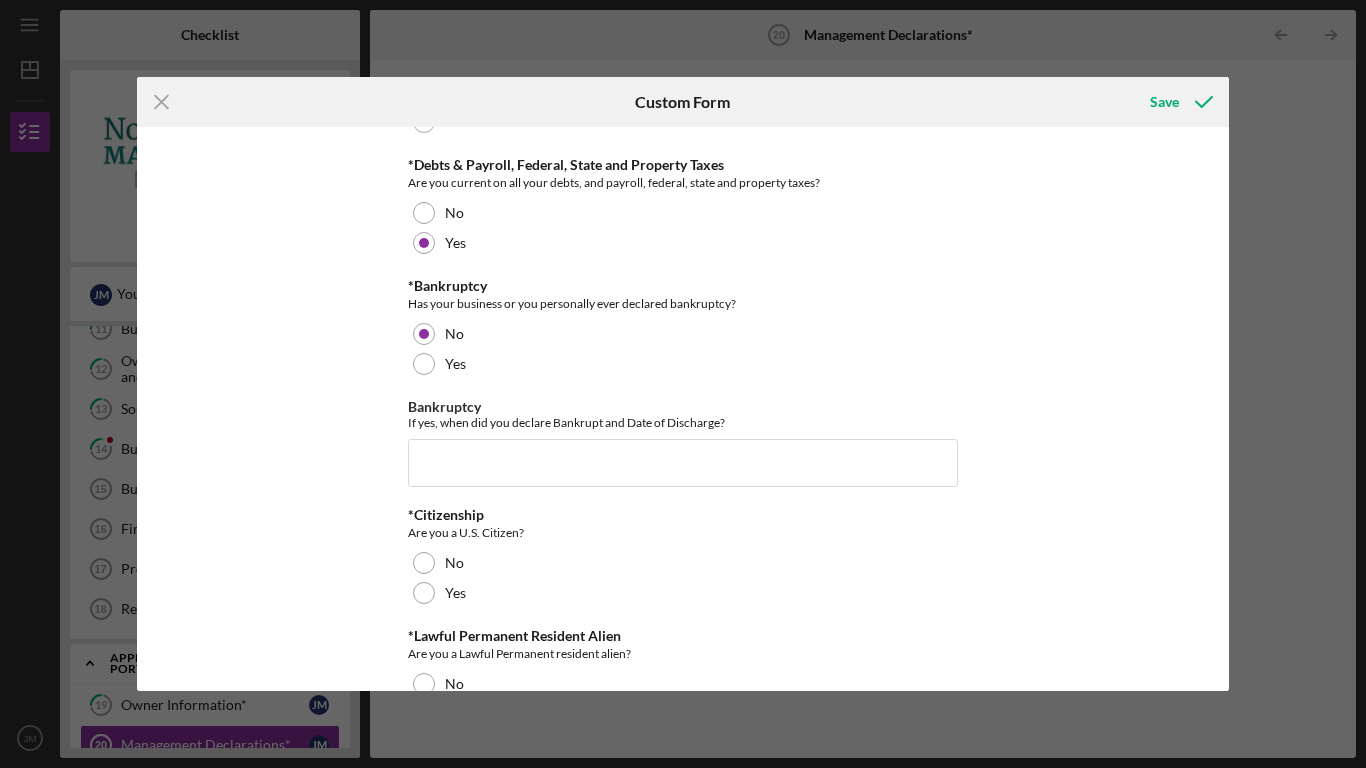 scroll, scrollTop: 1000, scrollLeft: 0, axis: vertical 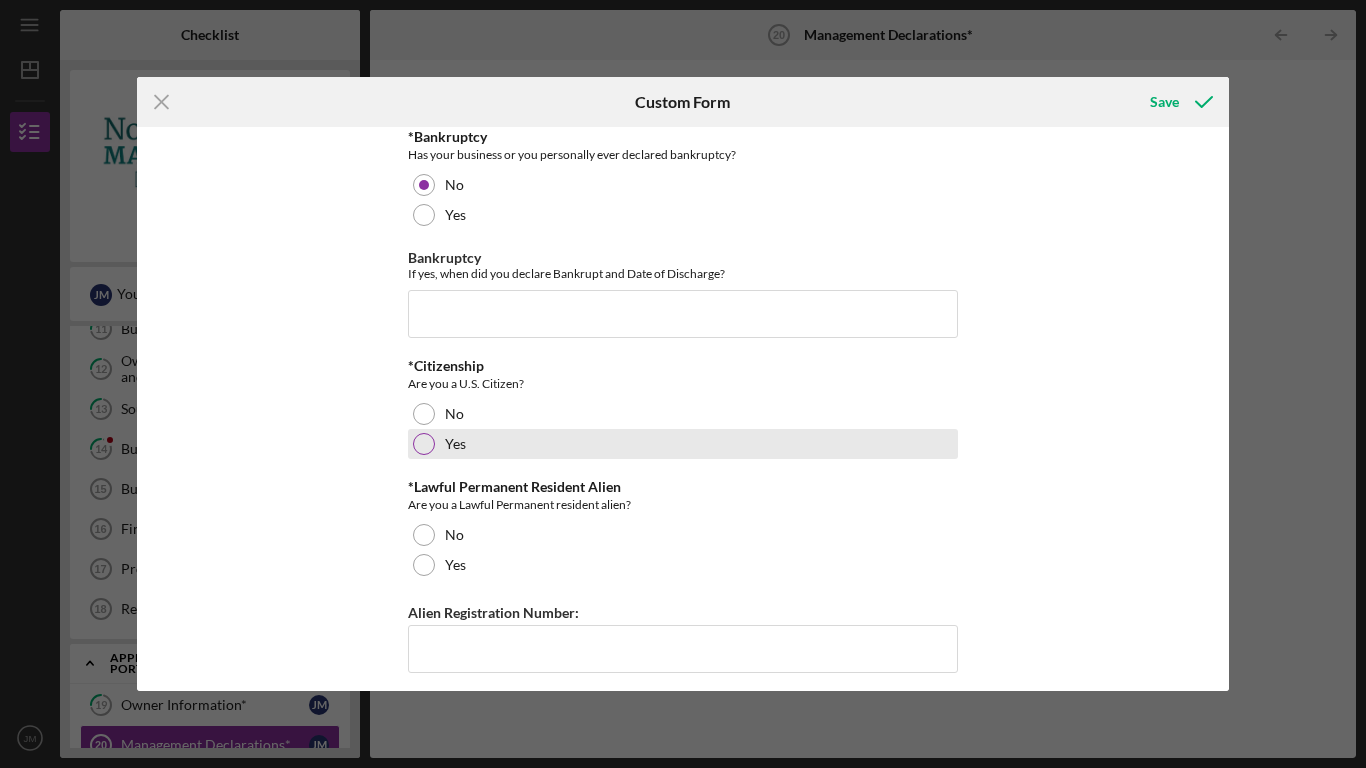 click at bounding box center (424, 444) 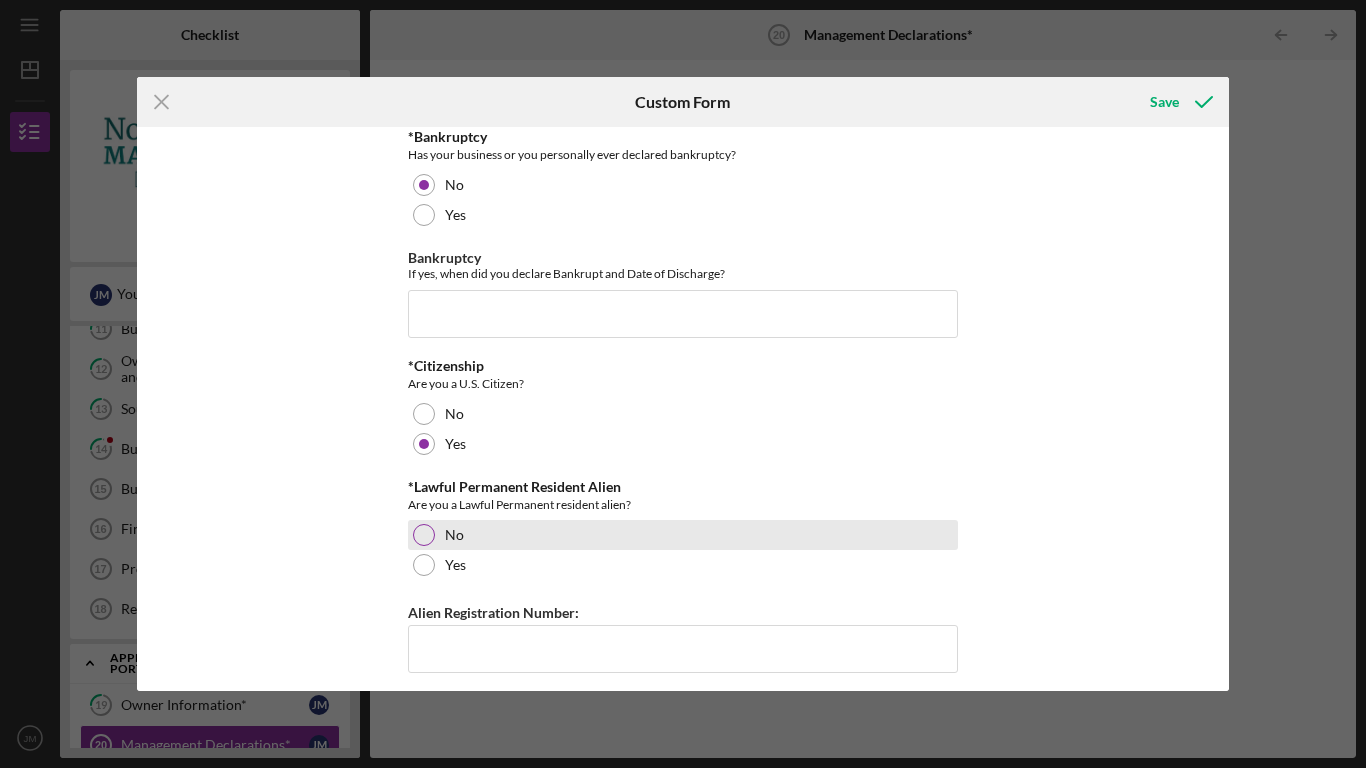 click at bounding box center (424, 535) 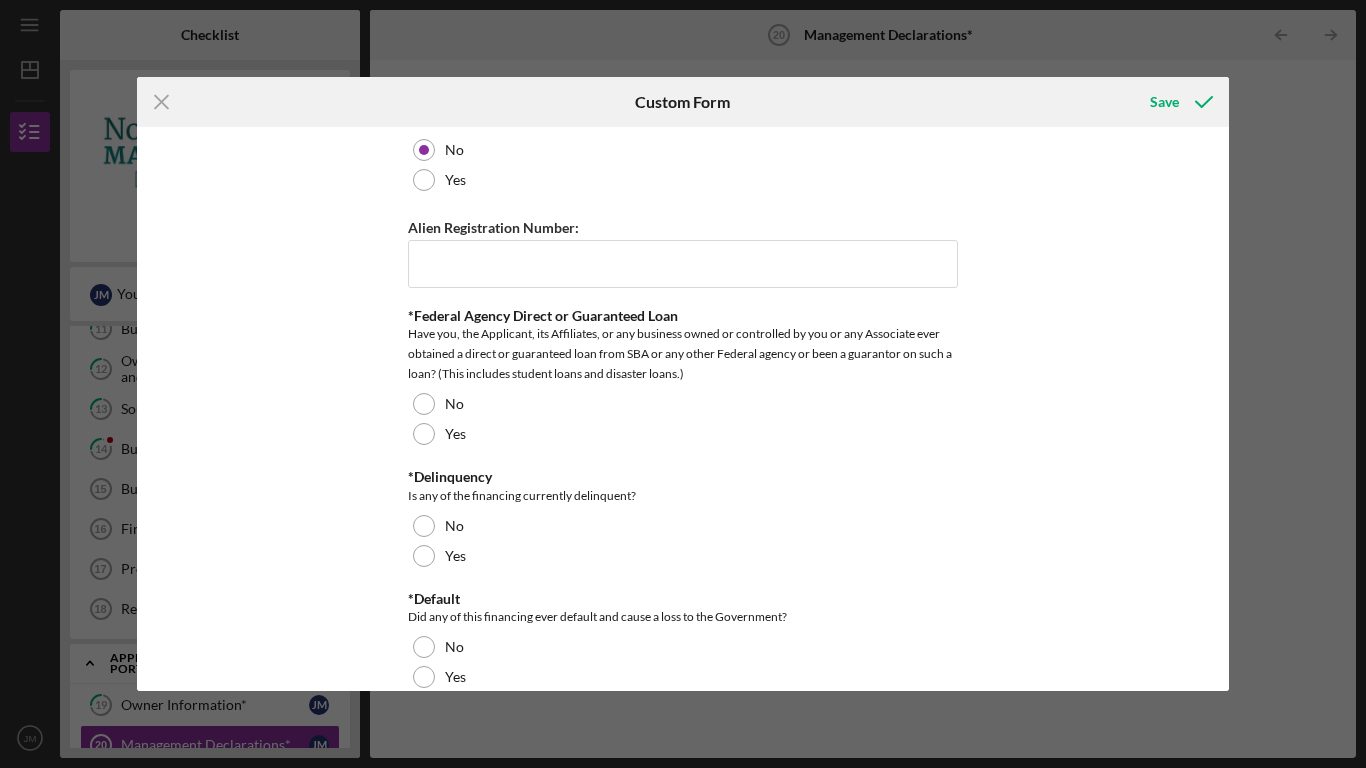 scroll, scrollTop: 1400, scrollLeft: 0, axis: vertical 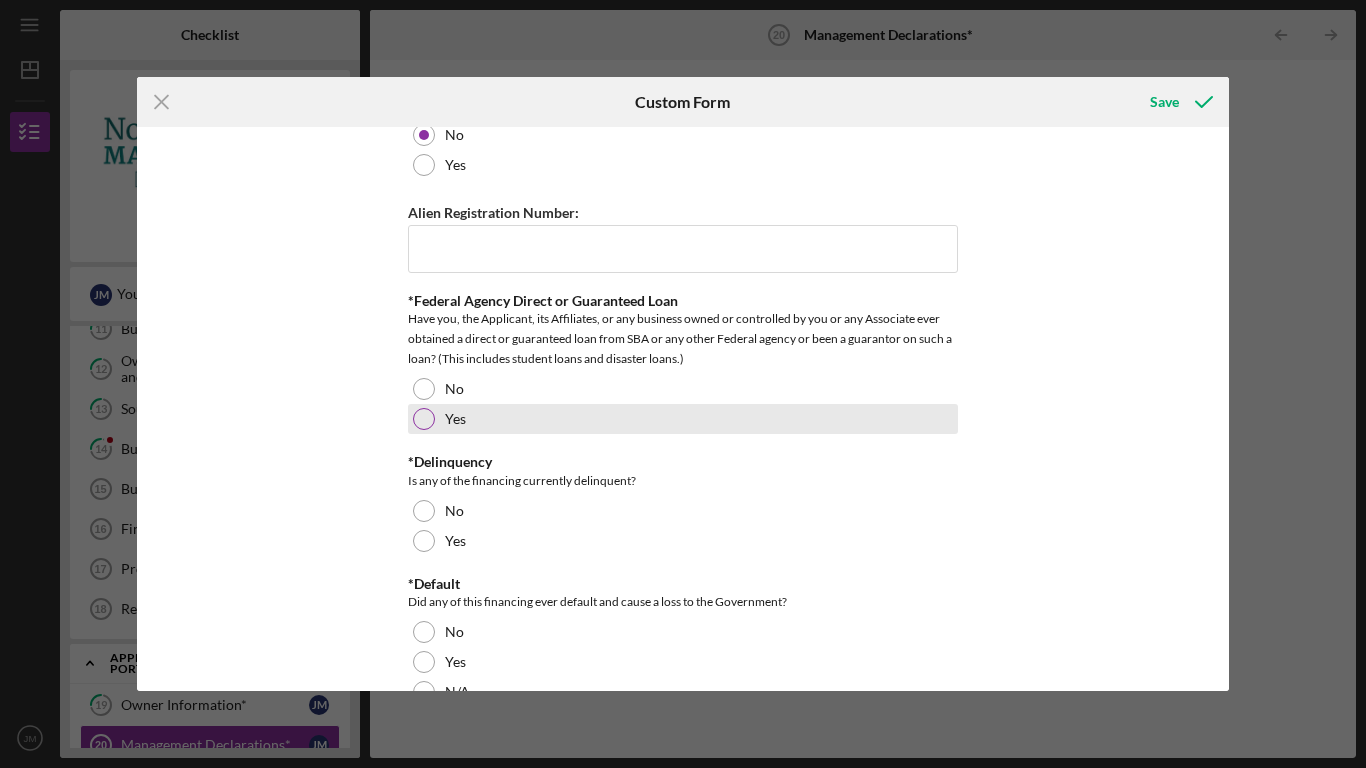 click at bounding box center [424, 419] 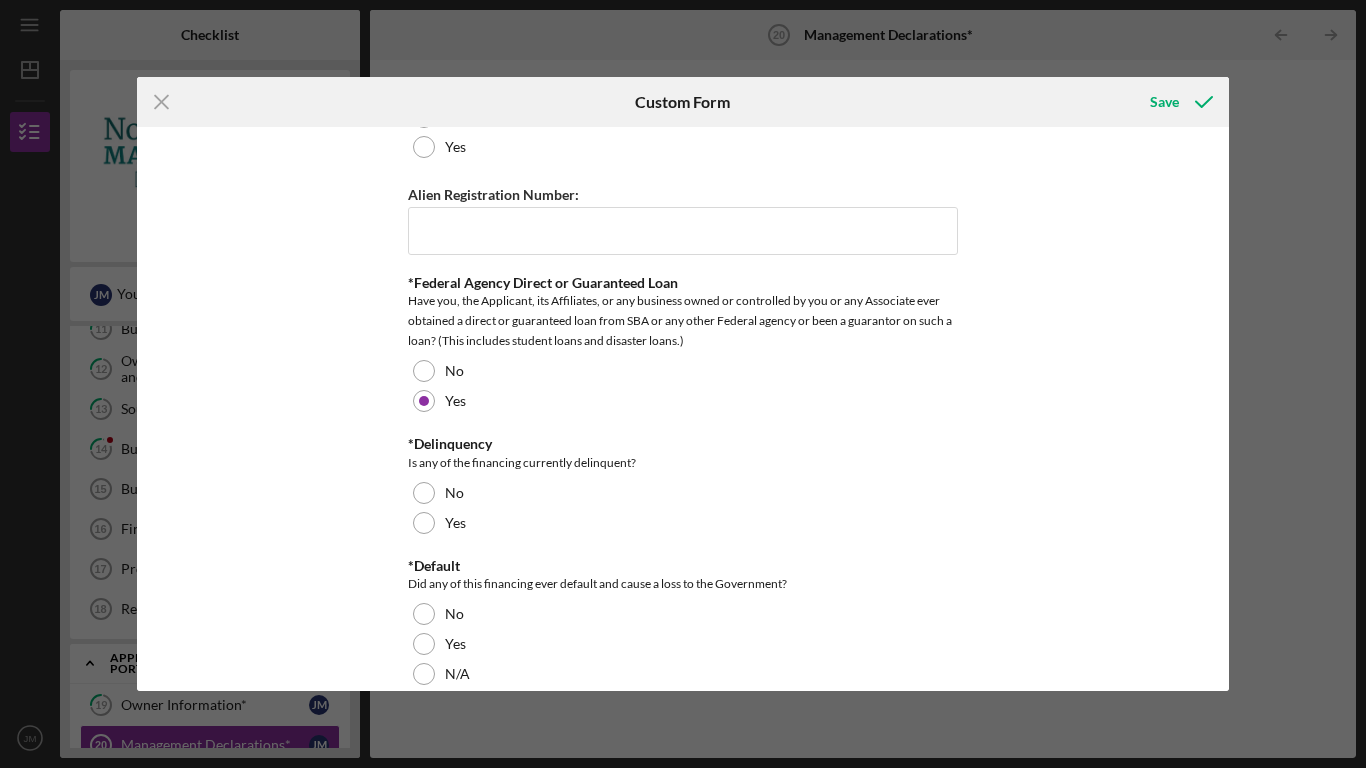 scroll, scrollTop: 1446, scrollLeft: 0, axis: vertical 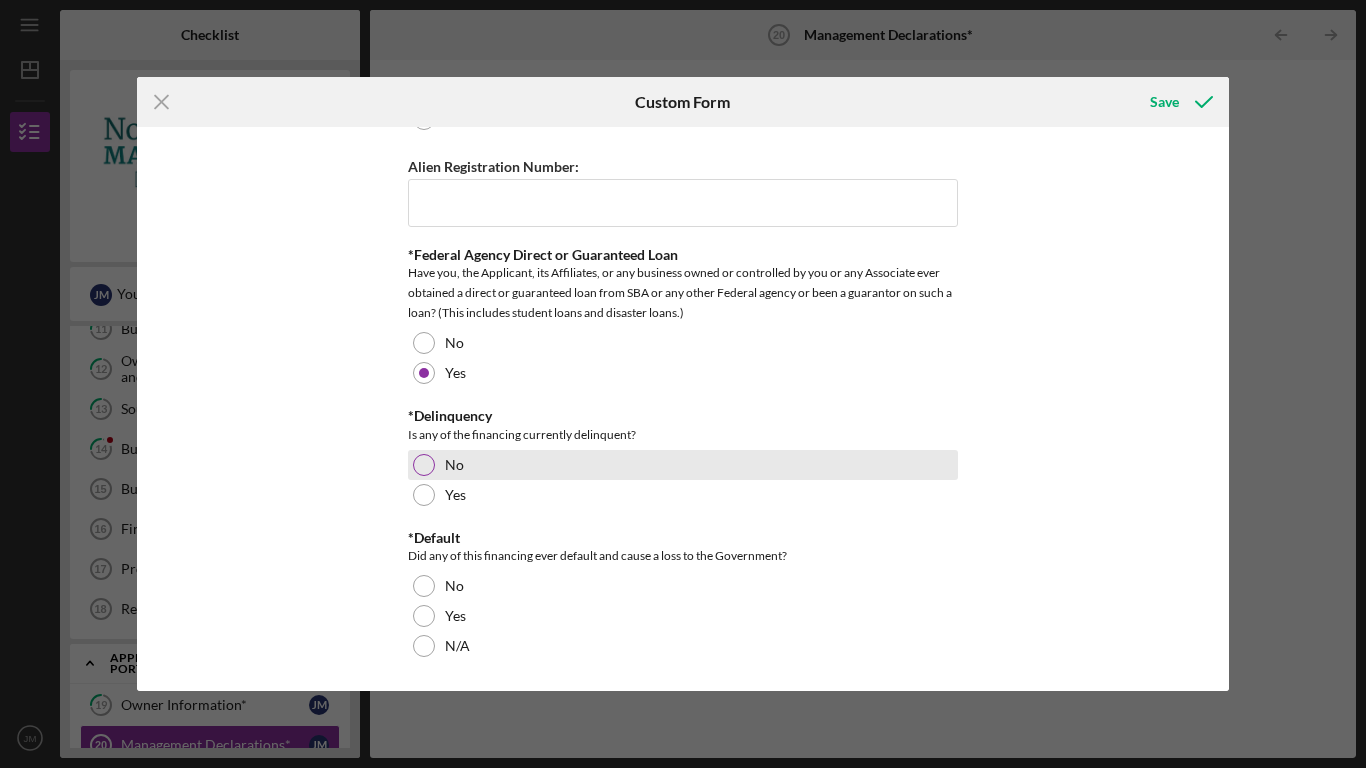 click at bounding box center [424, 465] 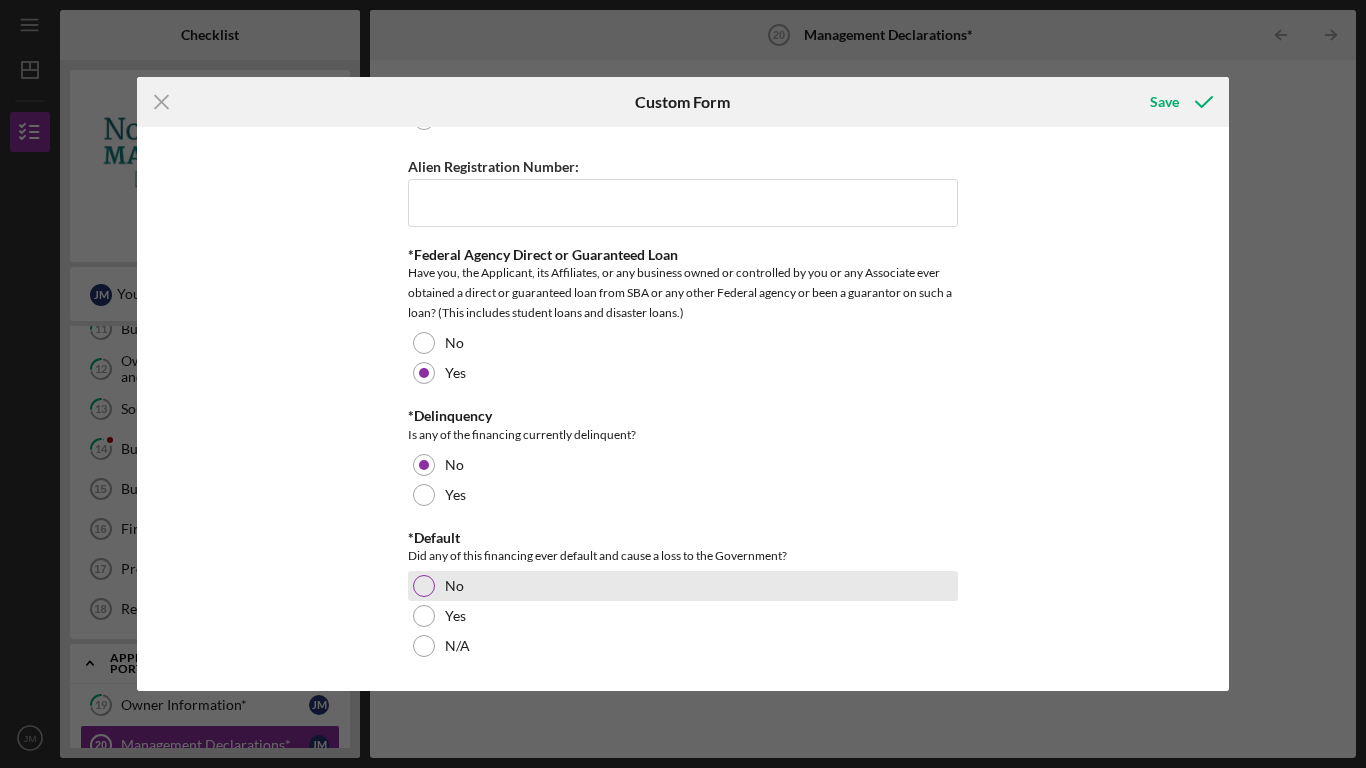 click at bounding box center [424, 586] 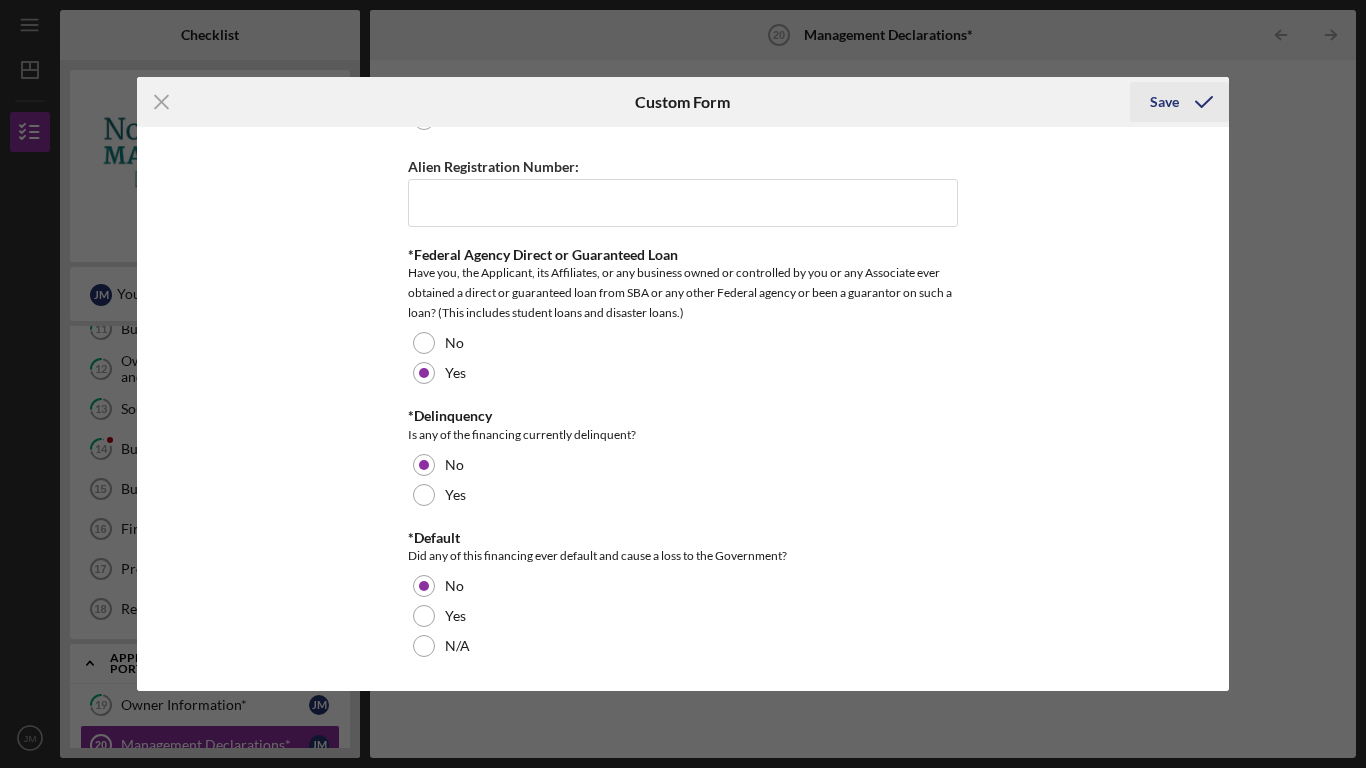 click on "Save" at bounding box center [1164, 102] 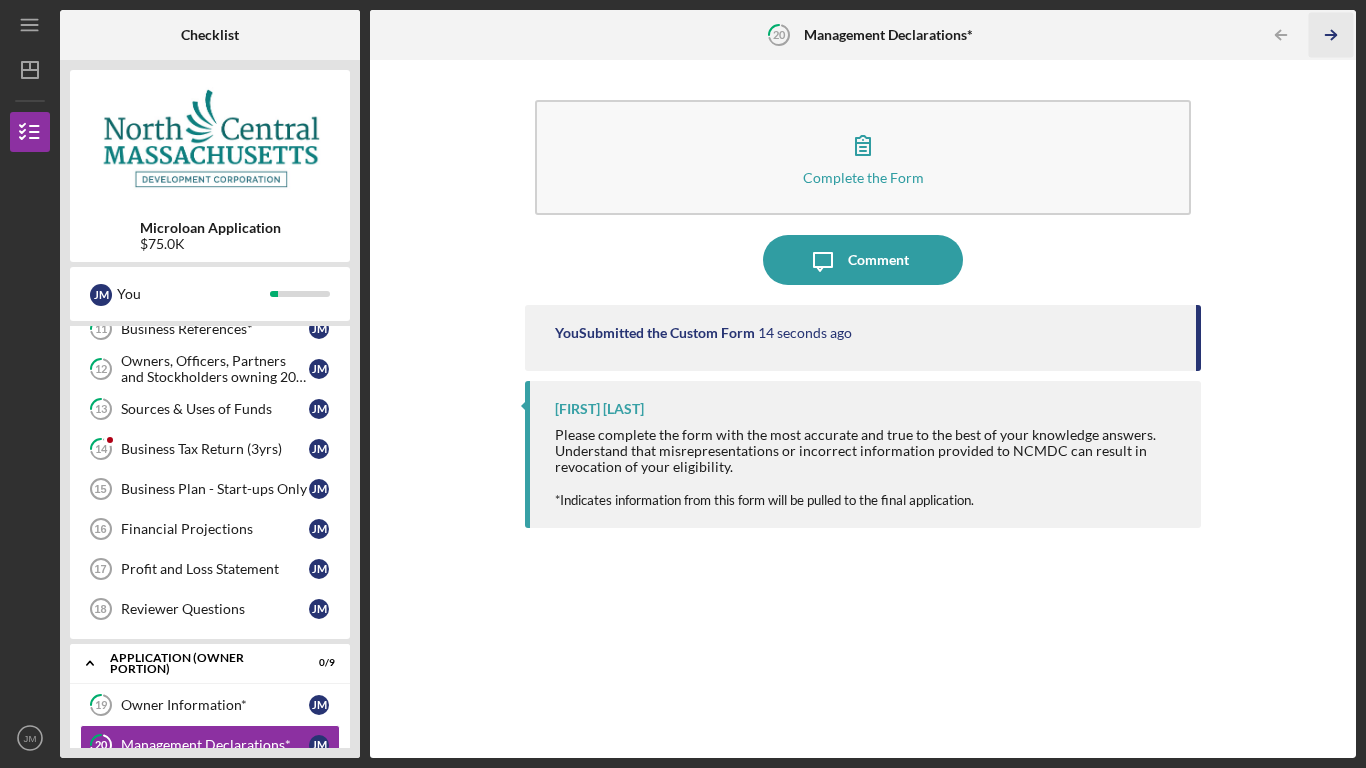 click 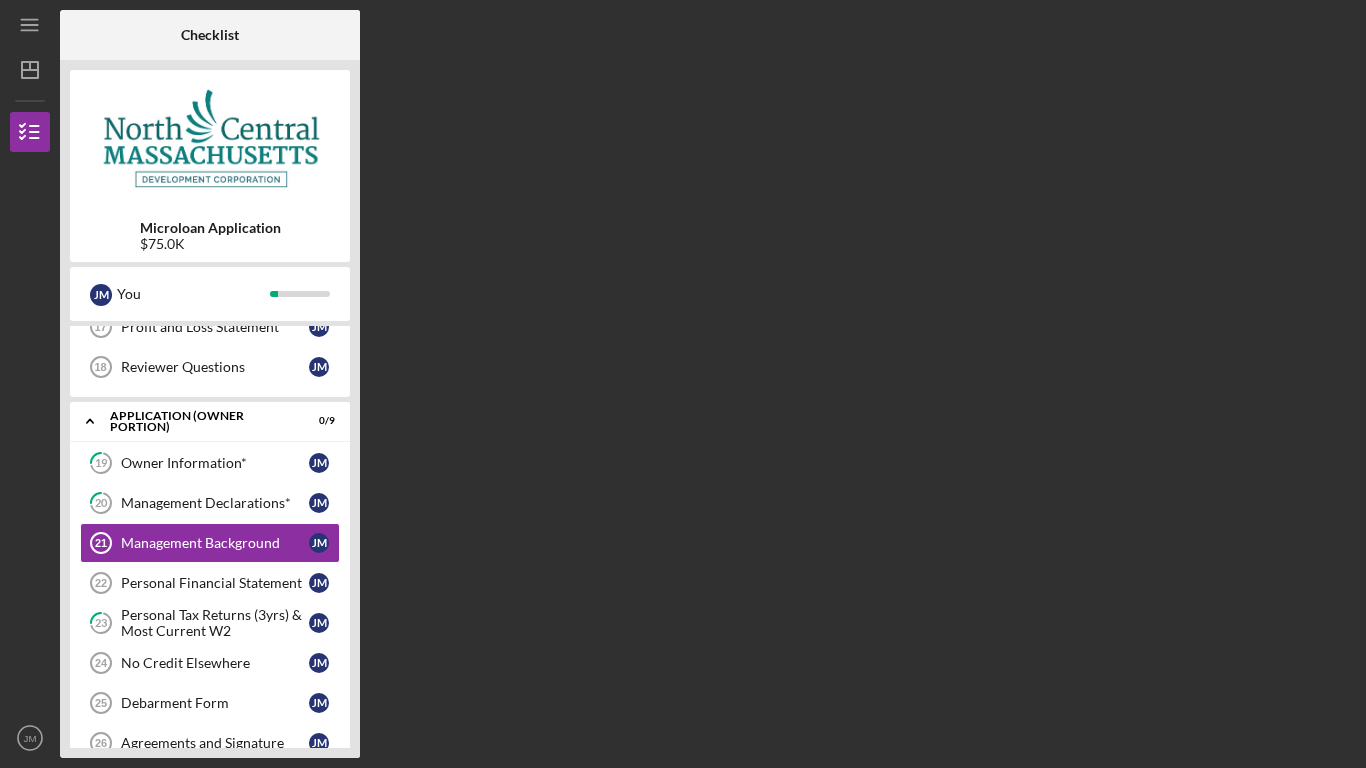 scroll, scrollTop: 551, scrollLeft: 0, axis: vertical 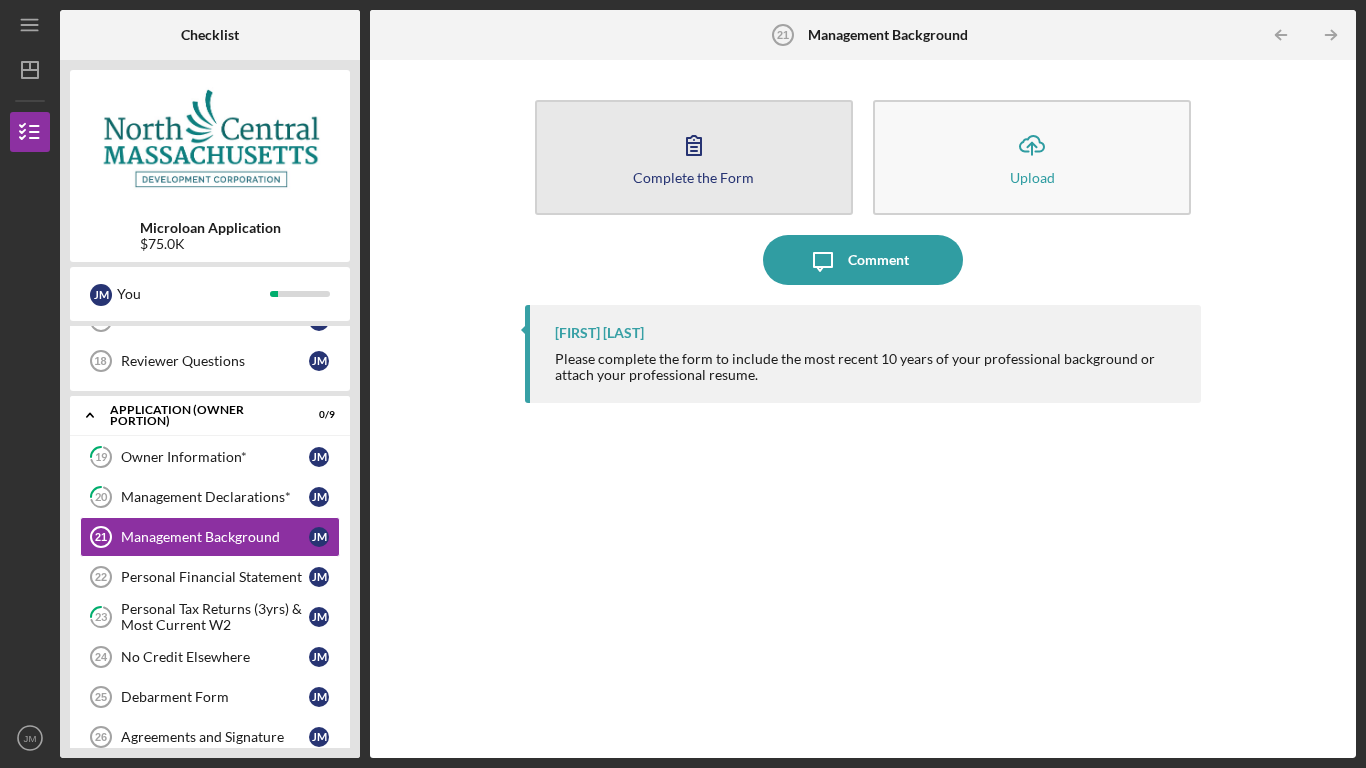 click on "Complete the Form" at bounding box center [693, 177] 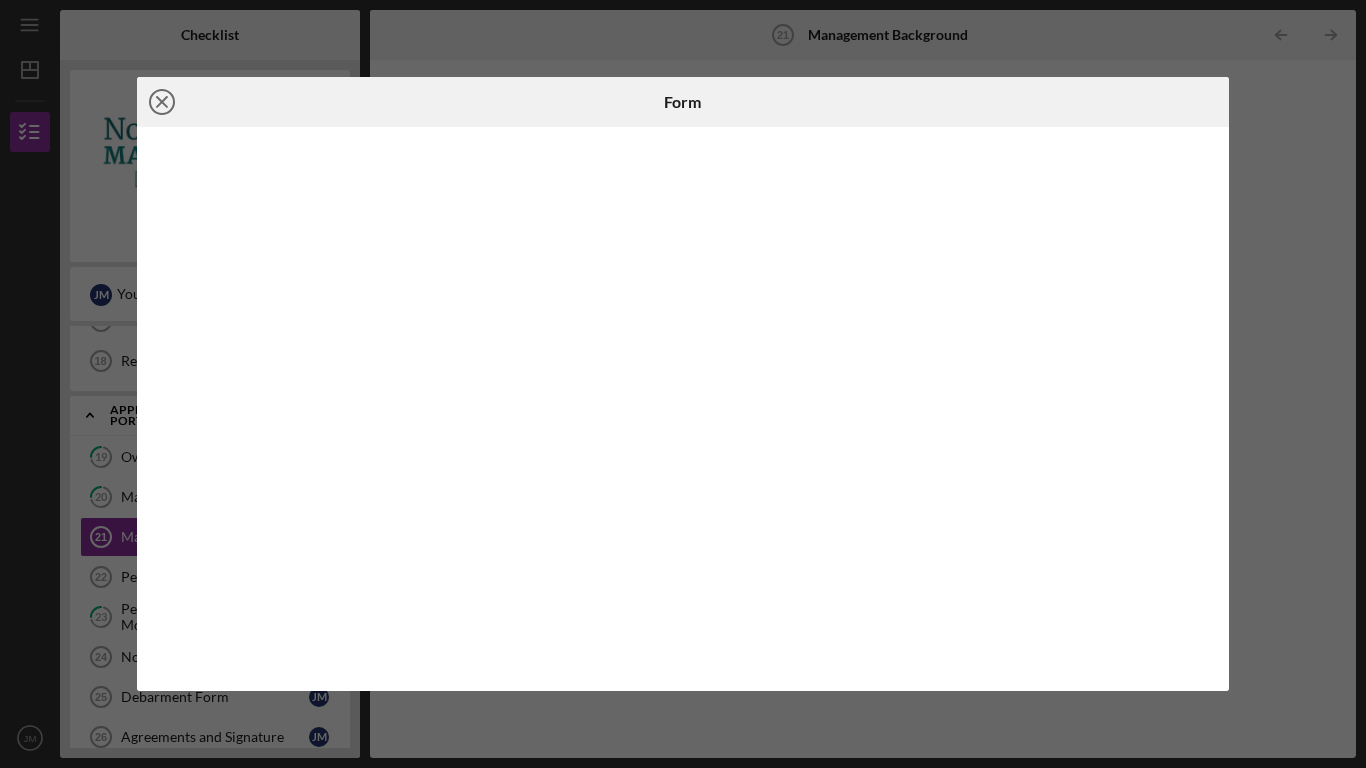 click 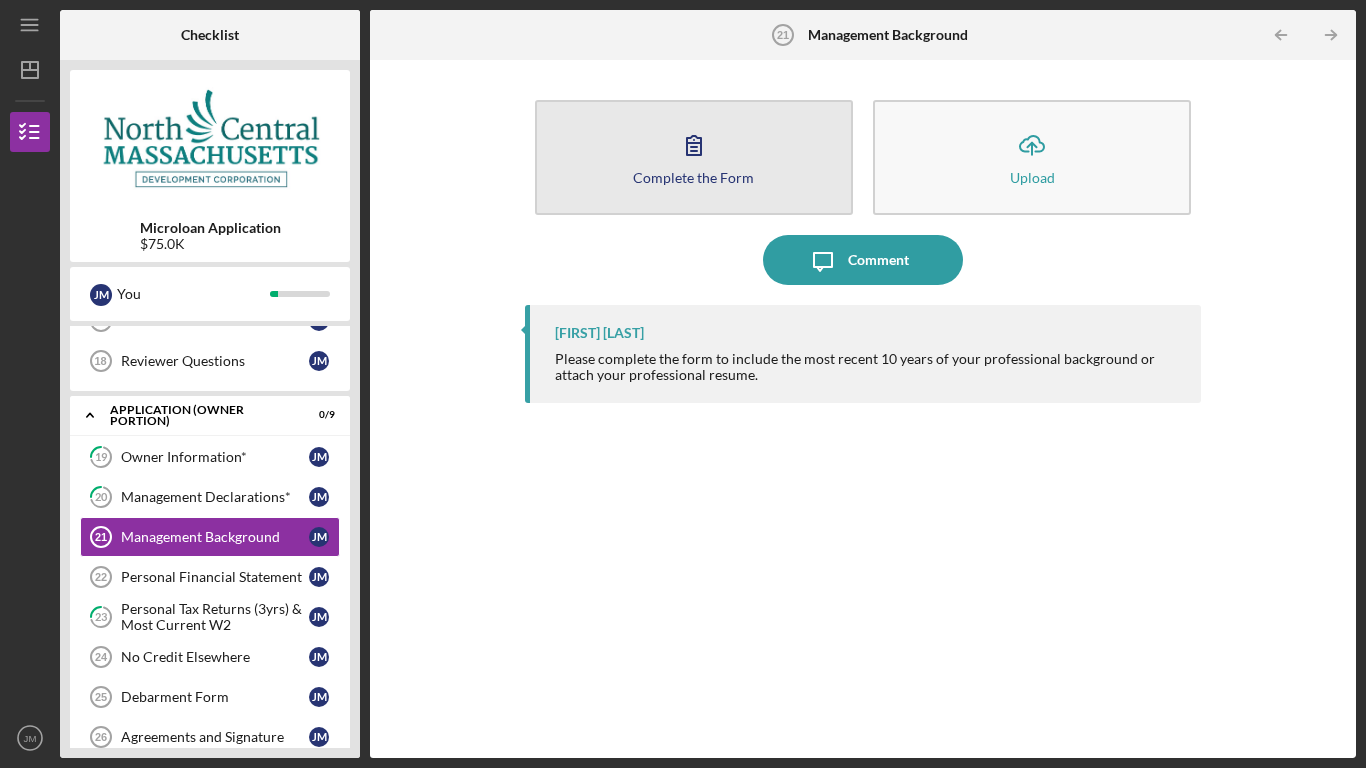 click on "Complete the Form Form" at bounding box center (694, 157) 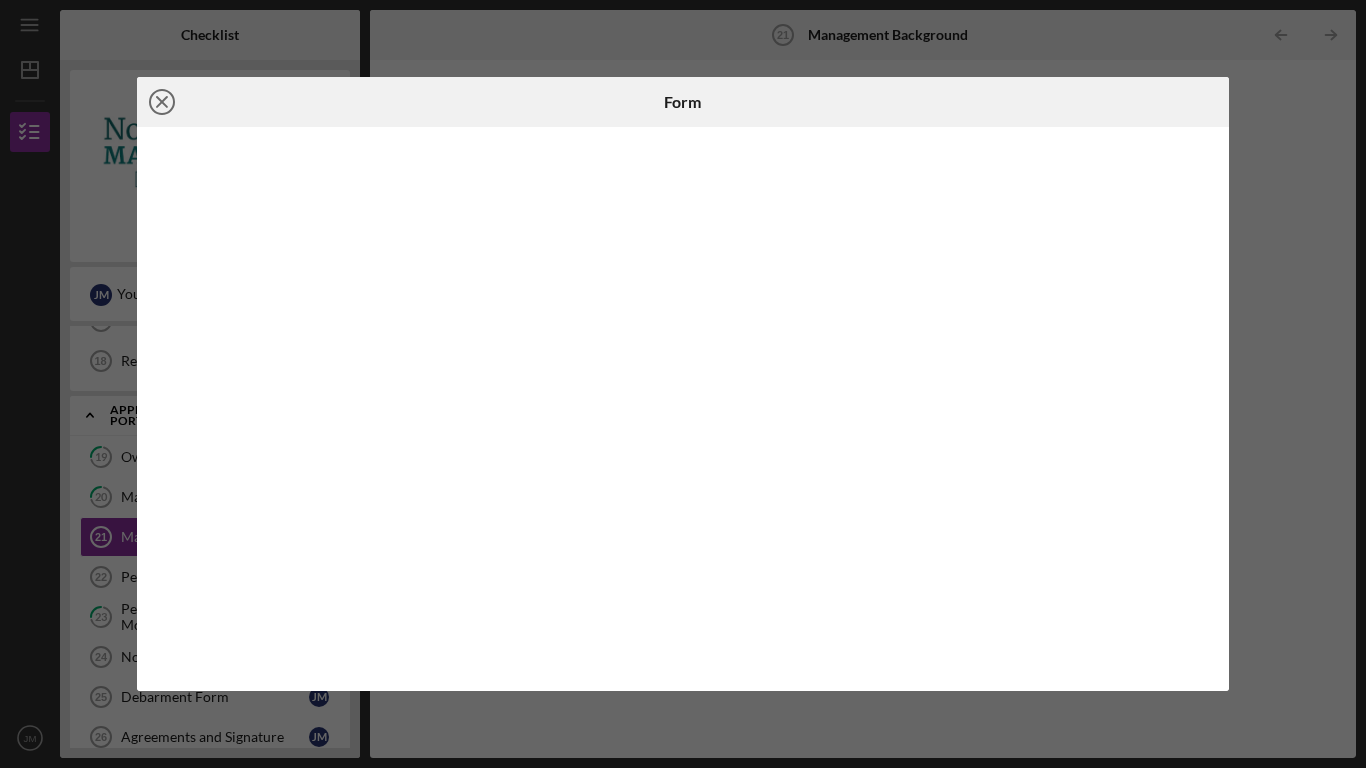 click on "Icon/Close" 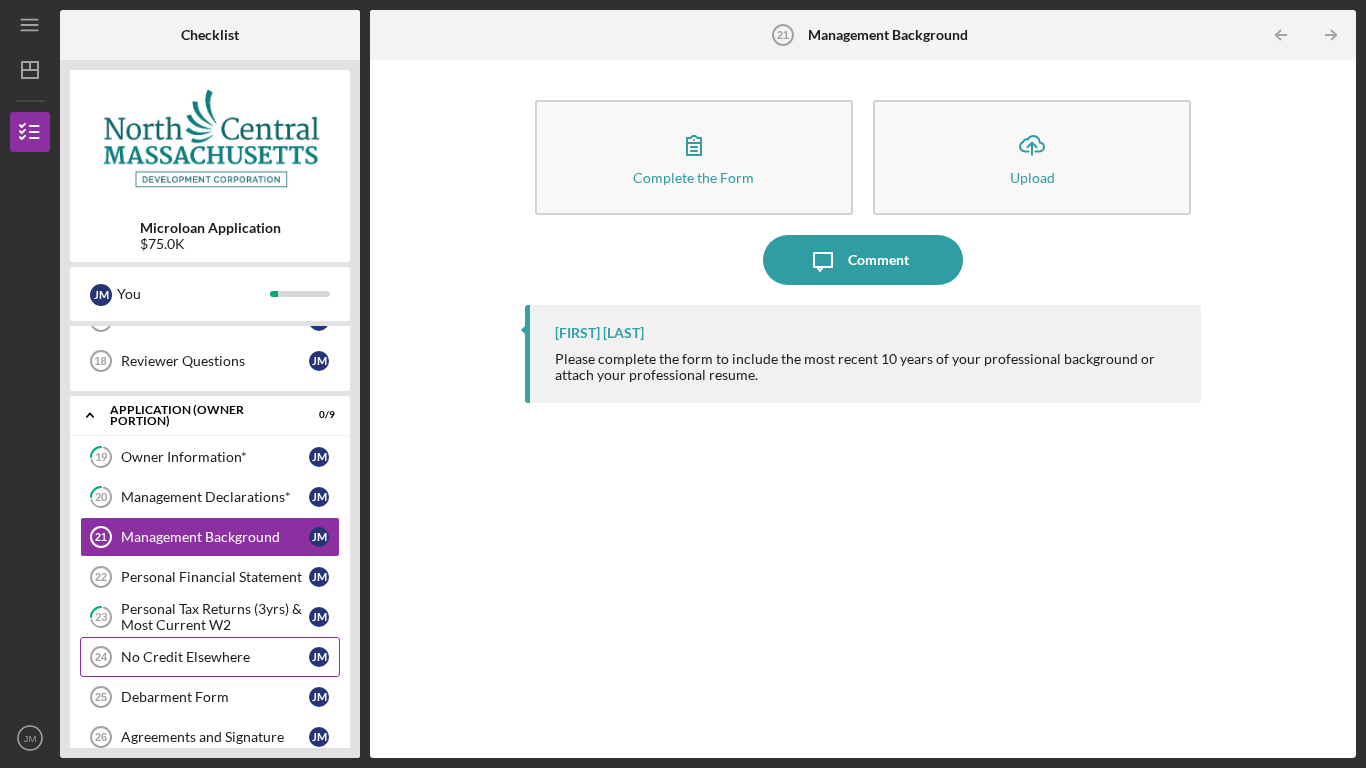 click on "No Credit Elsewhere" at bounding box center (215, 657) 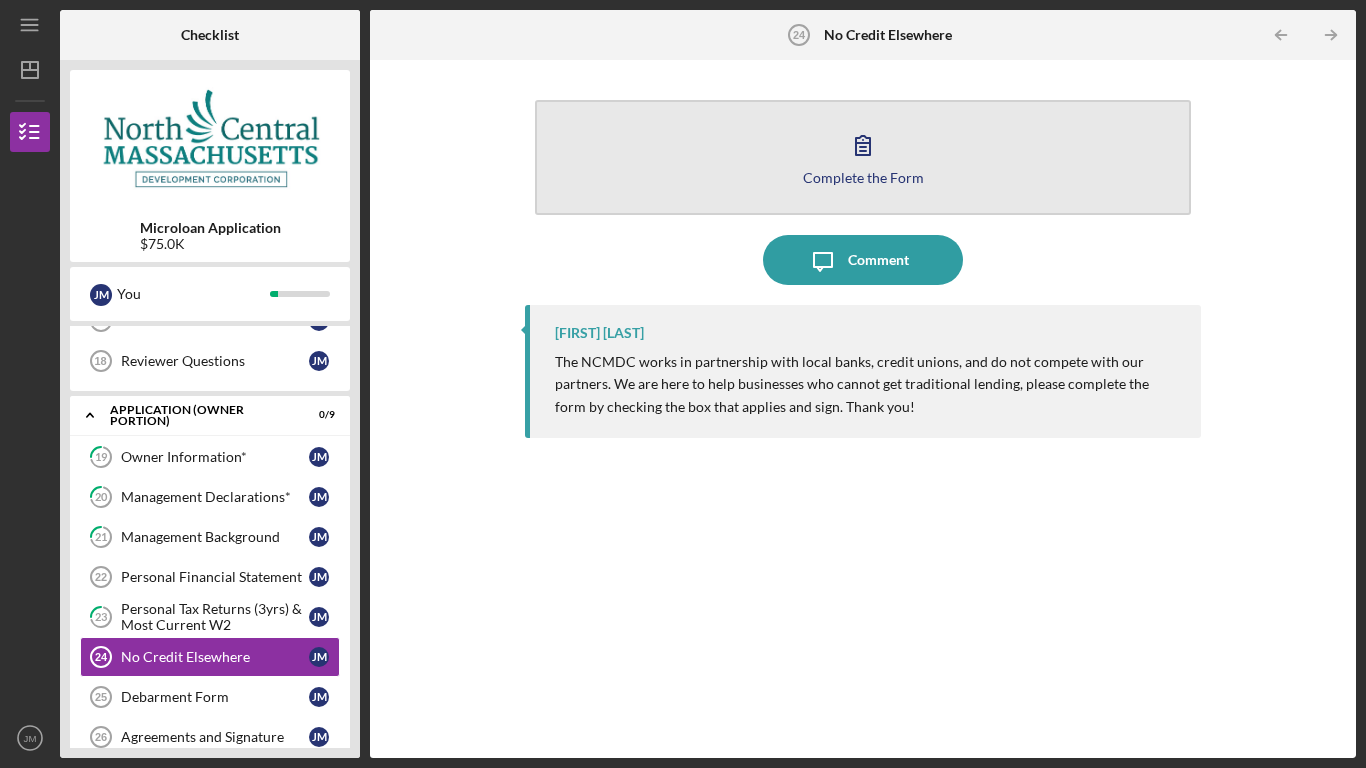 click 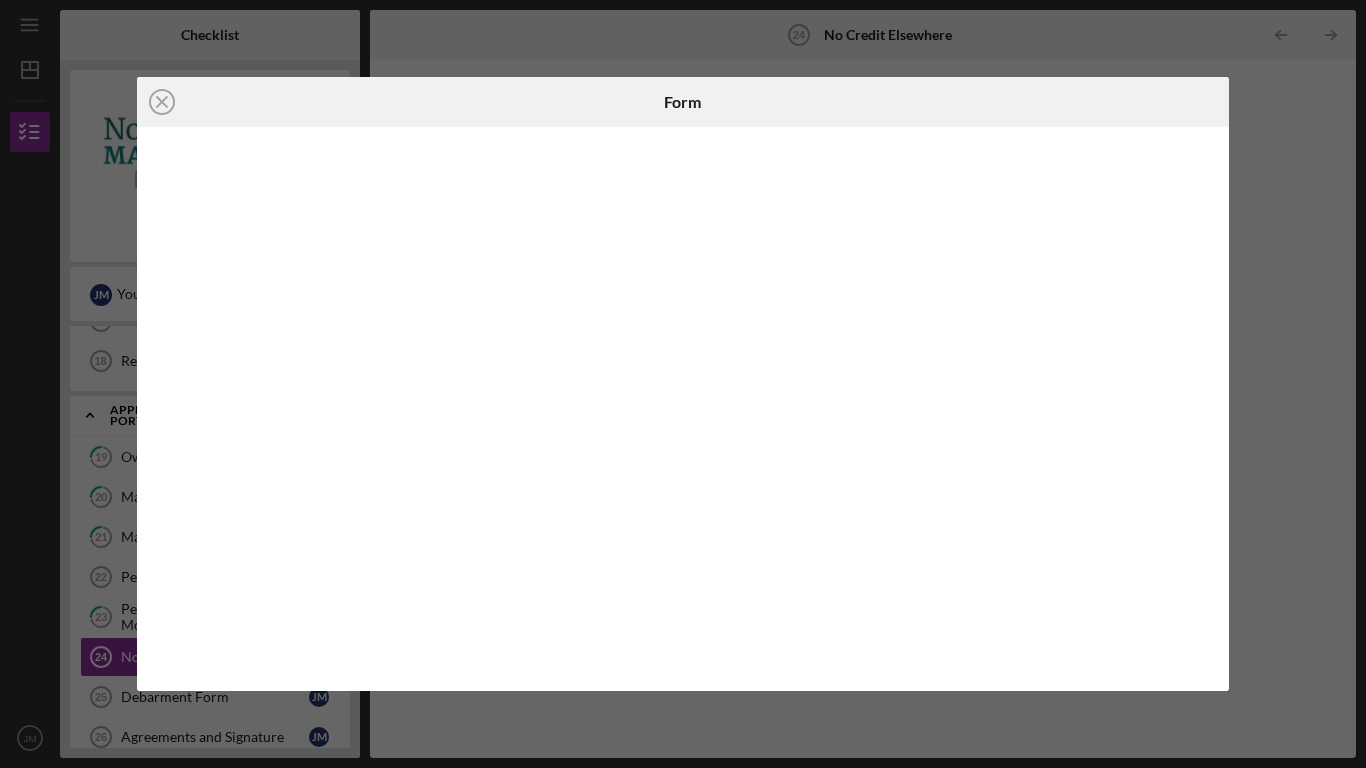 click on "Icon/Close" 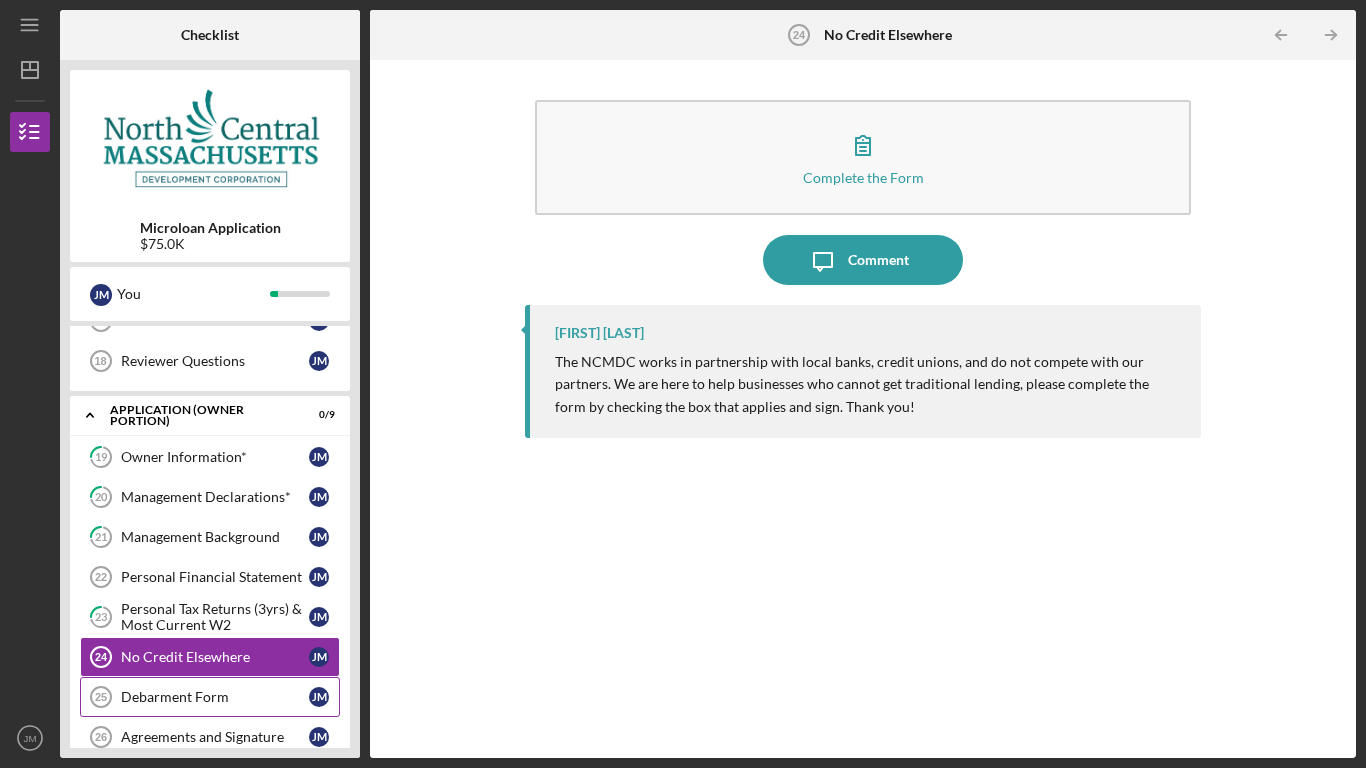 click on "Debarment Form" at bounding box center [215, 697] 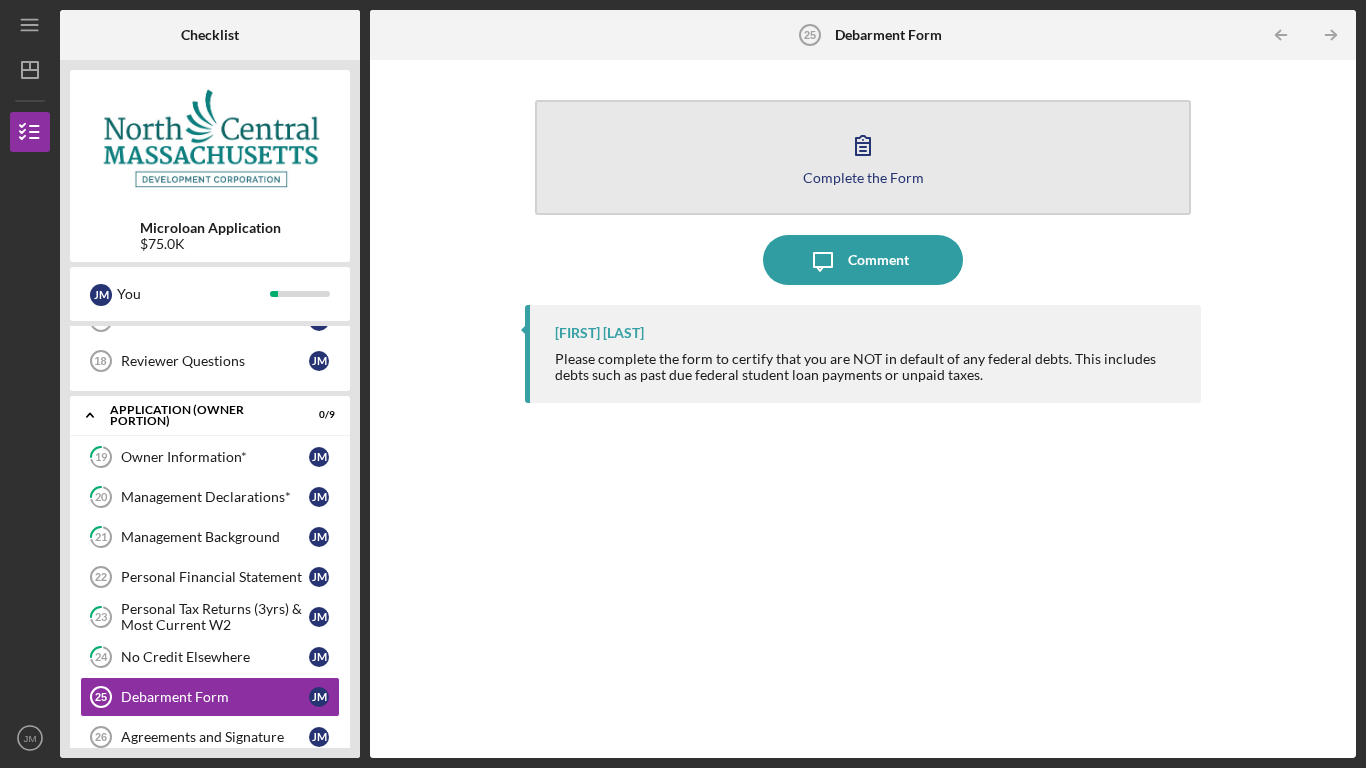 click on "Complete the Form Form" at bounding box center (863, 157) 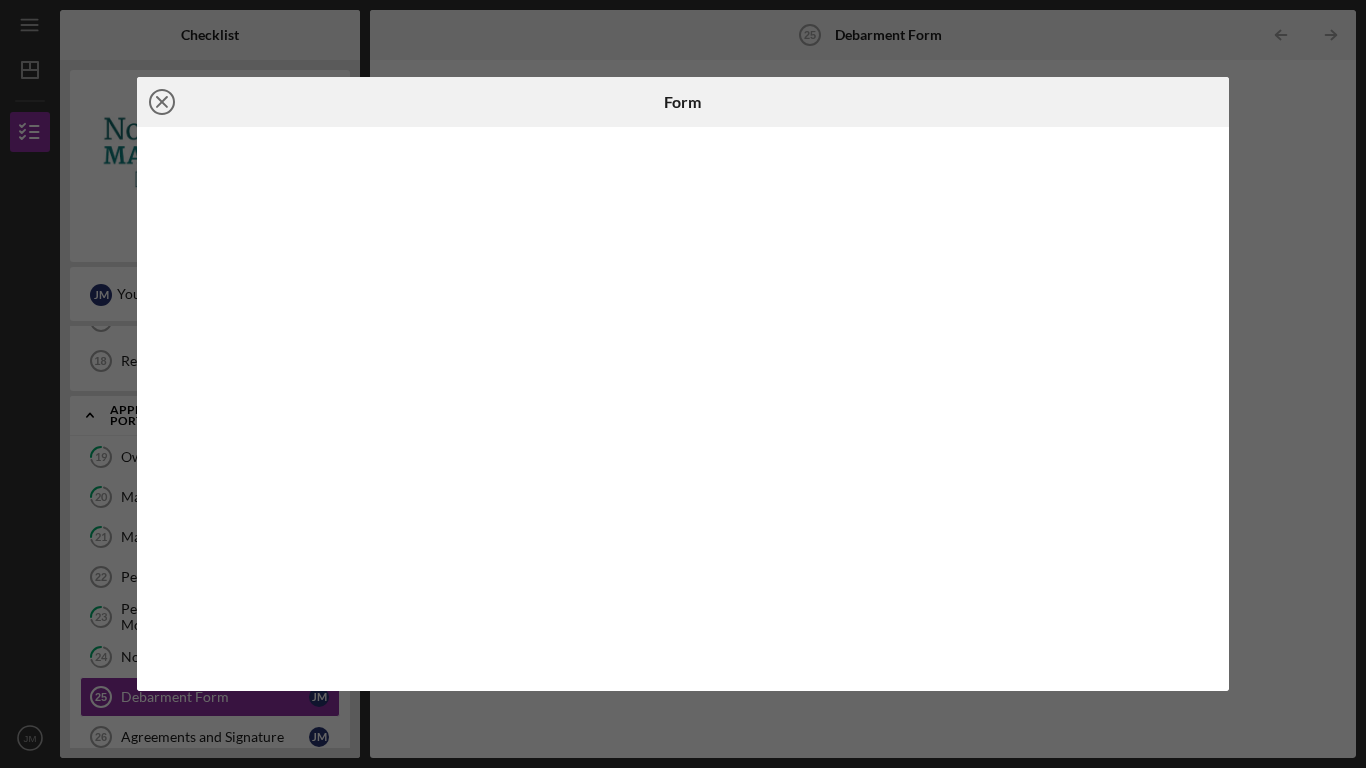 click on "Icon/Close" 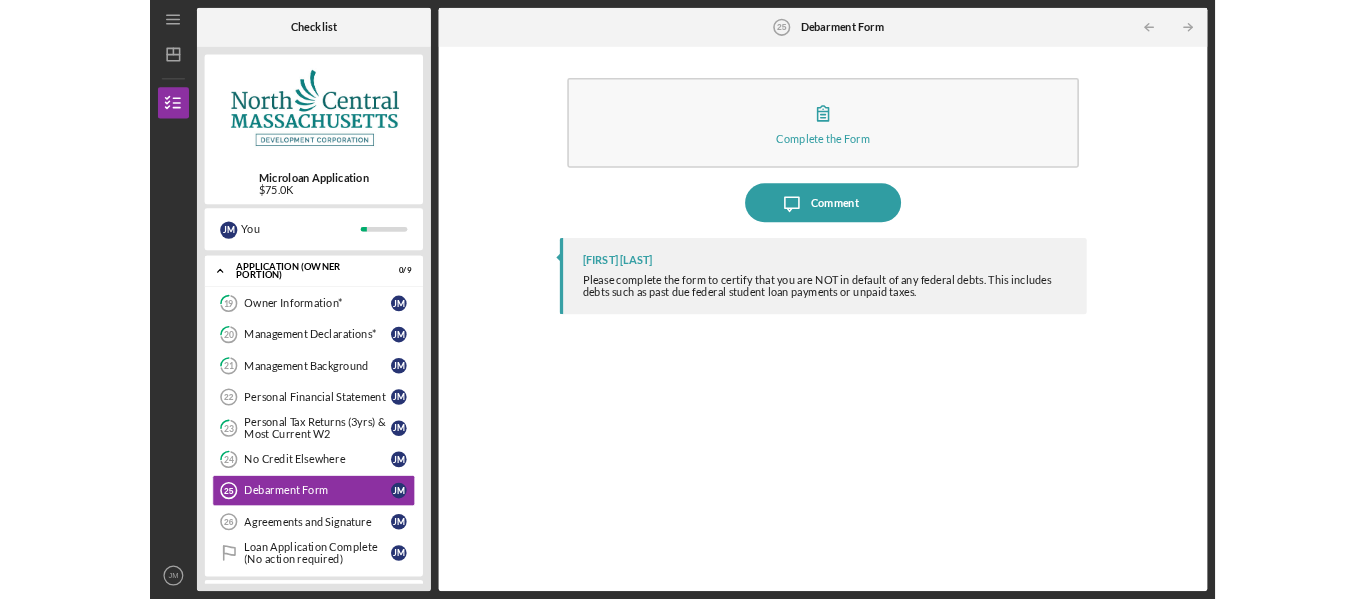 scroll, scrollTop: 751, scrollLeft: 0, axis: vertical 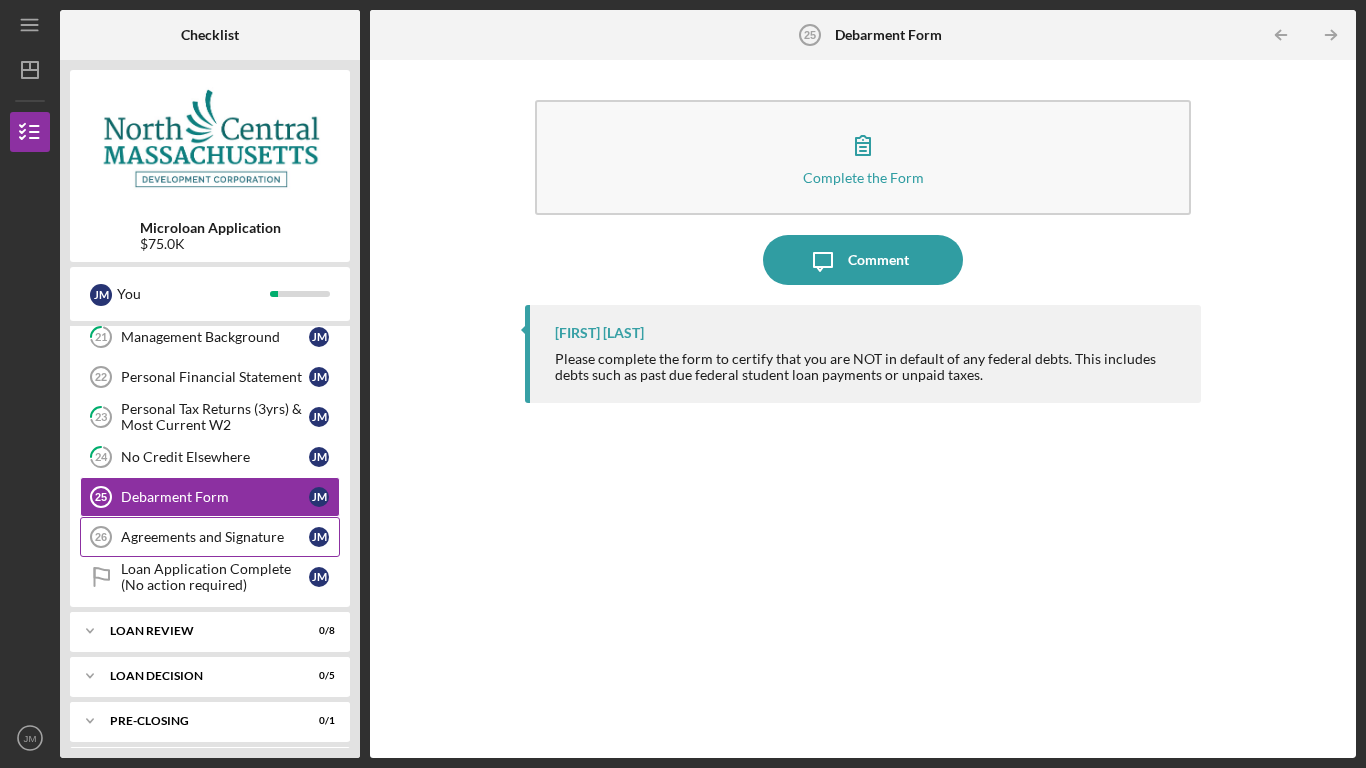 click on "Agreements and Signature" at bounding box center [215, 537] 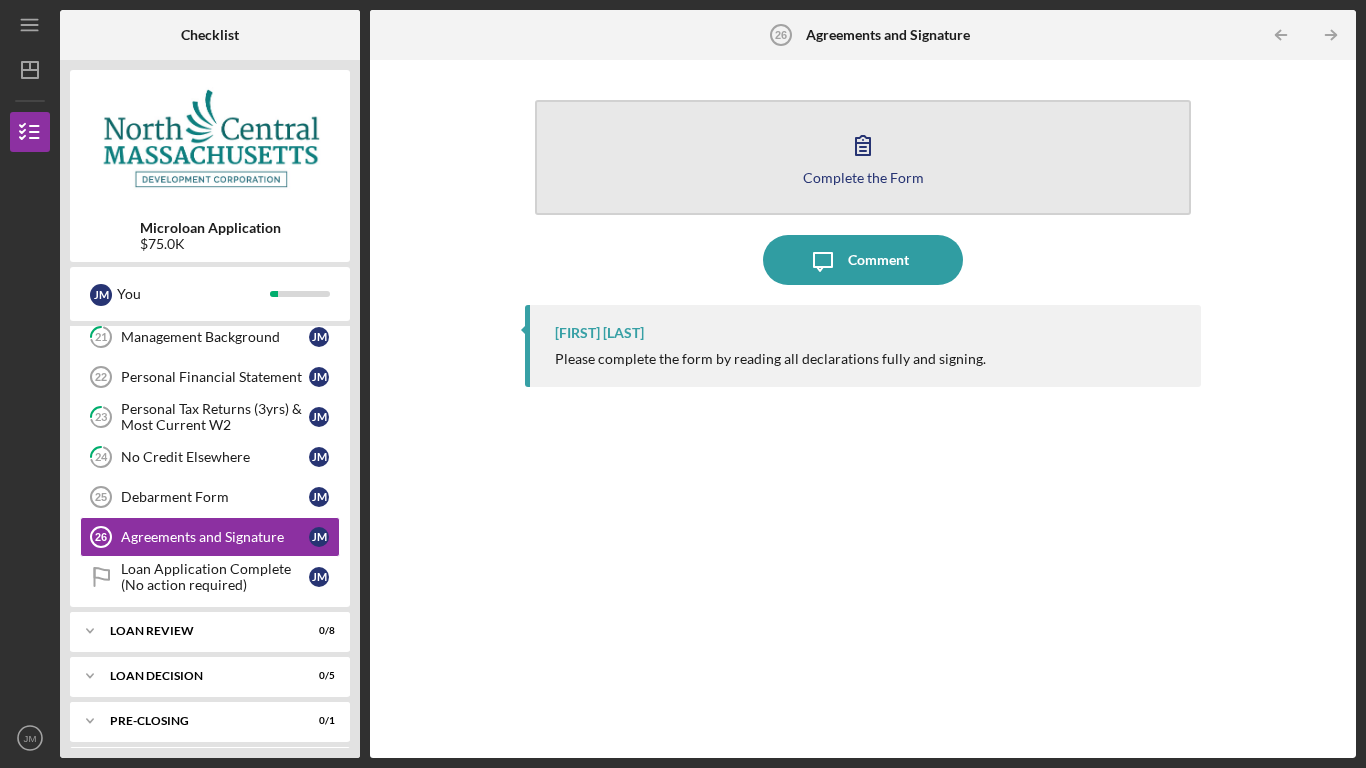 click on "Complete the Form Form" at bounding box center [863, 157] 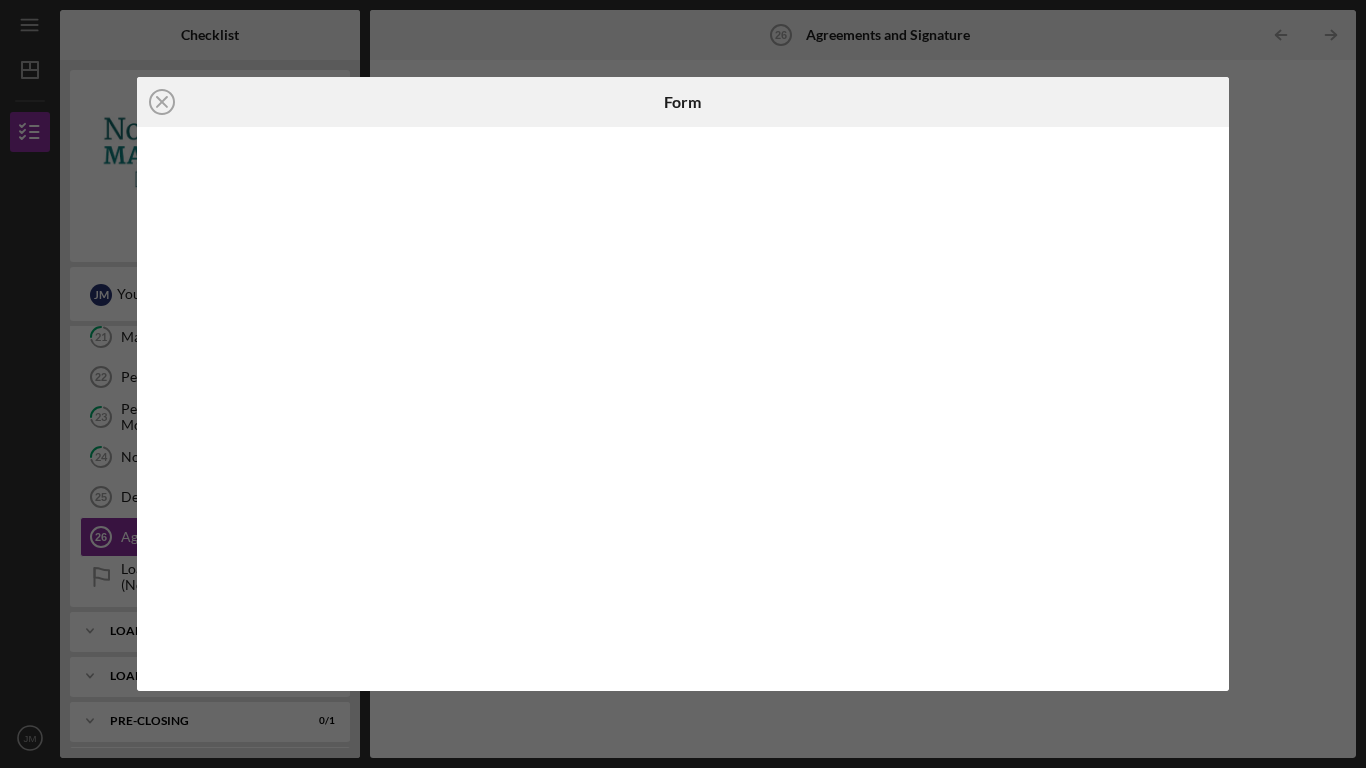 click on "Icon/Close" 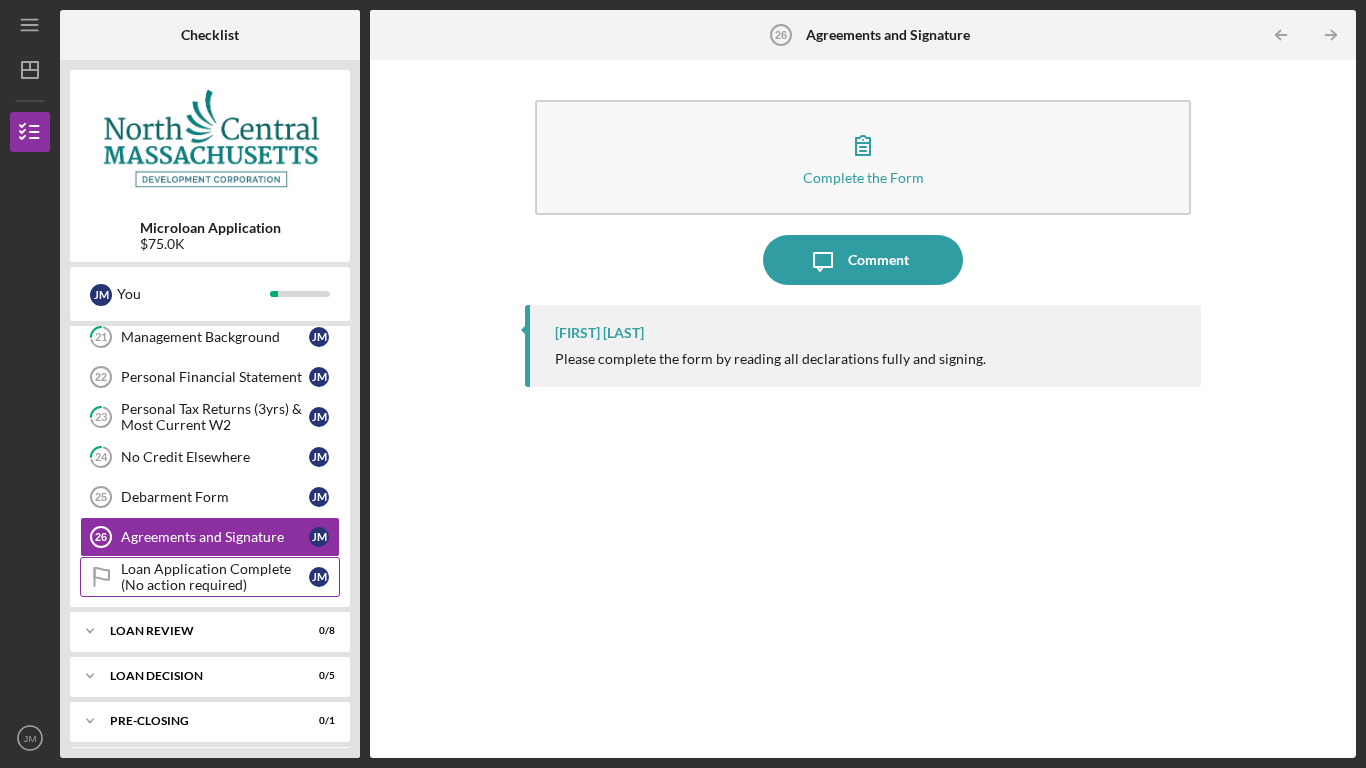 click on "Loan Application Complete (No action required)" at bounding box center (215, 577) 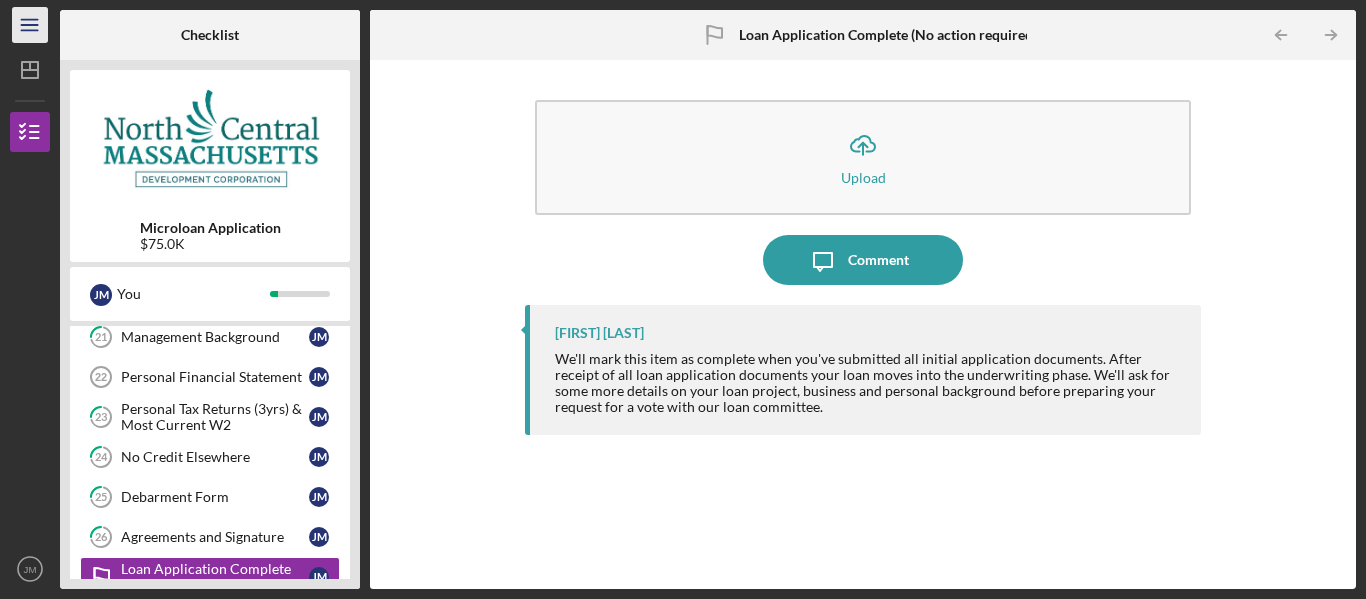 click on "Icon/Menu" 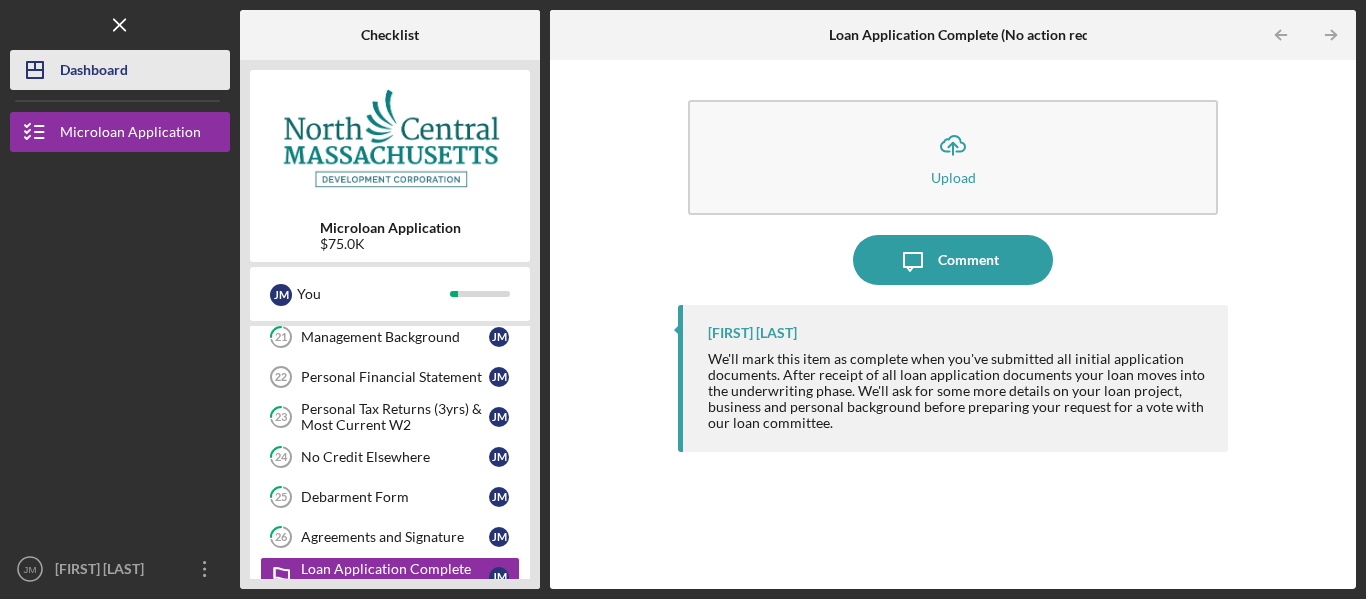 click on "Dashboard" at bounding box center (94, 72) 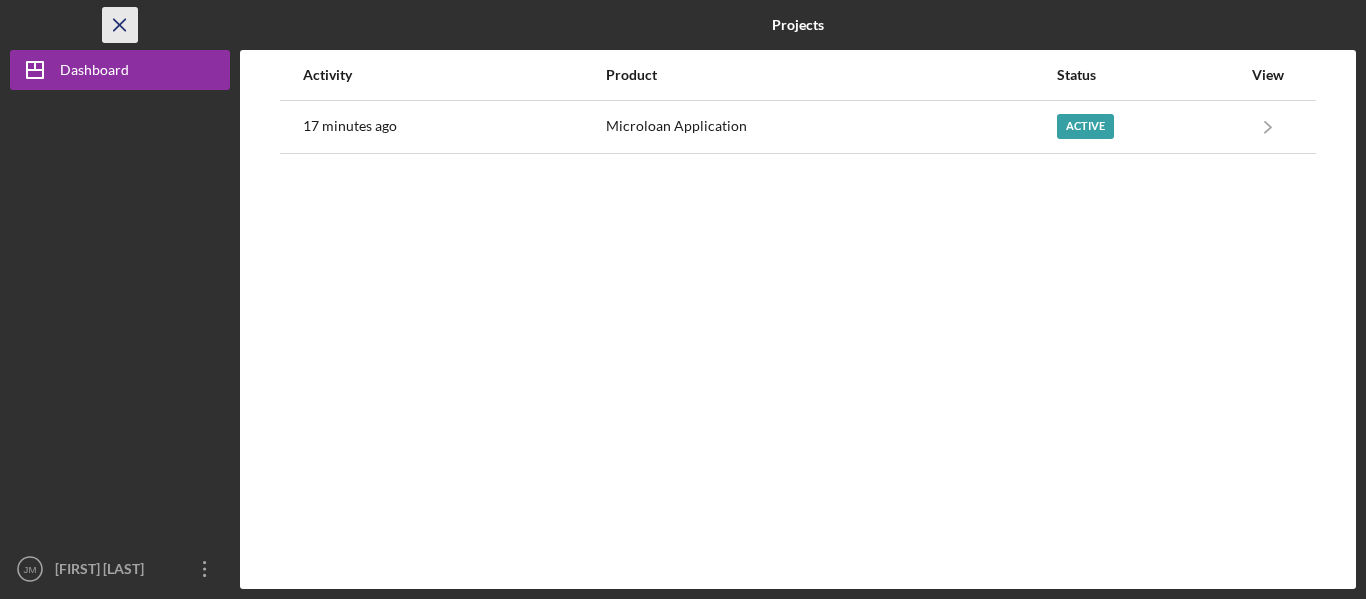 click on "Icon/Menu Close" 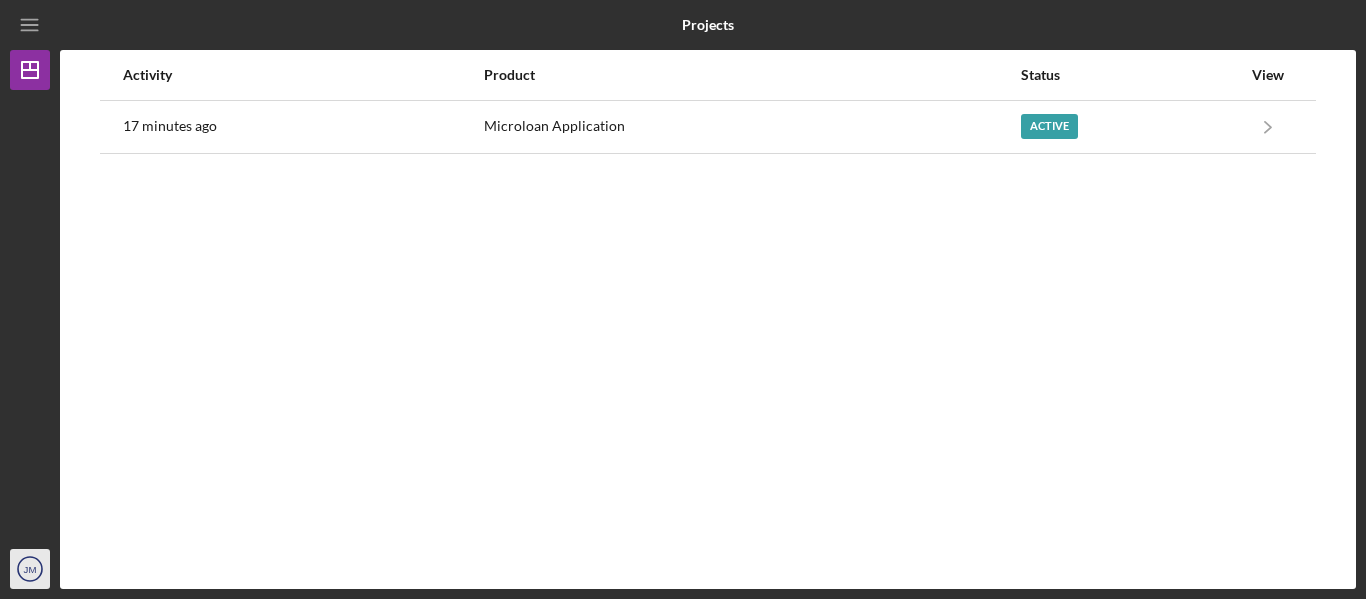 click on "JM" 